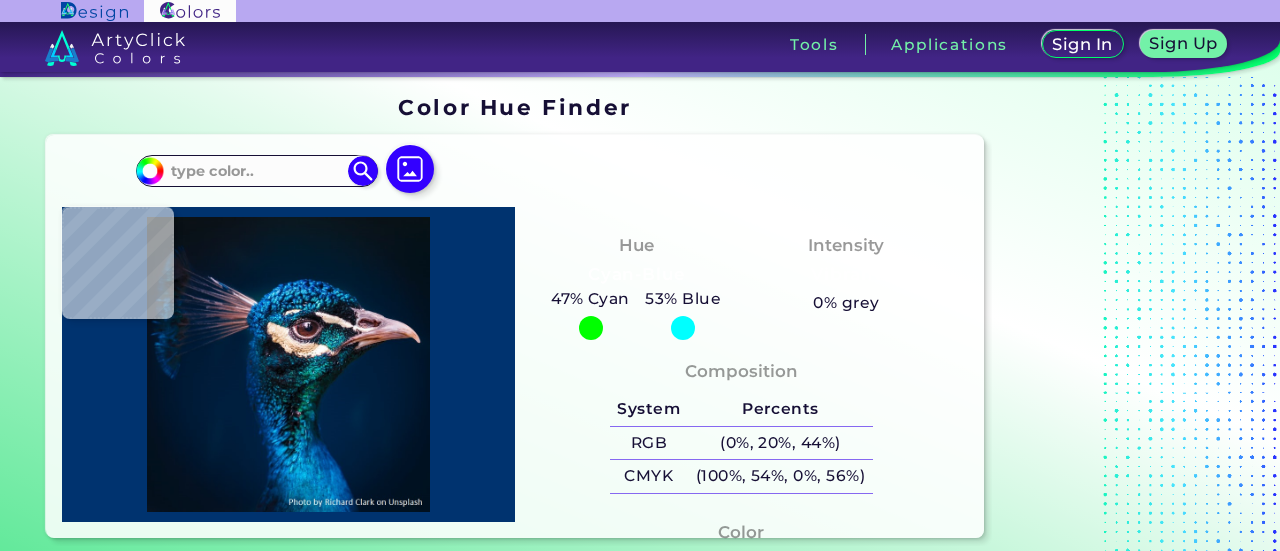 scroll, scrollTop: 0, scrollLeft: 0, axis: both 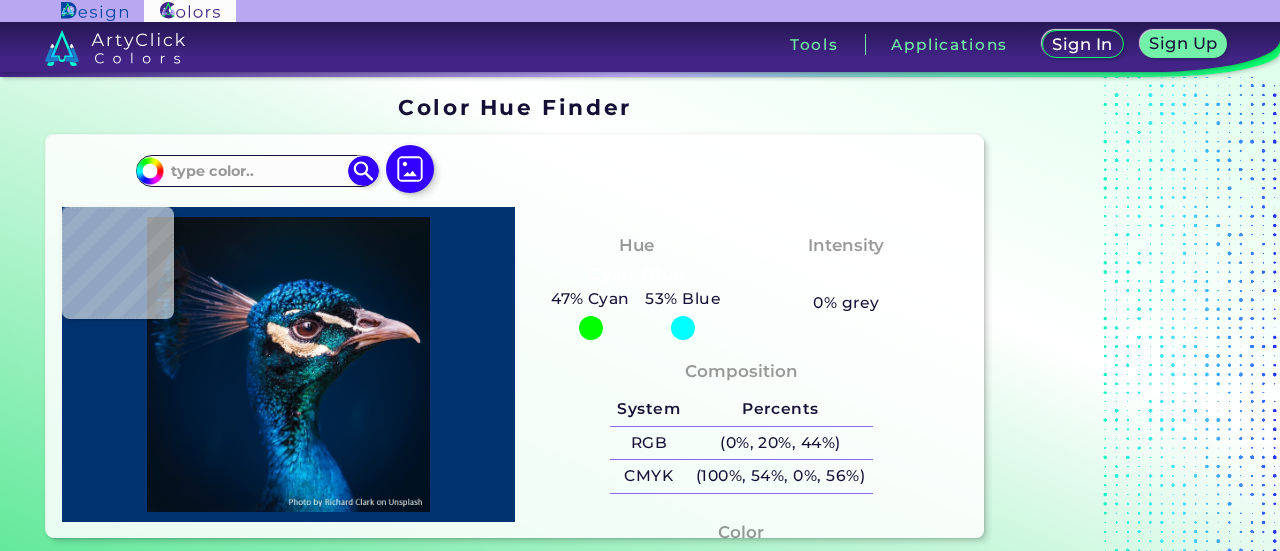 type on "#001830" 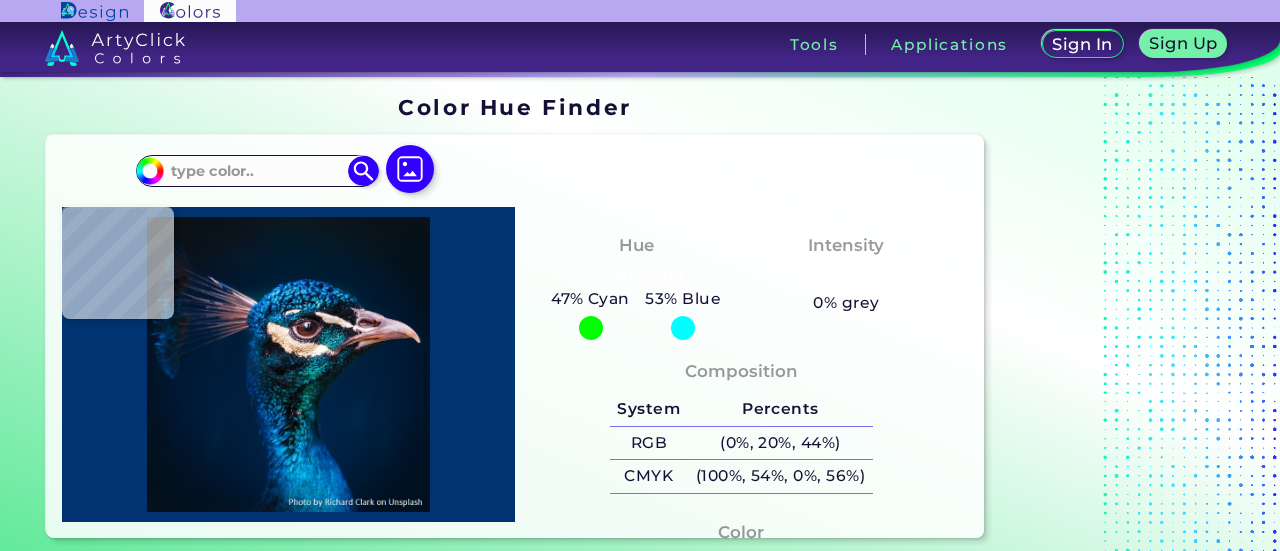 type on "#001830" 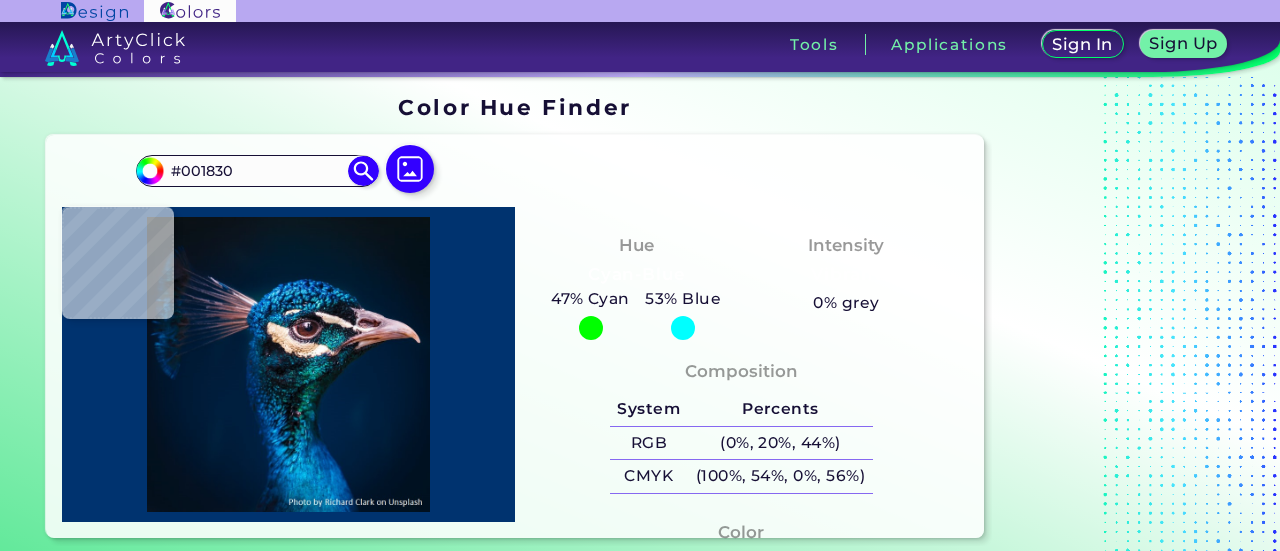 type on "#021428" 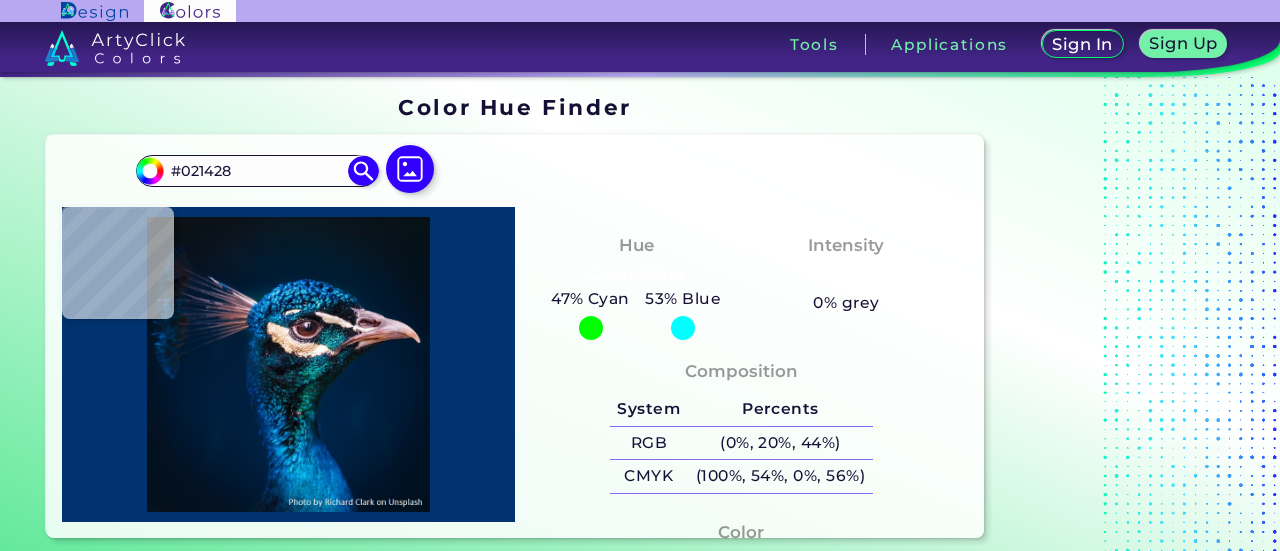 type on "#04121f" 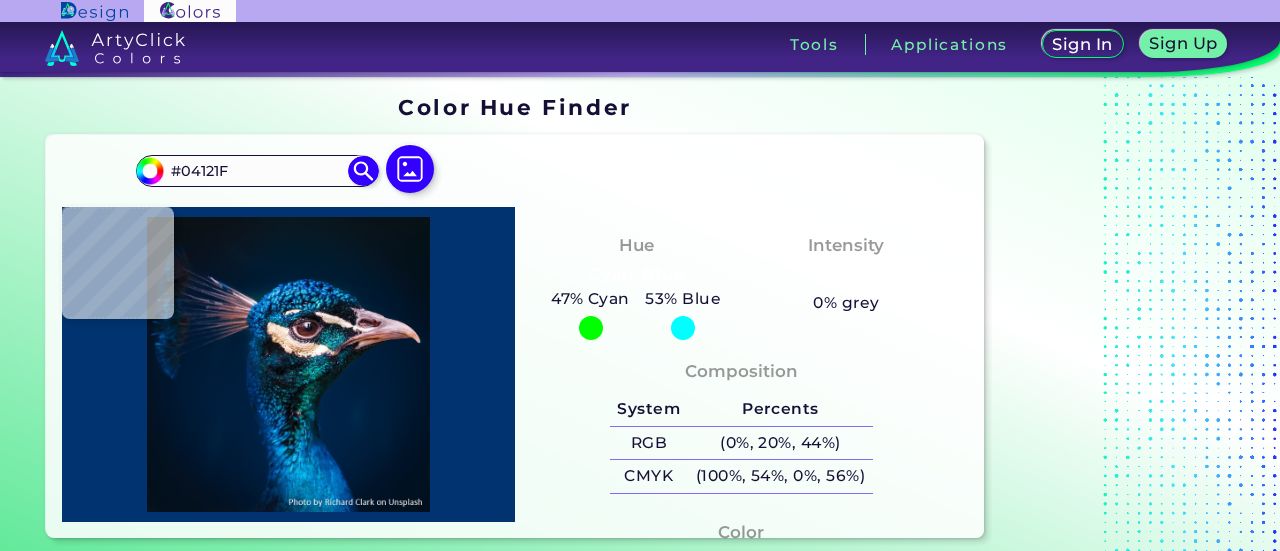 type on "#06121e" 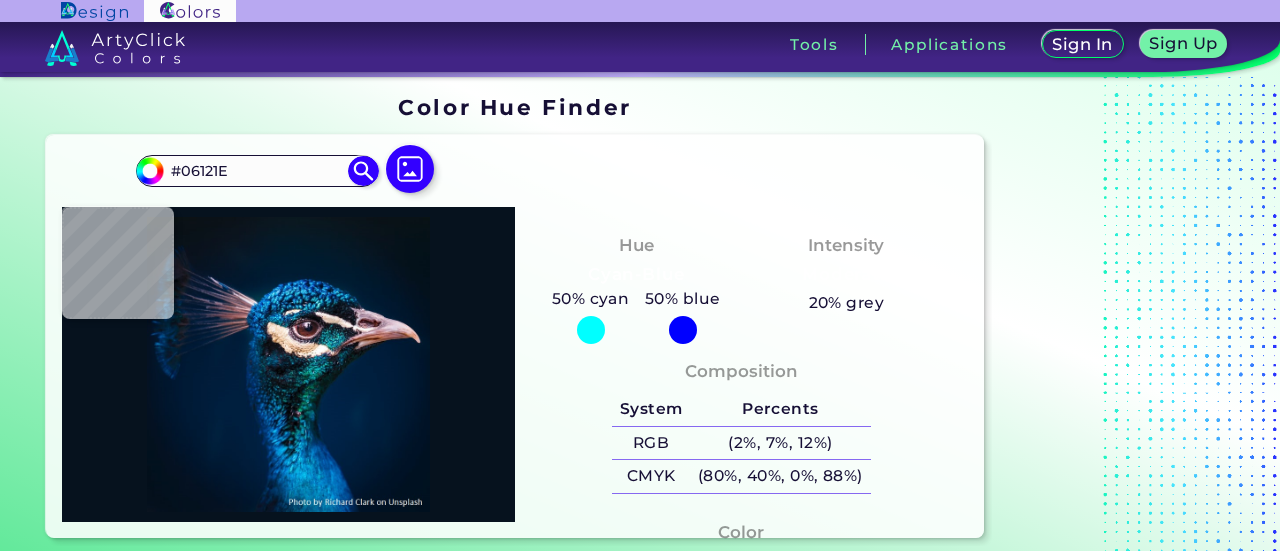 type on "#09111c" 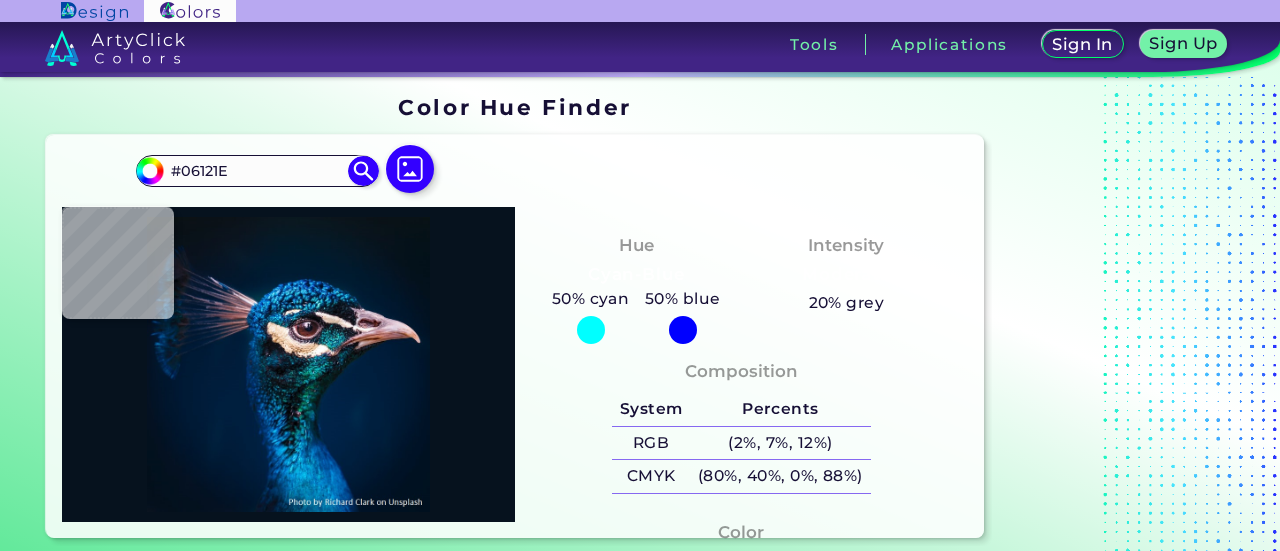type on "#09111C" 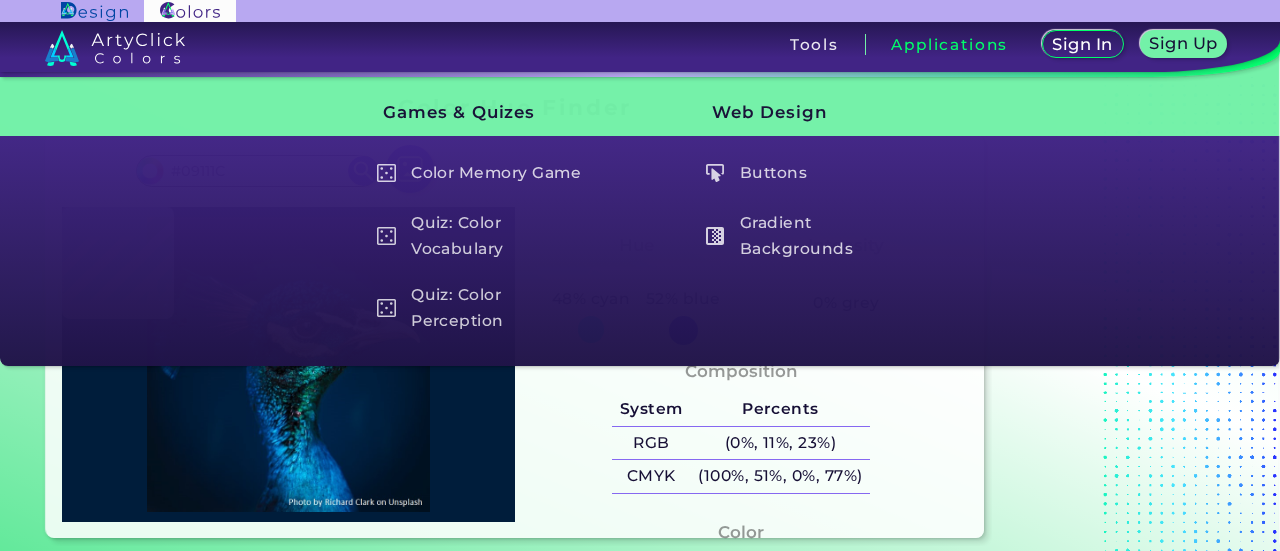 type on "#001d3b" 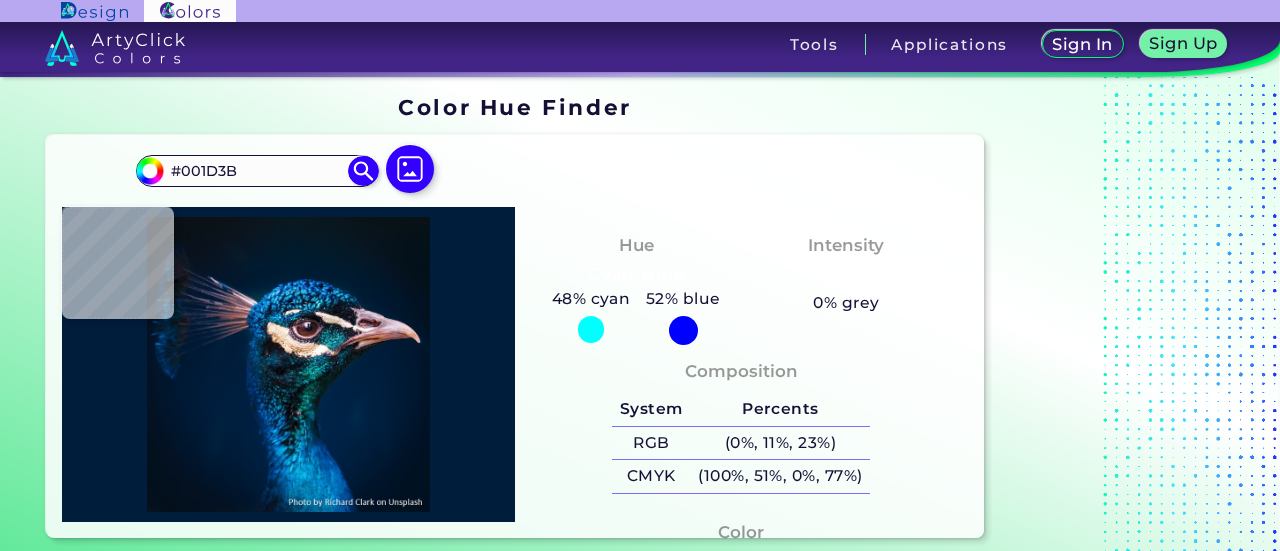 type on "#000000" 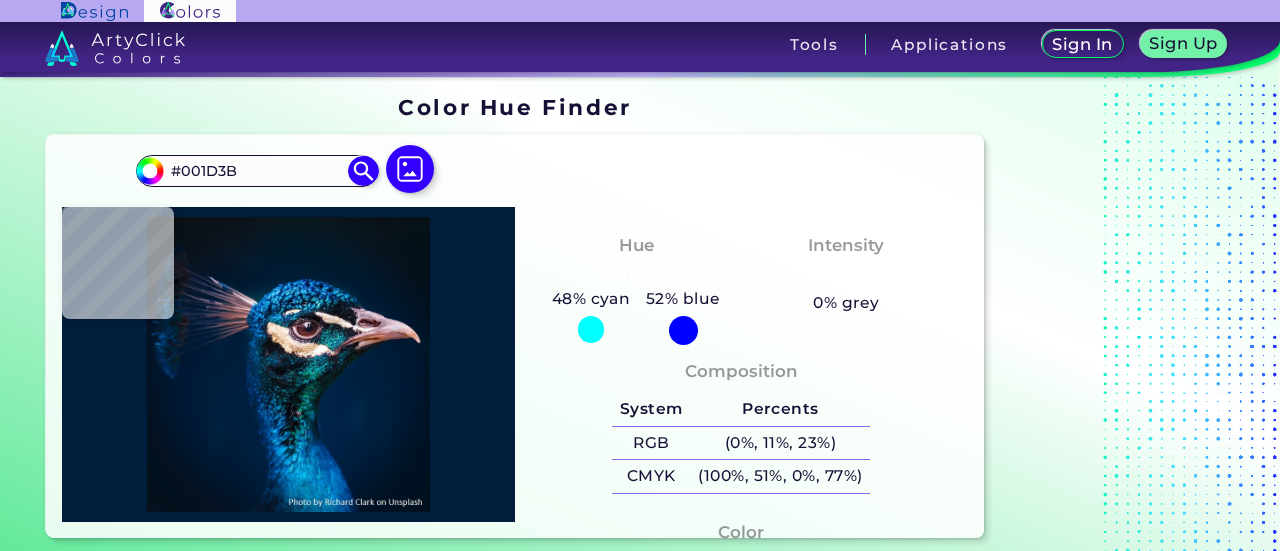 type on "#000000" 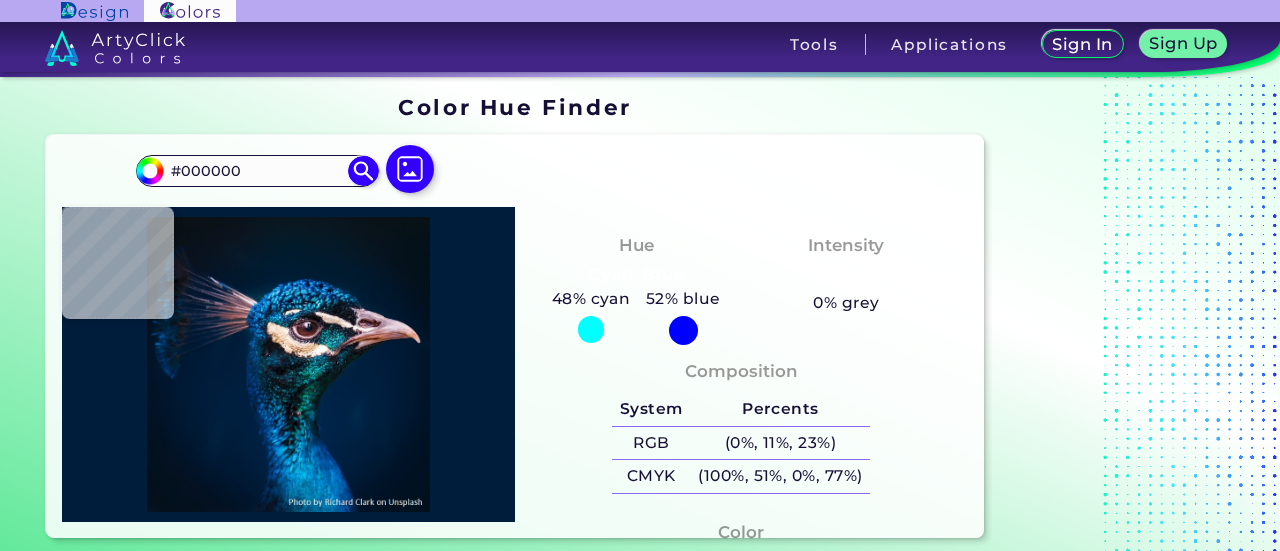 type on "#001f3e" 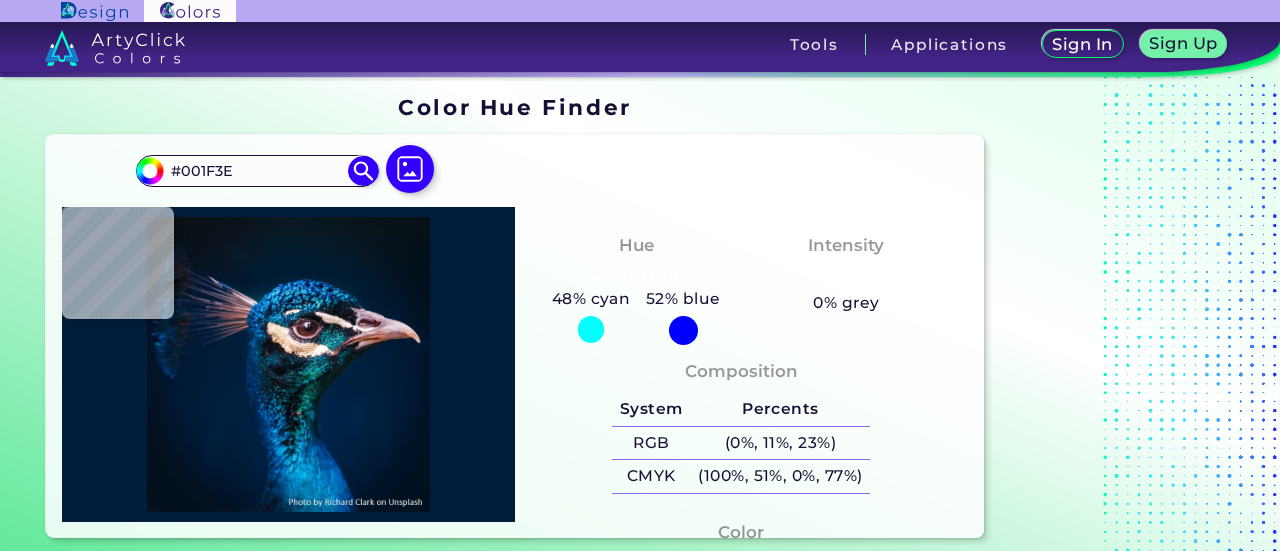 type on "#002247" 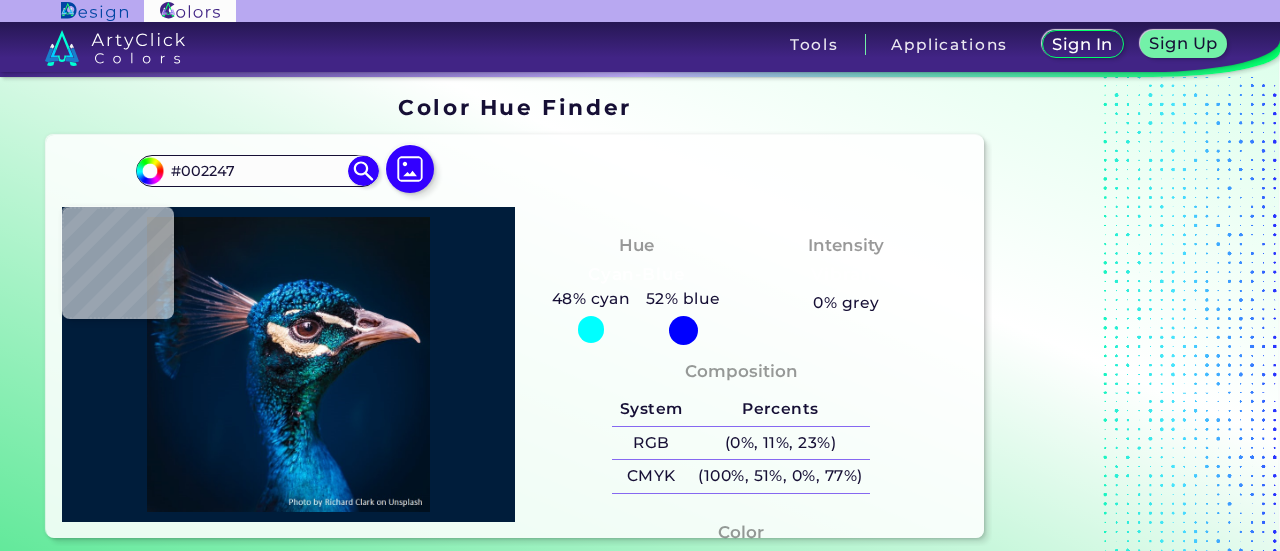 type on "#012348" 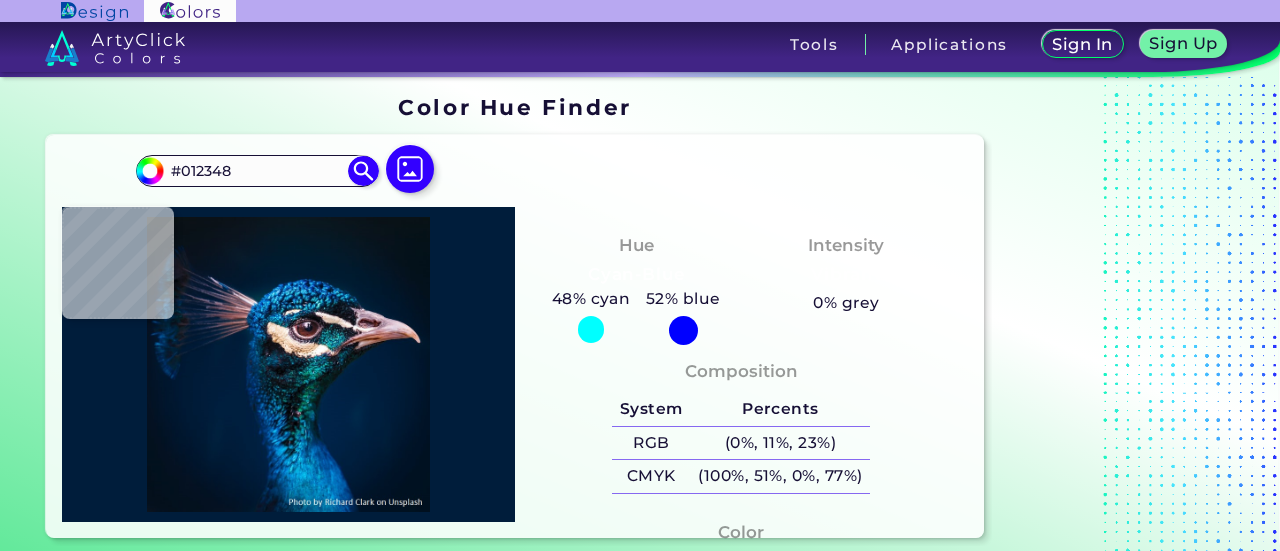 type on "#002247" 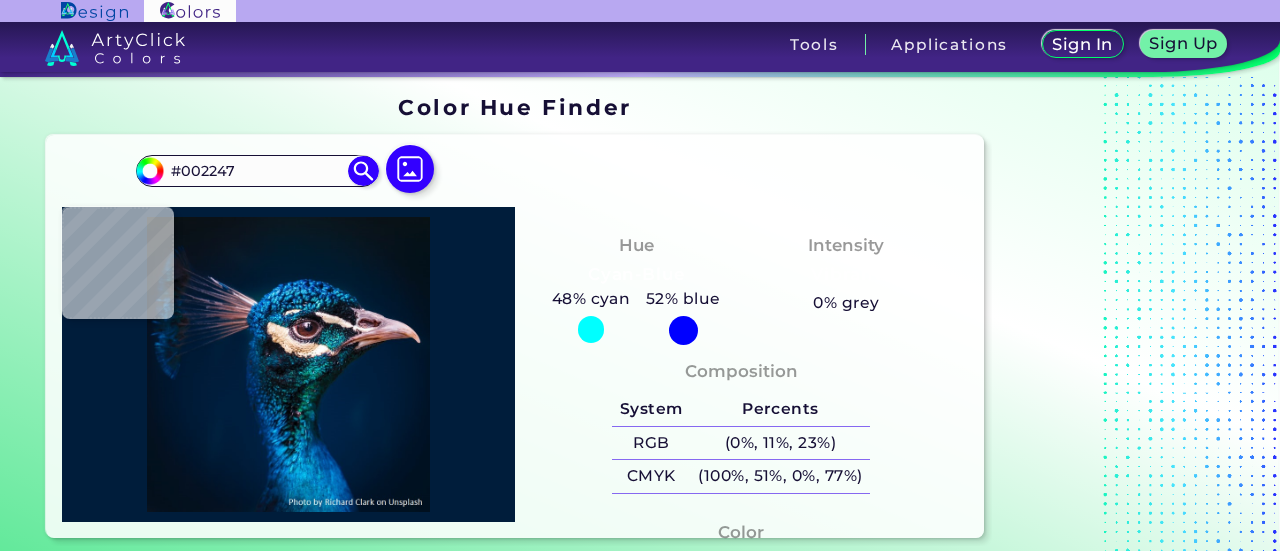 type on "#002245" 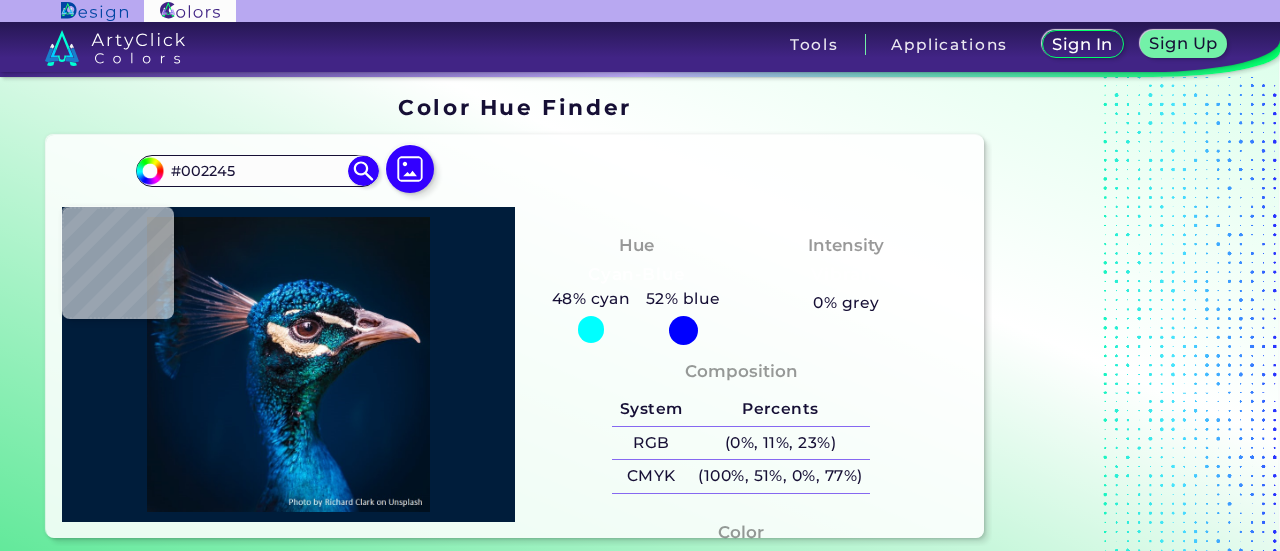 type on "#002144" 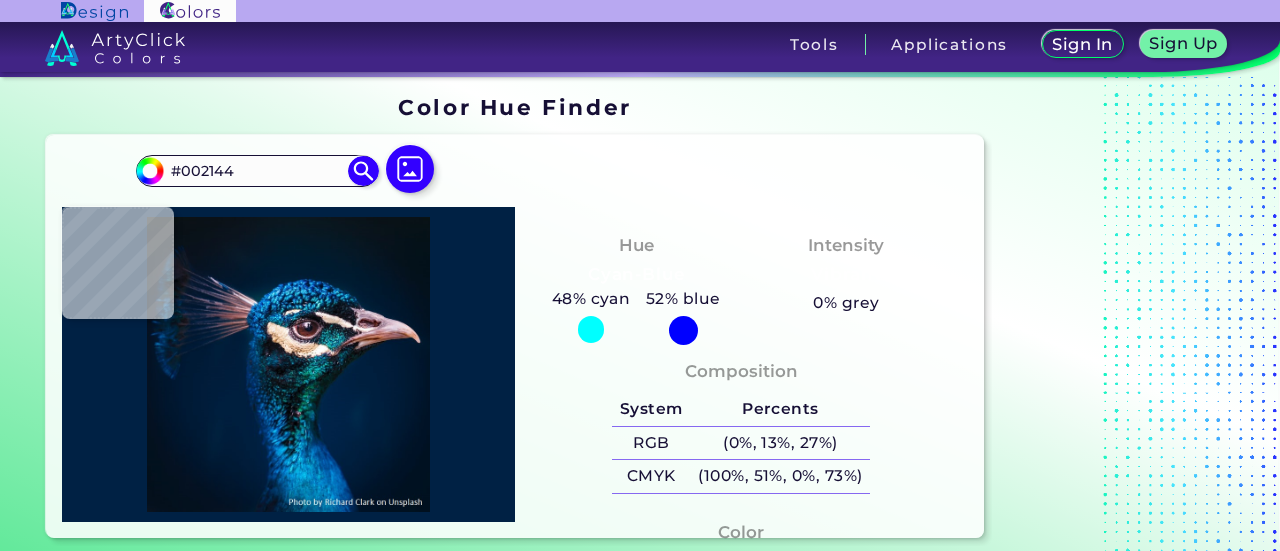 type on "#19242b" 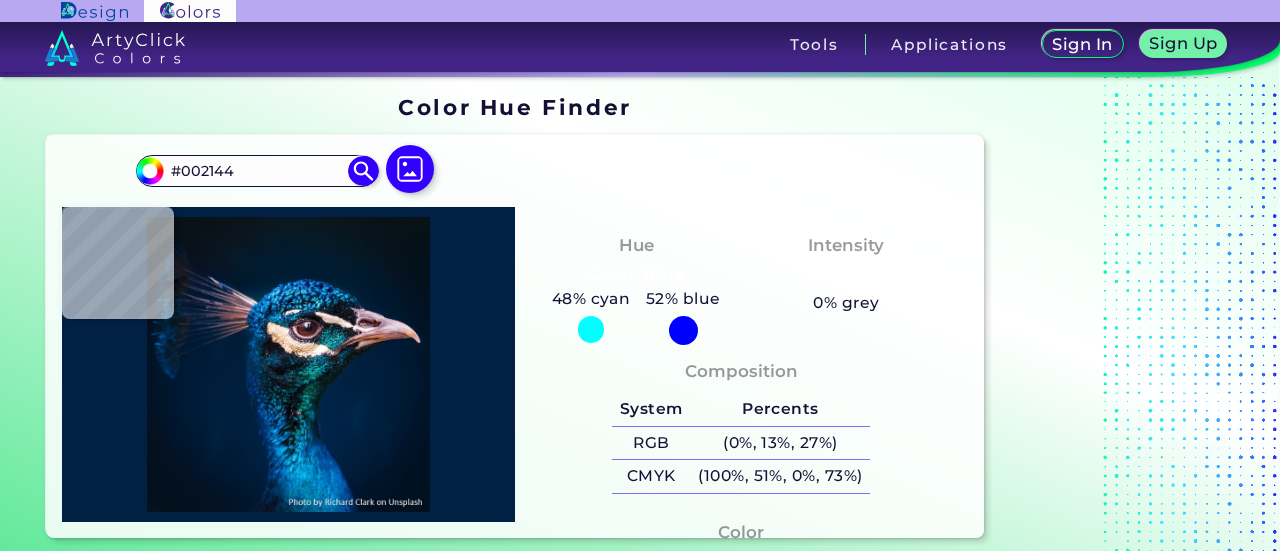 type on "#19242B" 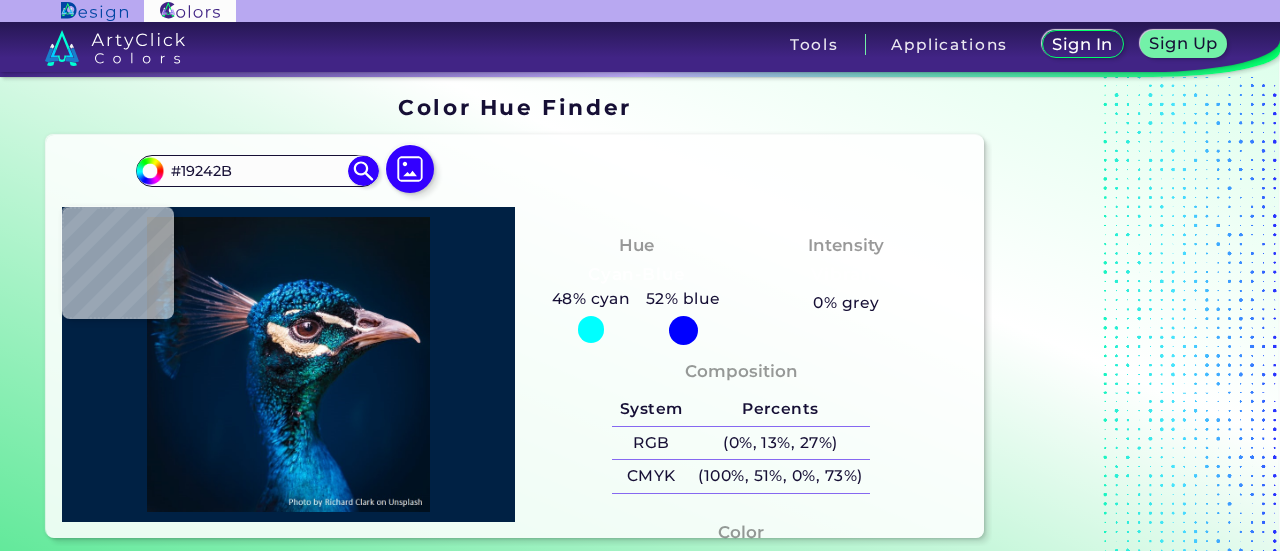 type on "#0b3a4e" 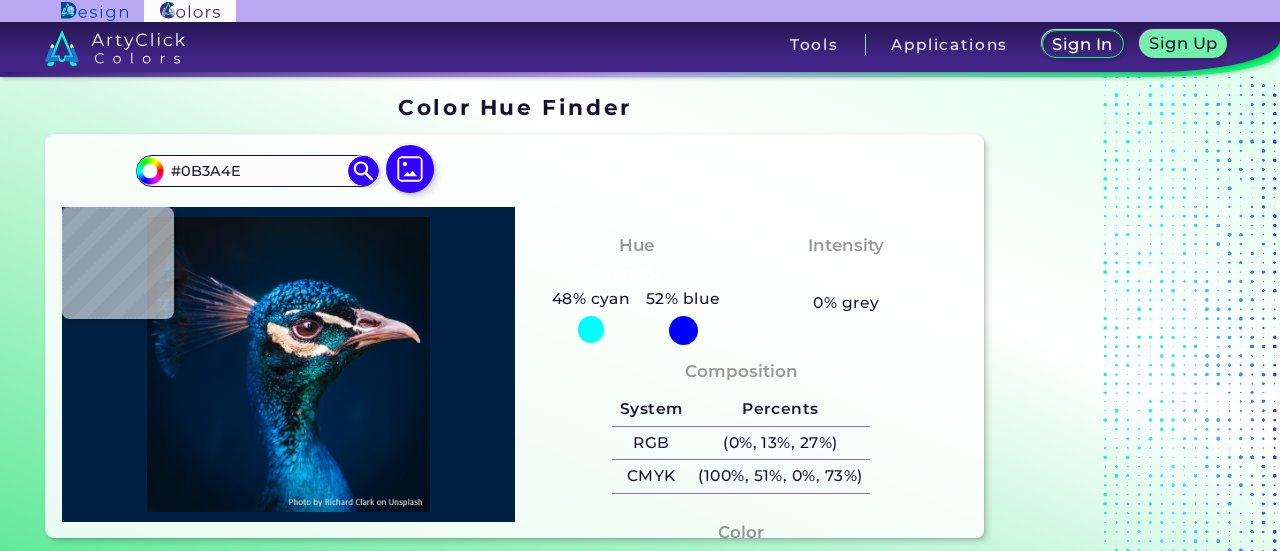 type on "#172a34" 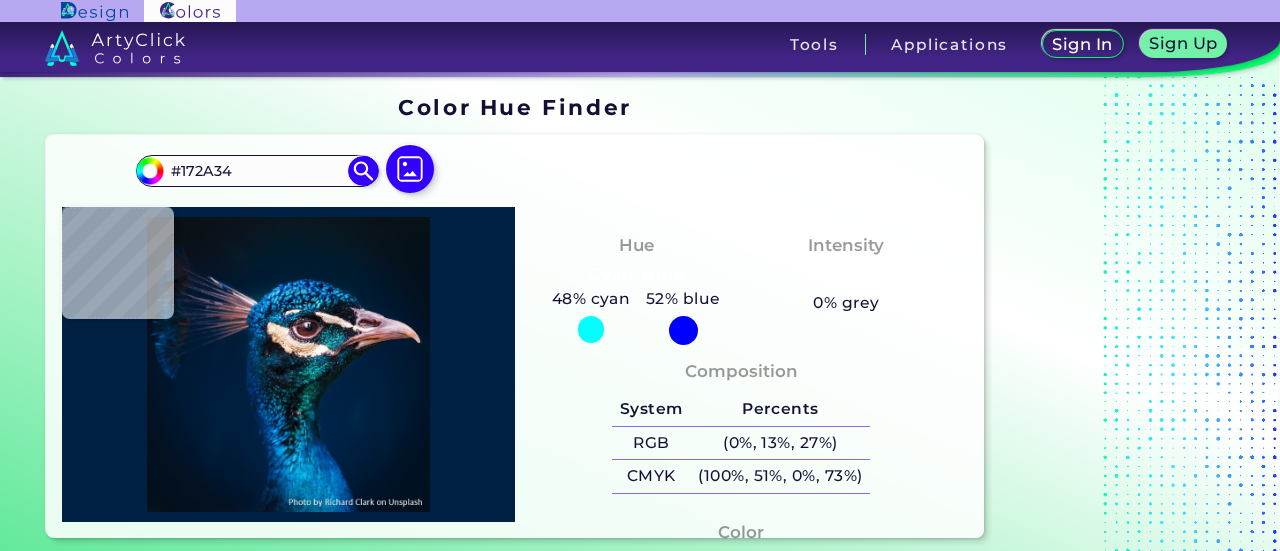 type on "#291c1a" 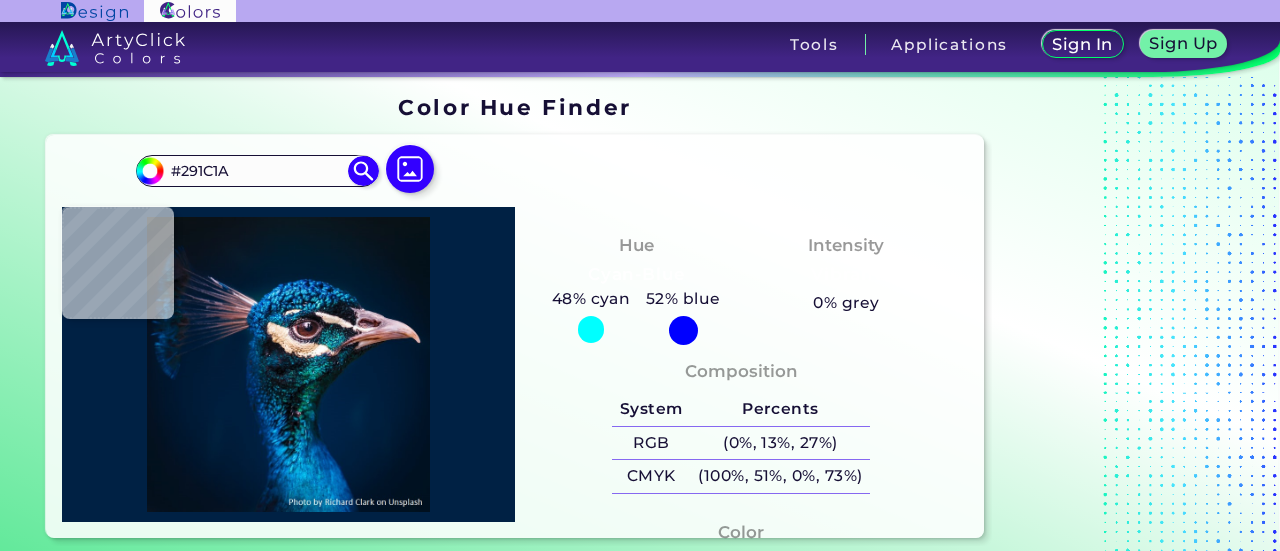type on "#503f4a" 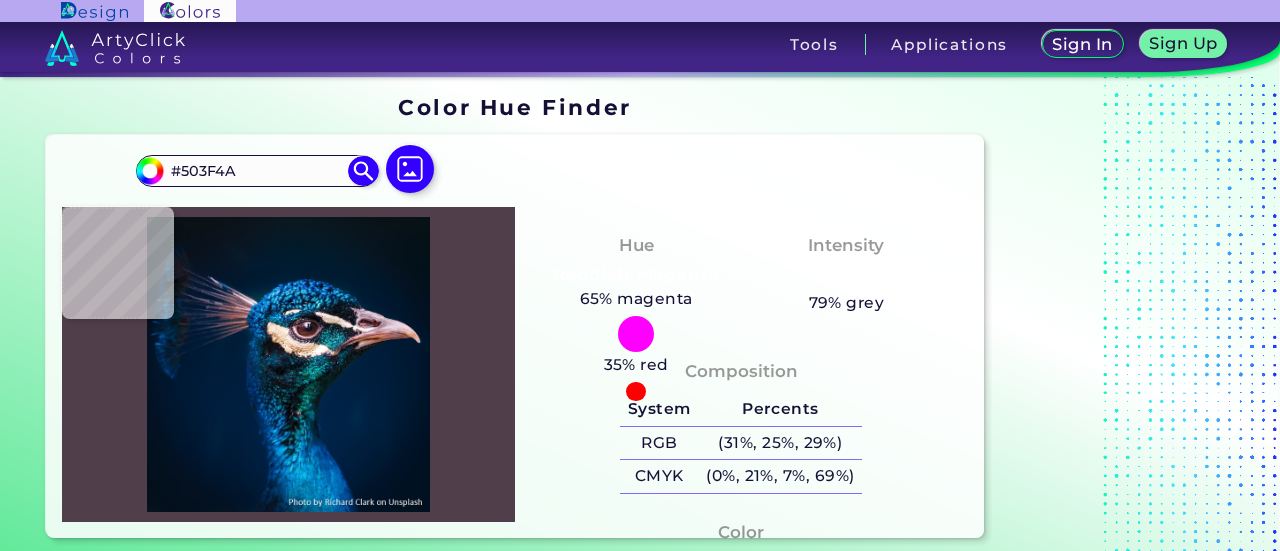 type on "#0c688e" 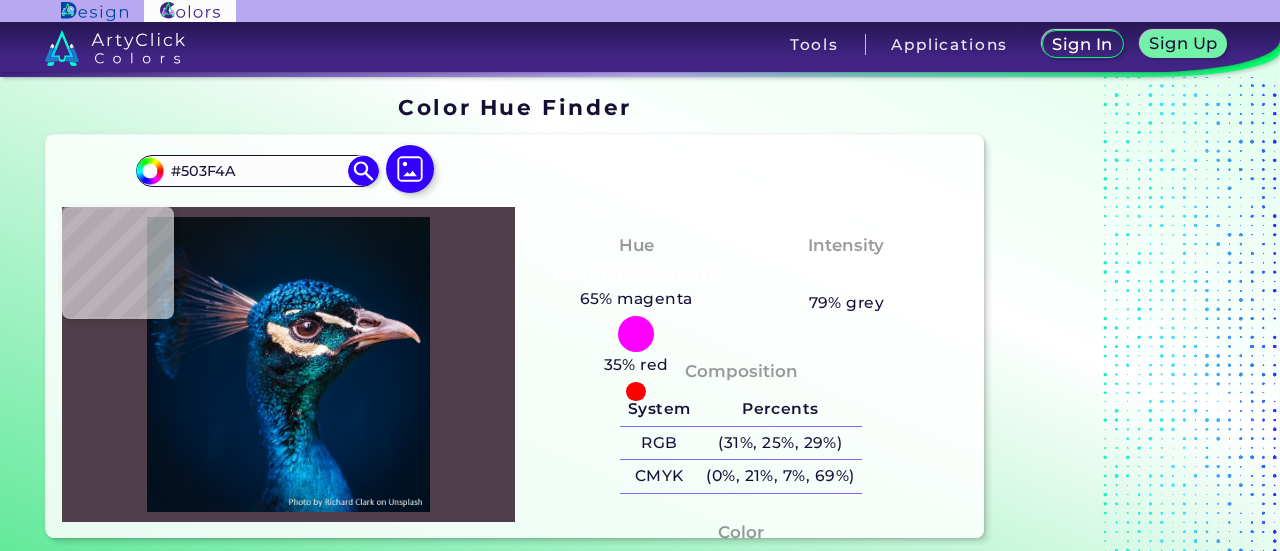 type on "#0C688E" 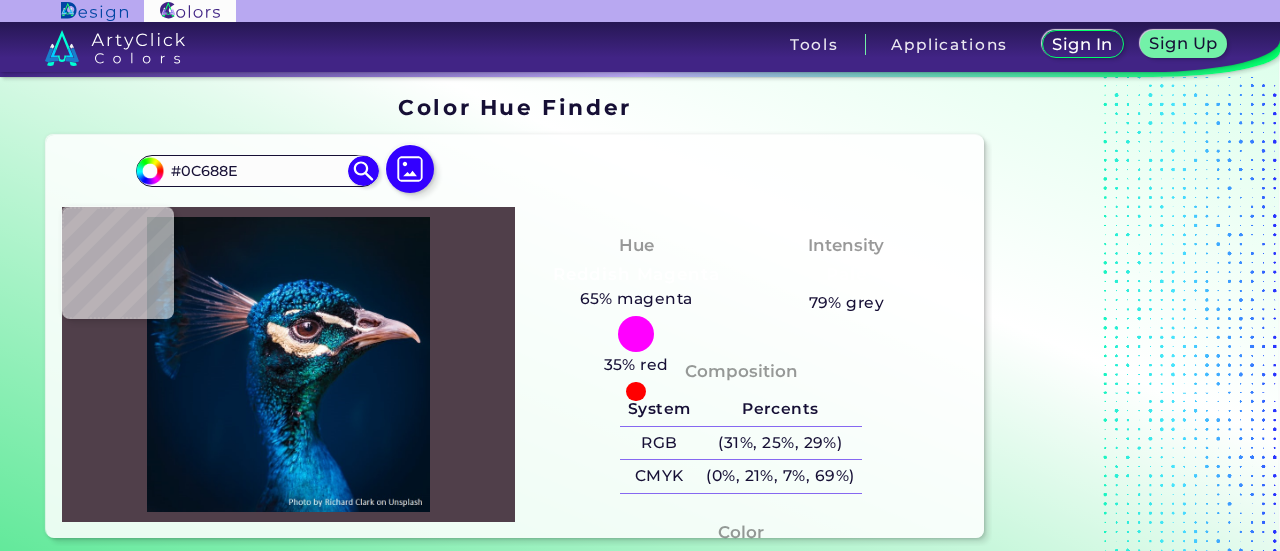 type on "#177289" 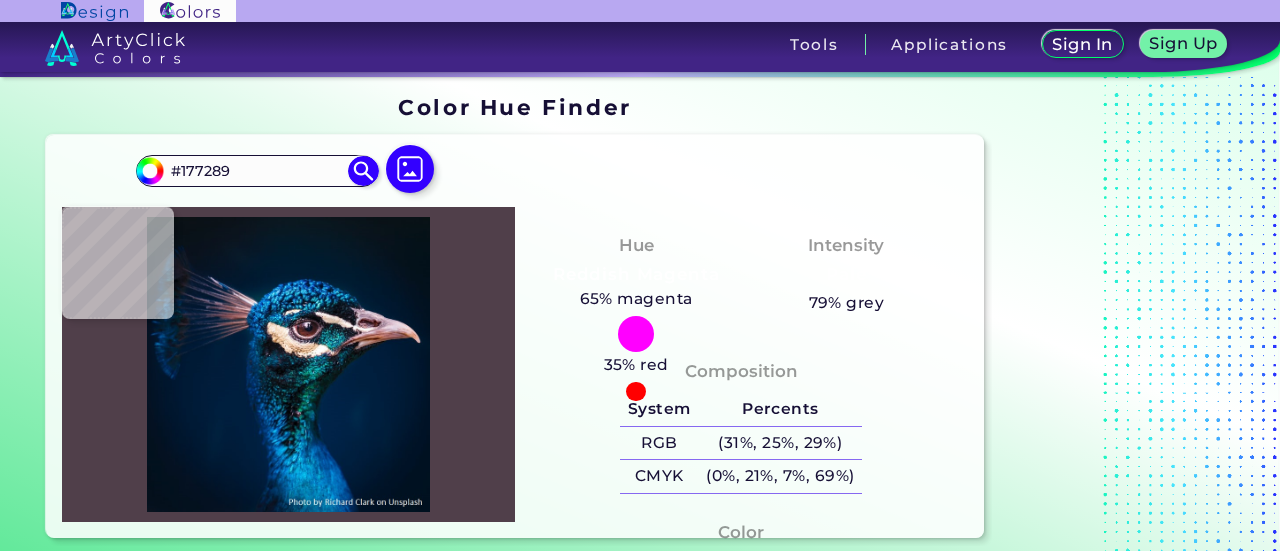 type on "#432424" 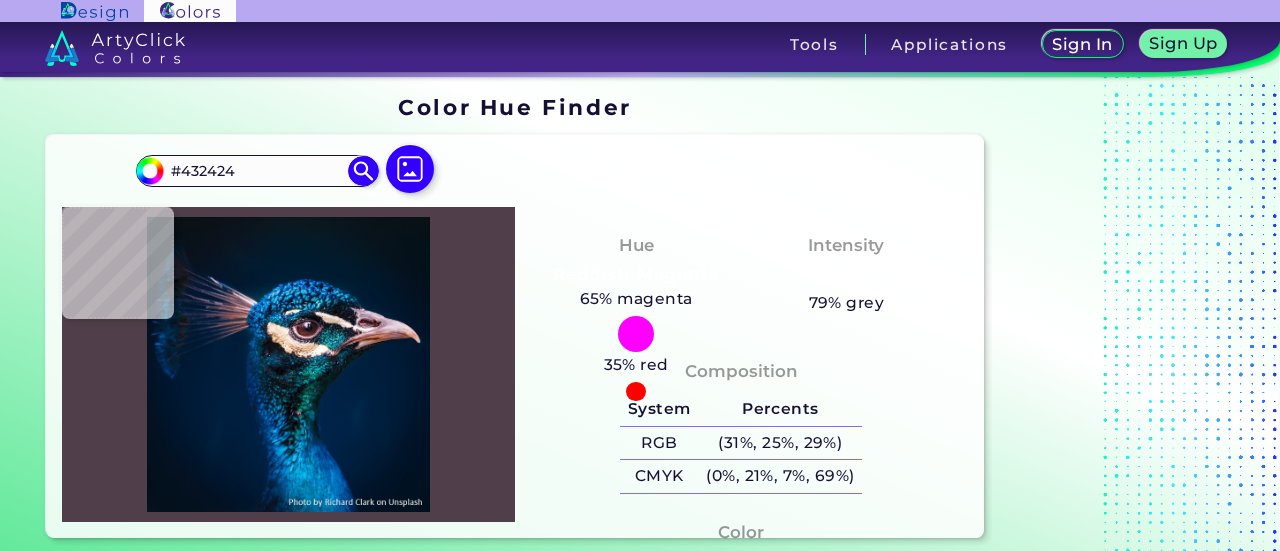 type on "#291e27" 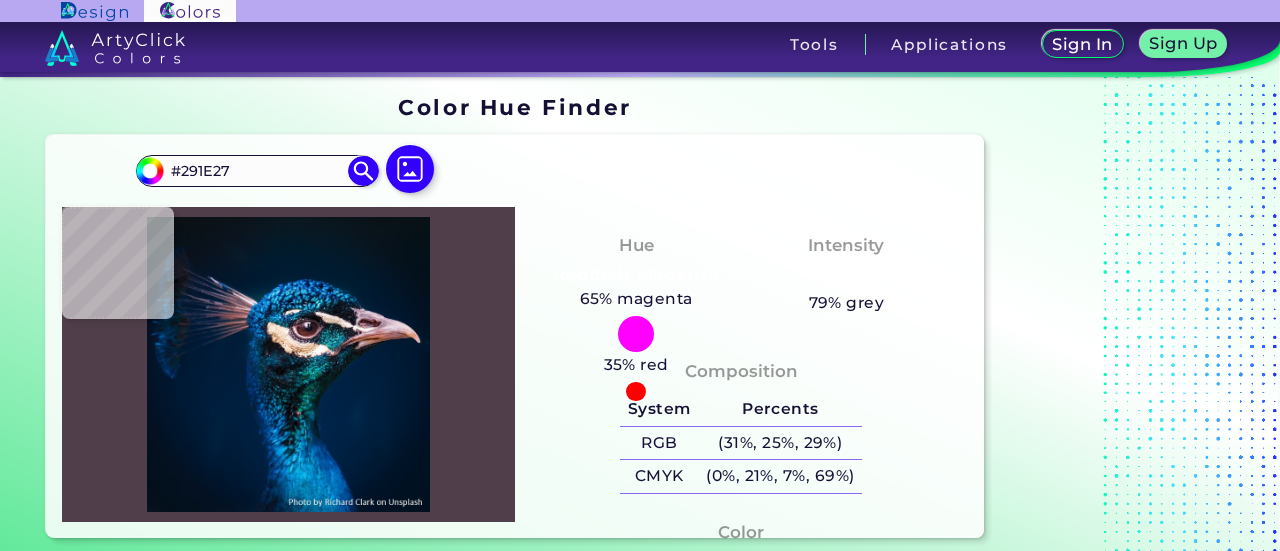 type on "#13121a" 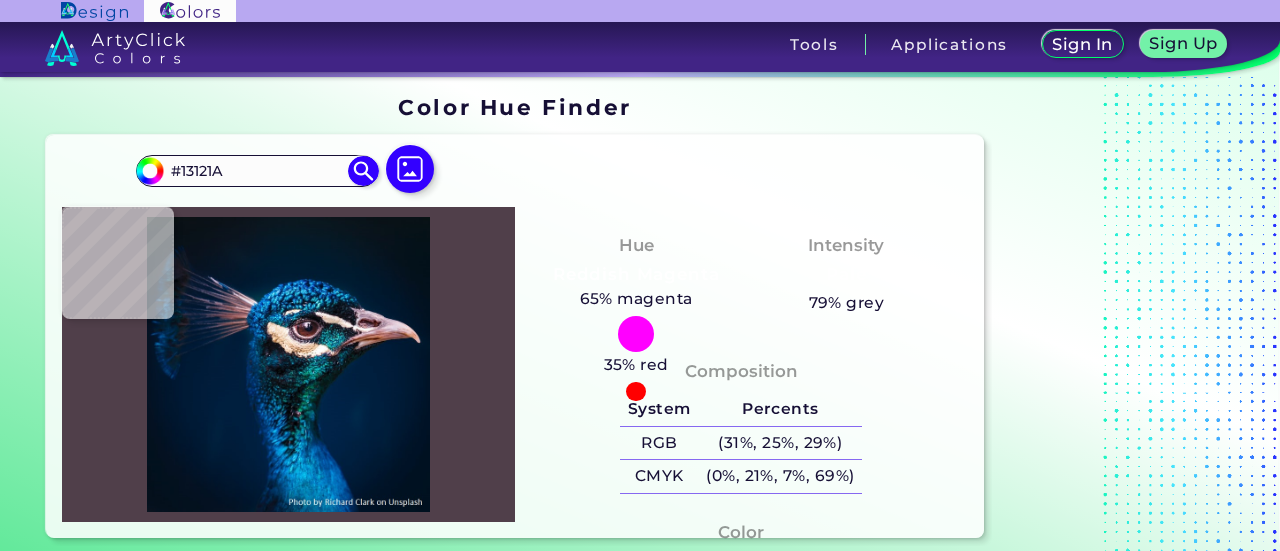 type on "#14233a" 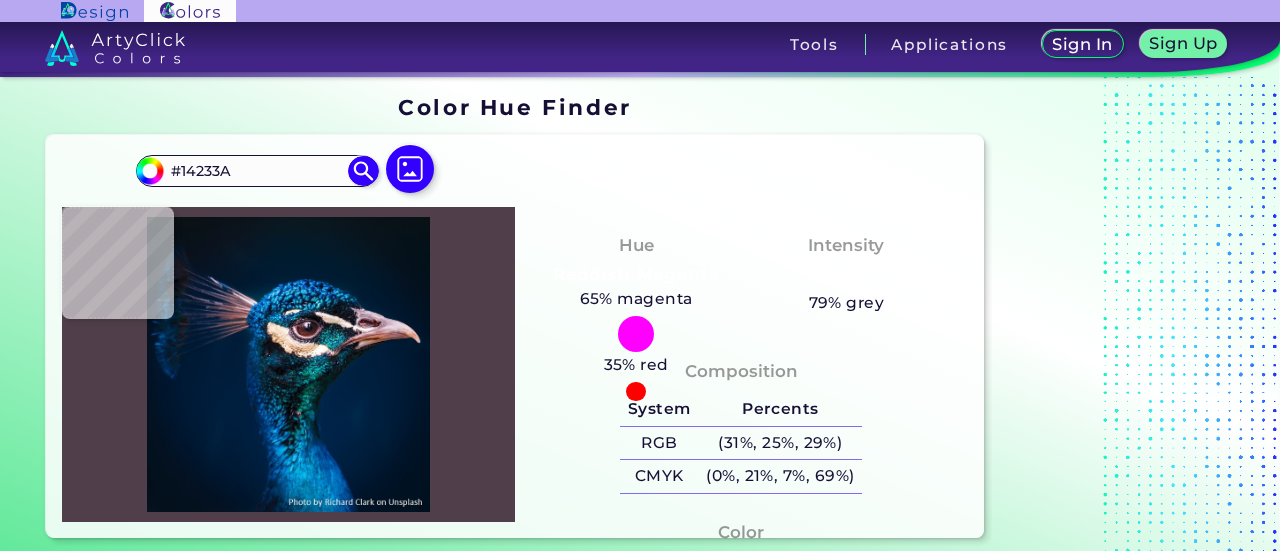 type on "#047cb5" 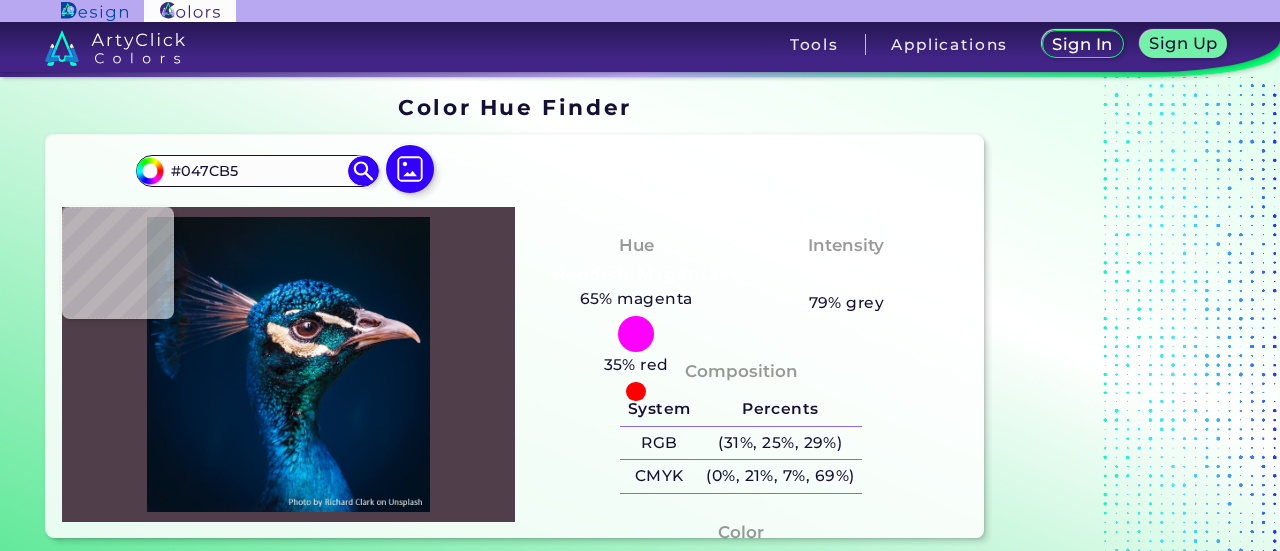 type on "#186b93" 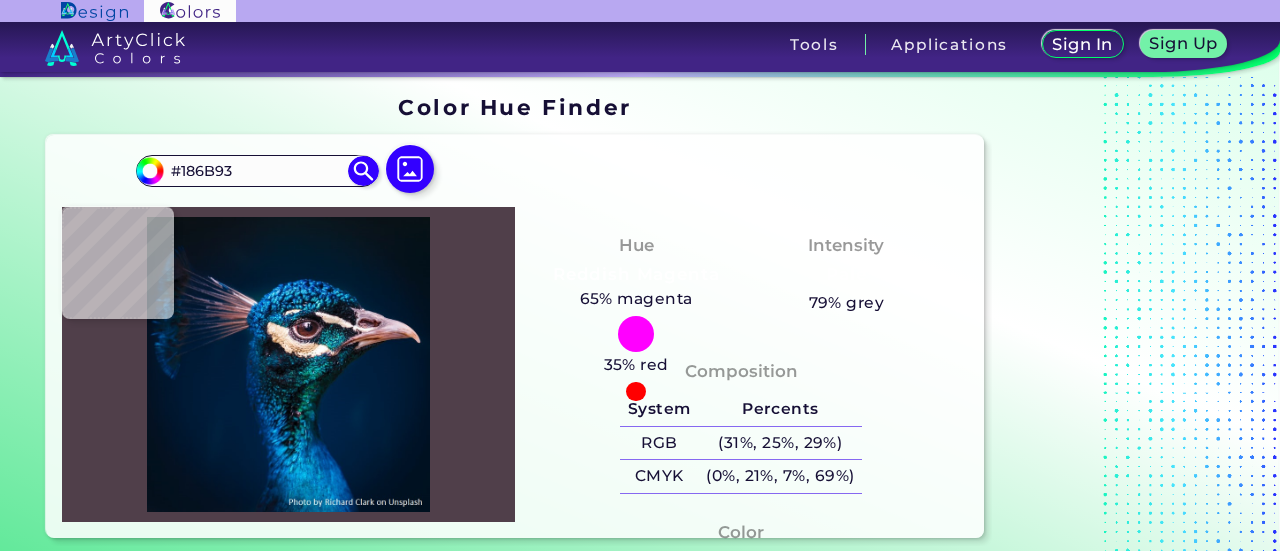 type on "#011c41" 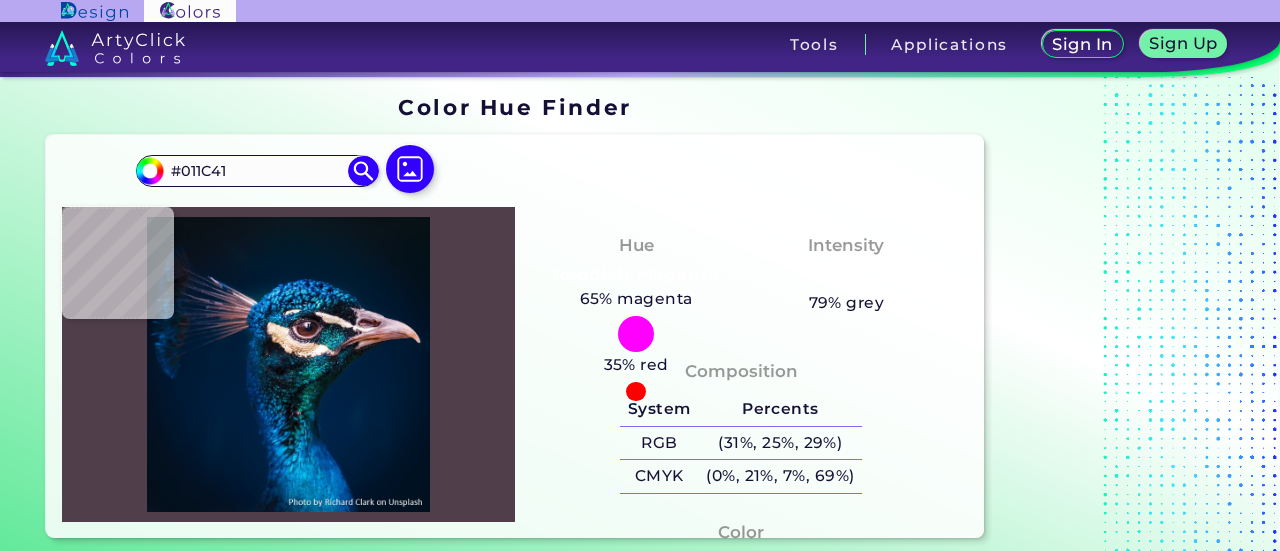 type on "#035c93" 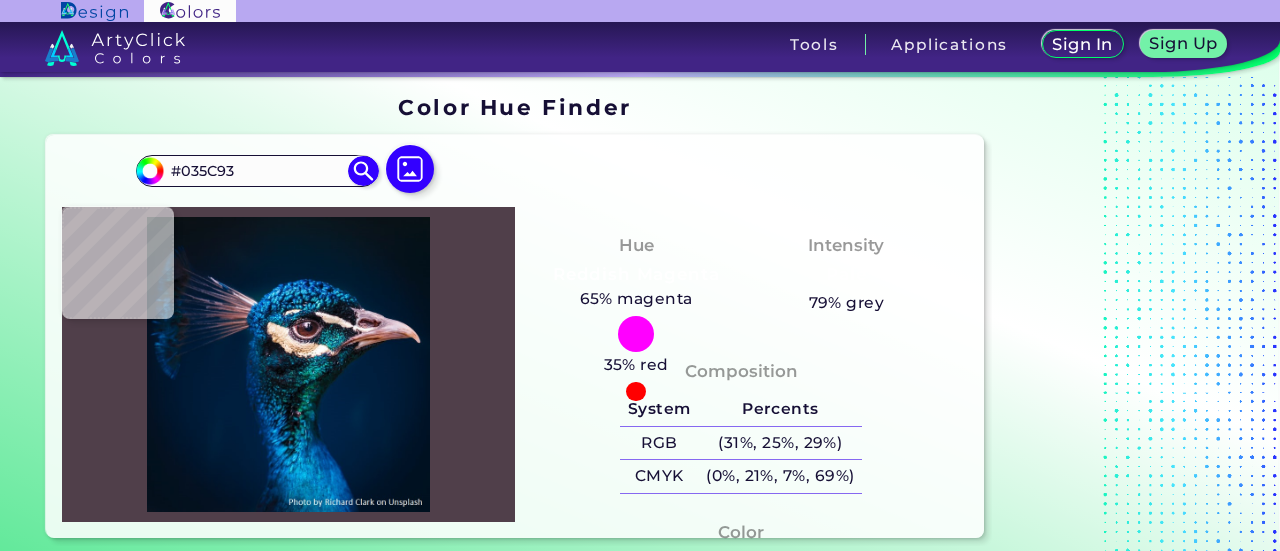 type on "#19547d" 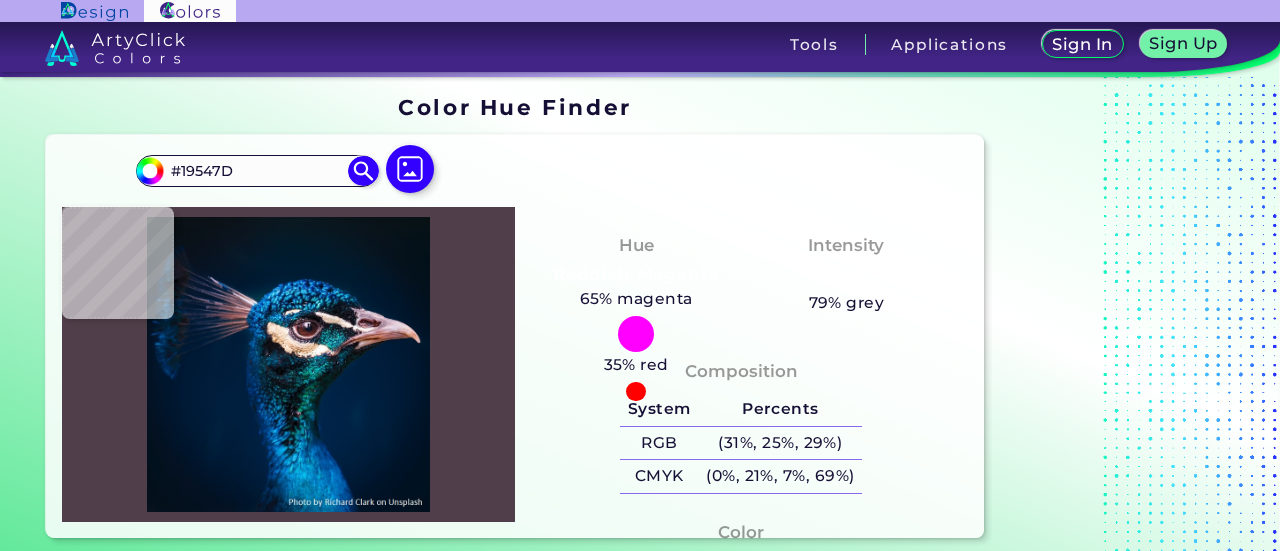 type on "#05418e" 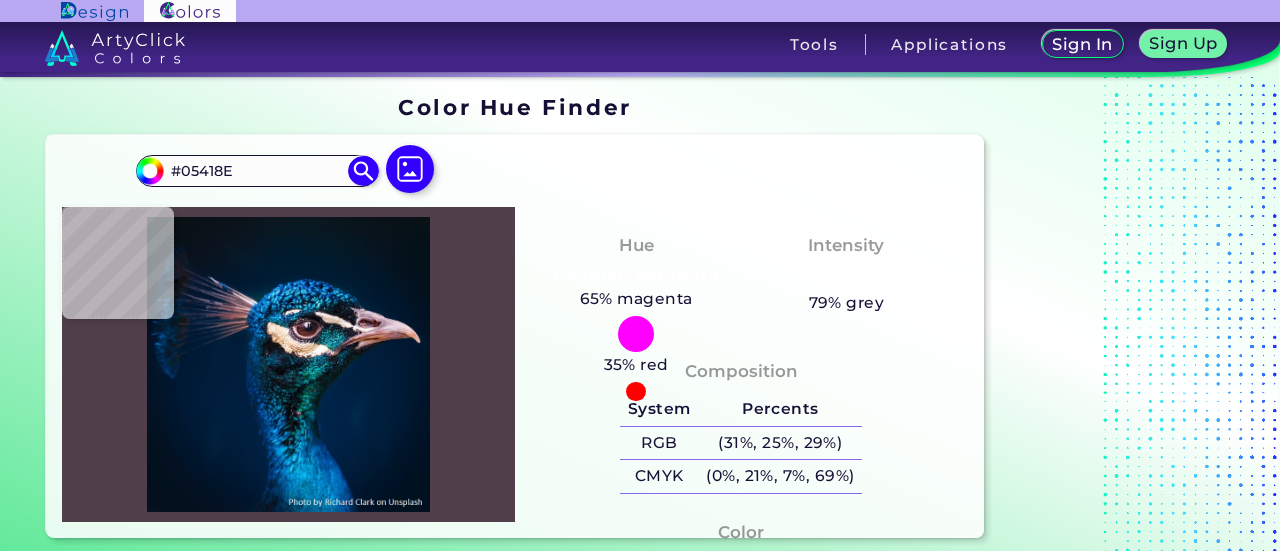 type on "#005599" 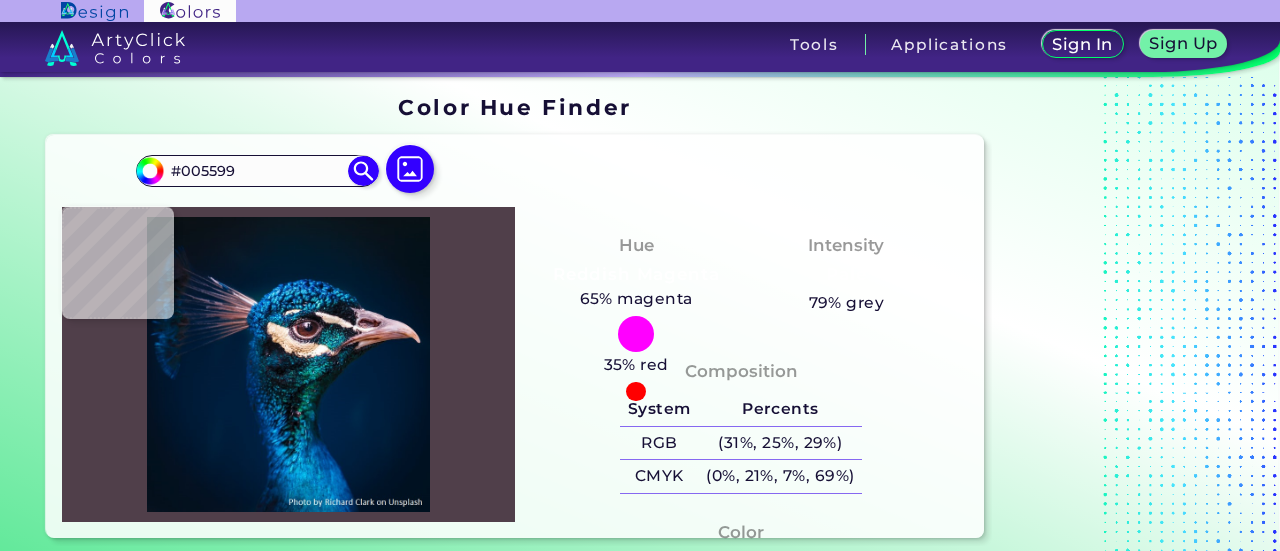 type on "#147ac5" 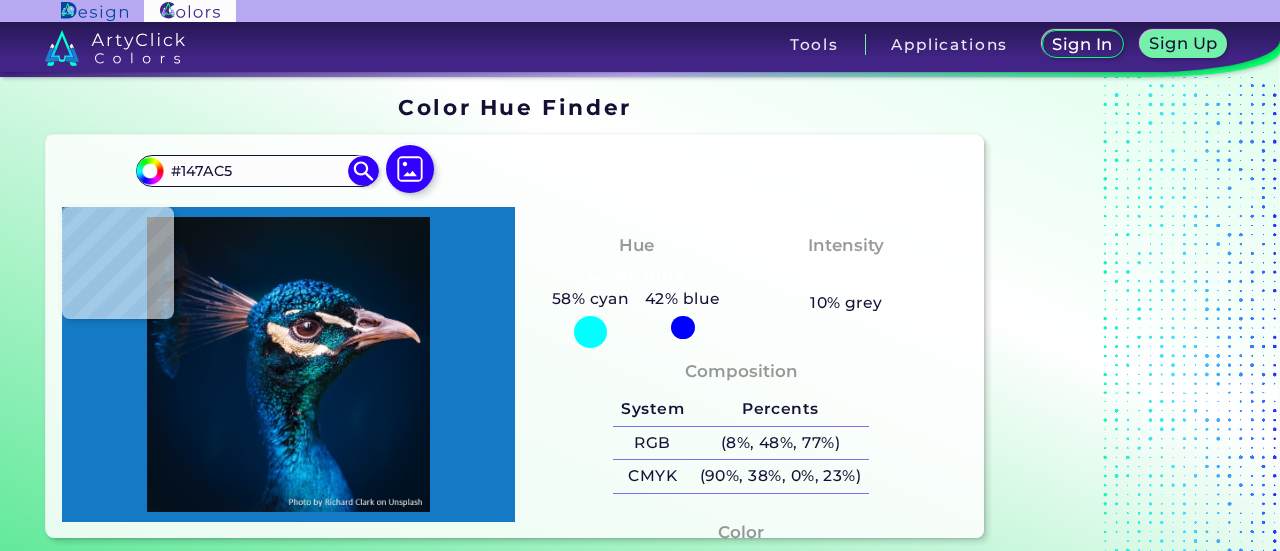 type on "#1c5fac" 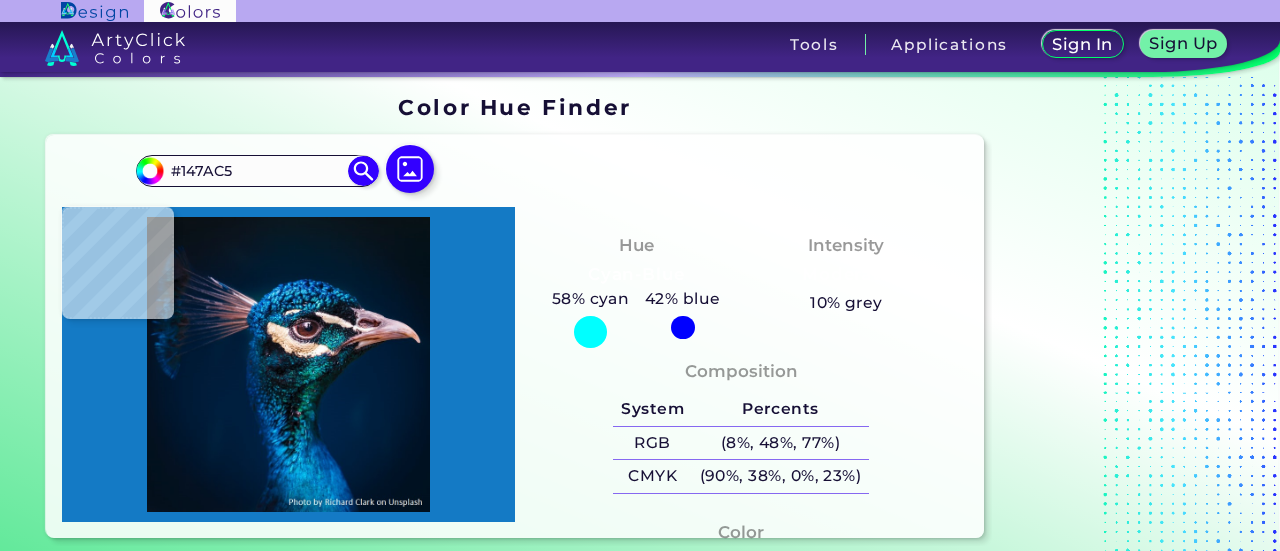 type on "#1C5FAC" 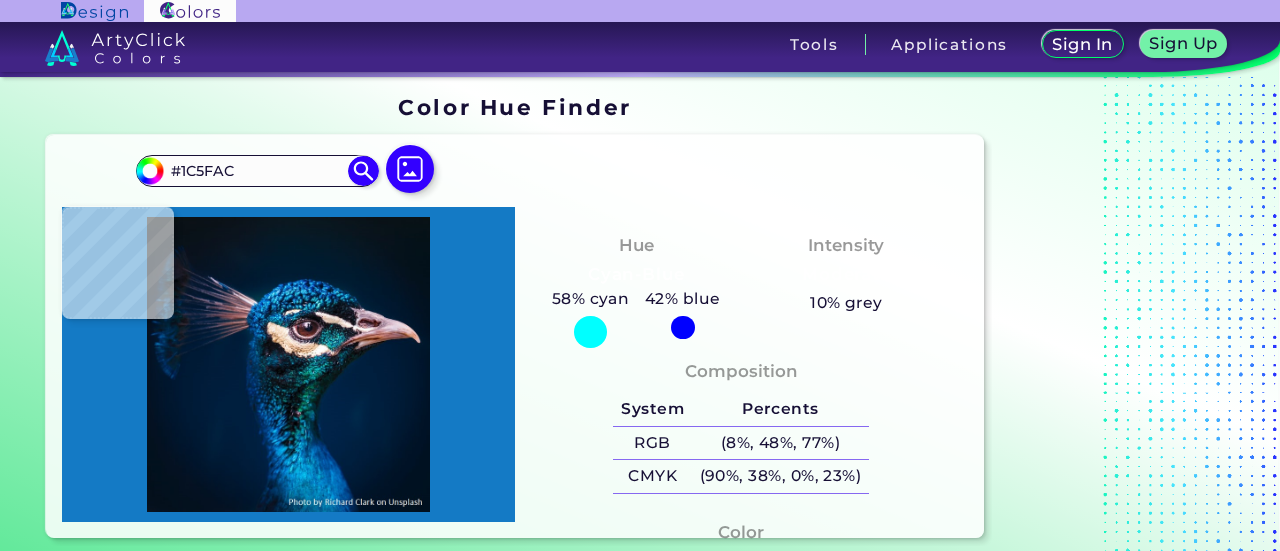 type on "#076fbd" 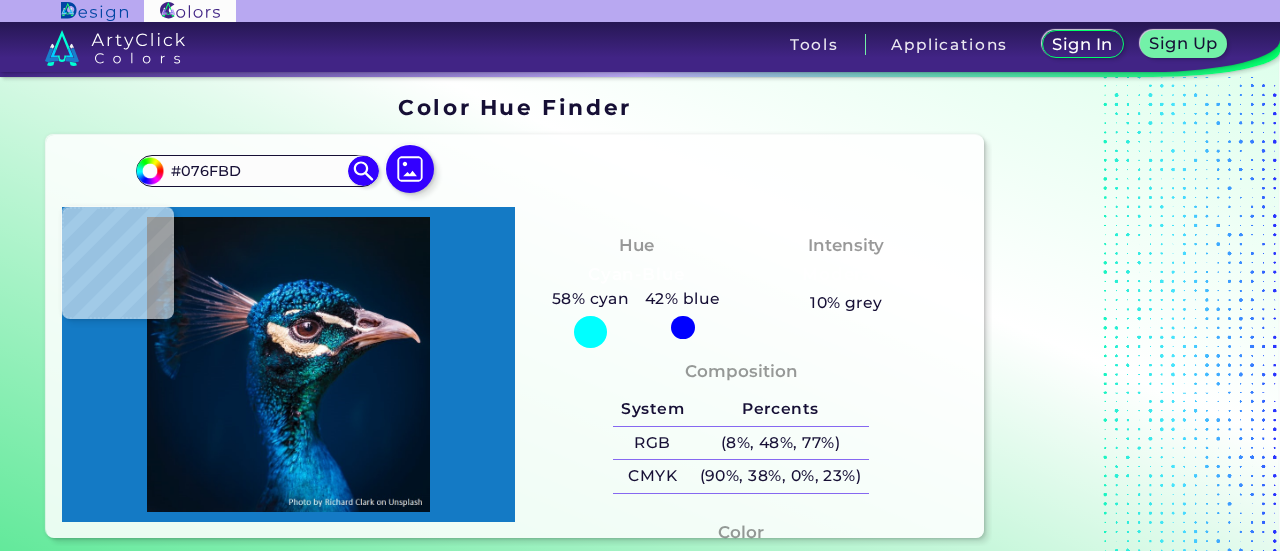 type on "#4499e2" 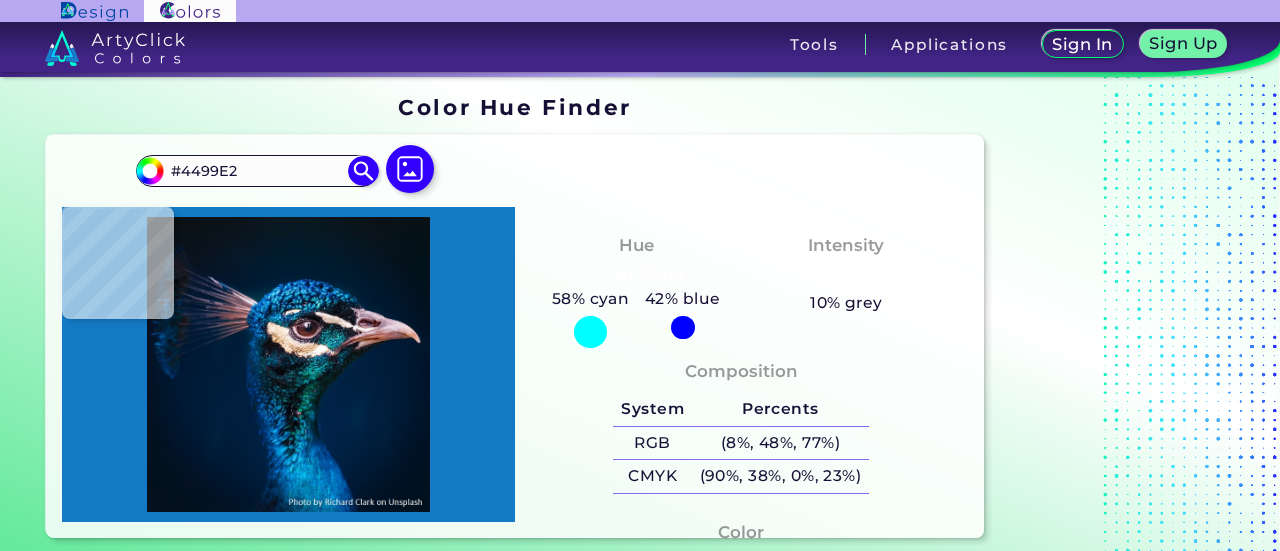 type on "#001b45" 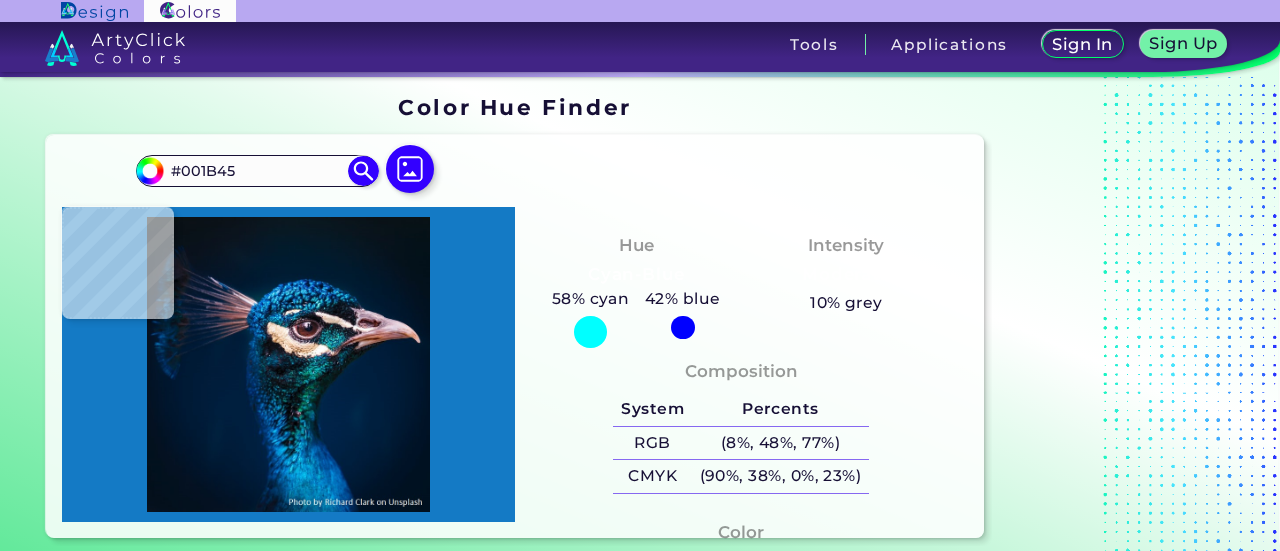 type on "#1ca9d1" 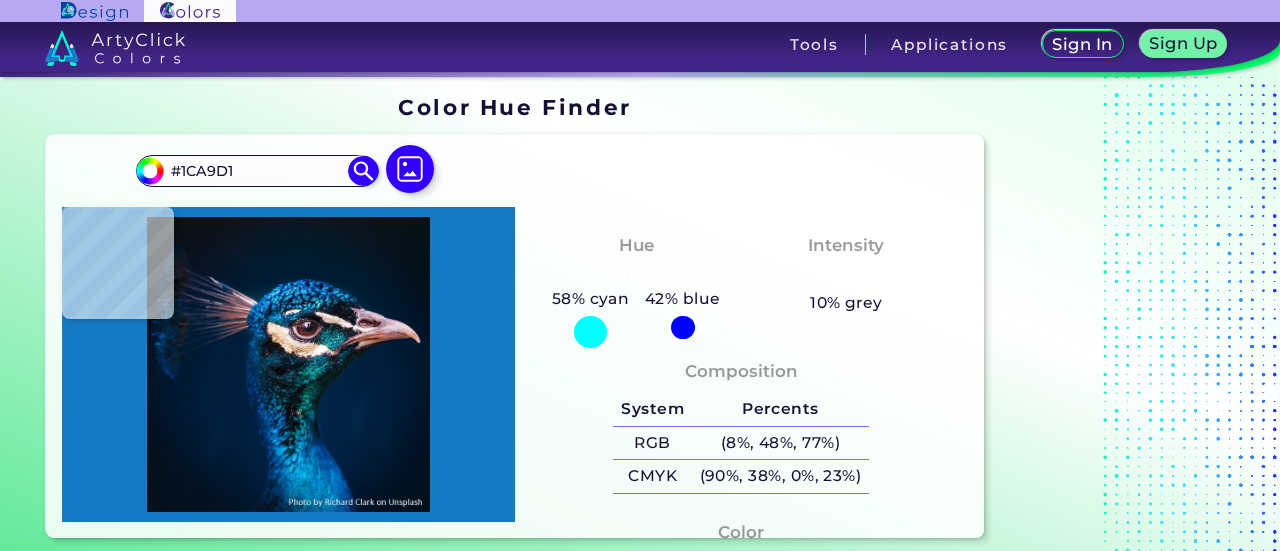 type on "#013073" 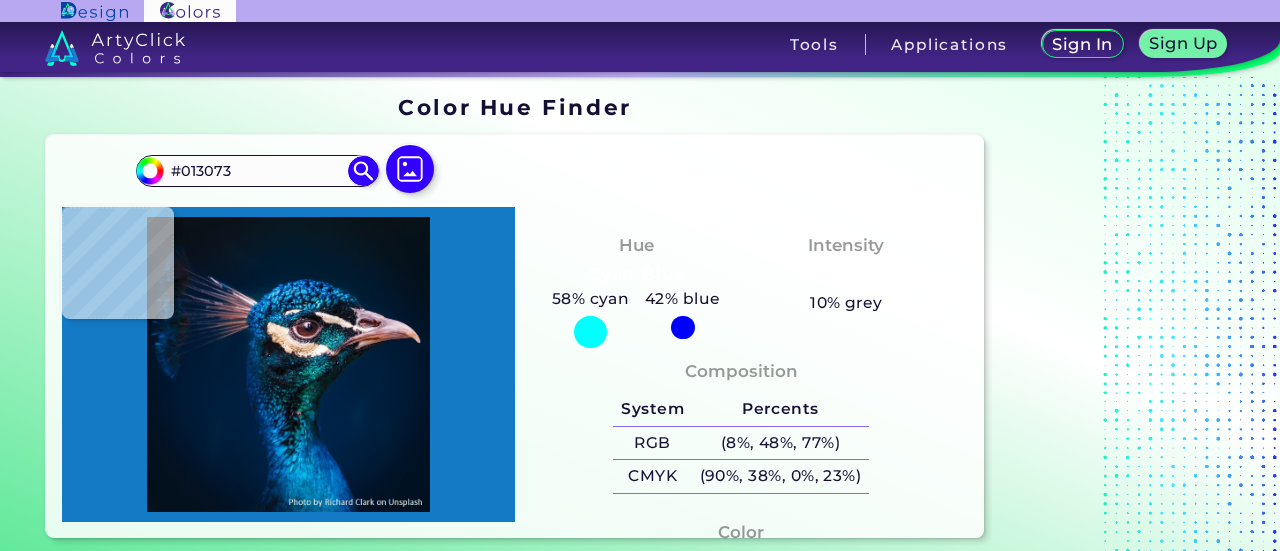 type on "#08324f" 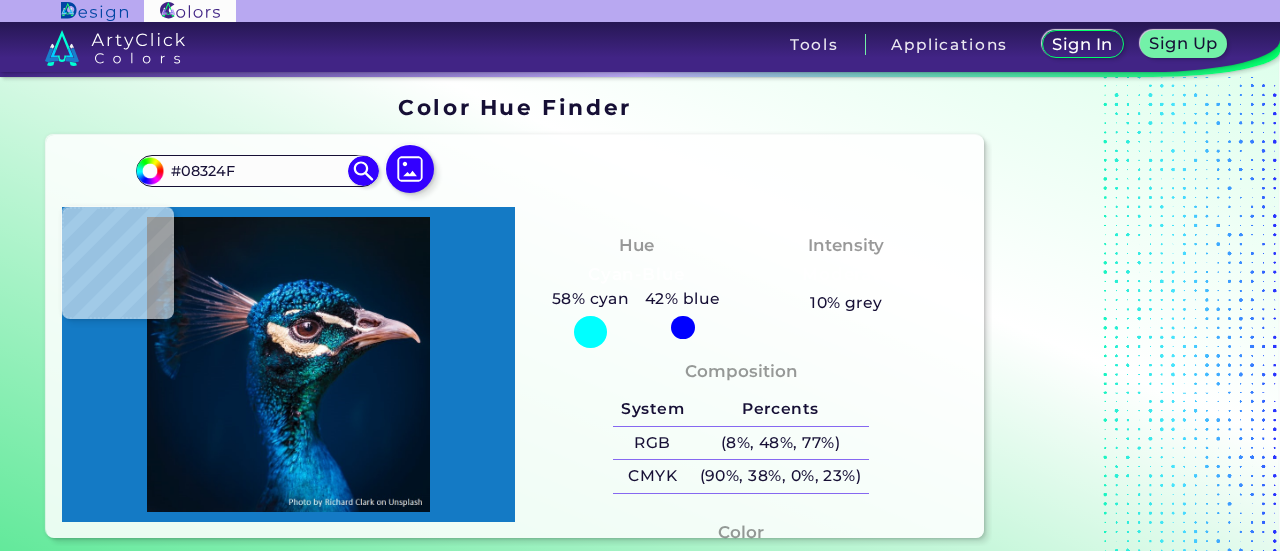type on "#02375b" 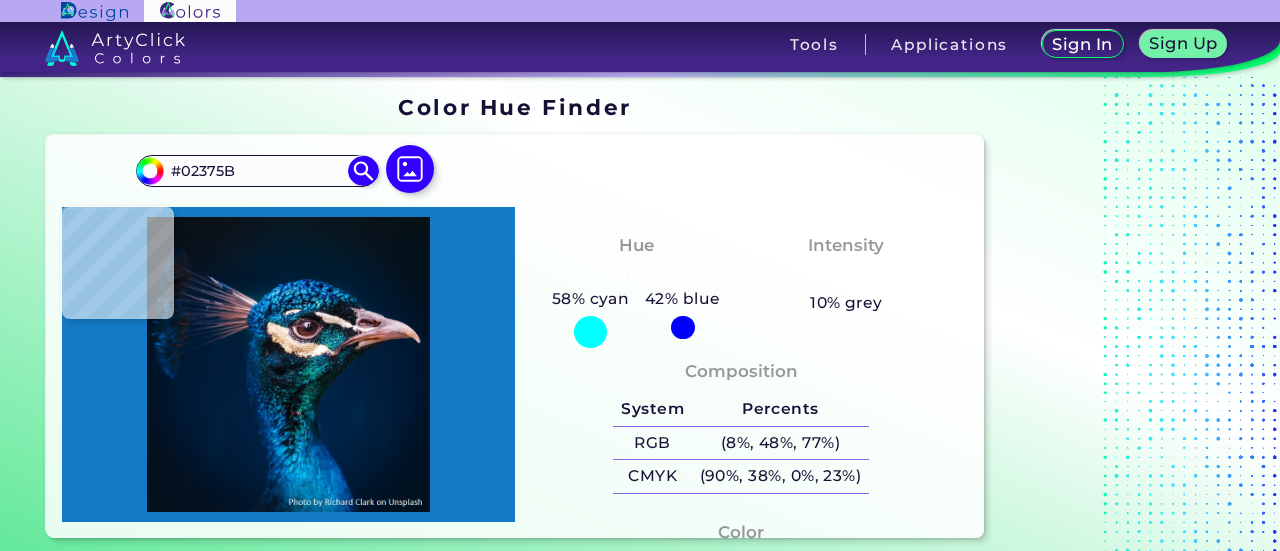 type on "#023661" 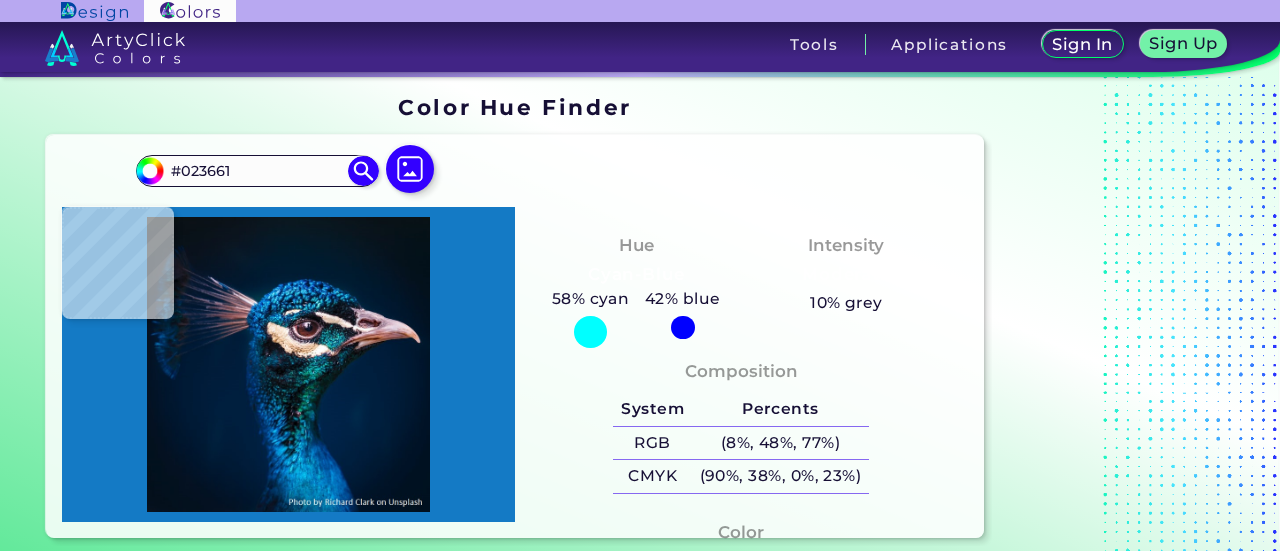 type on "#00284a" 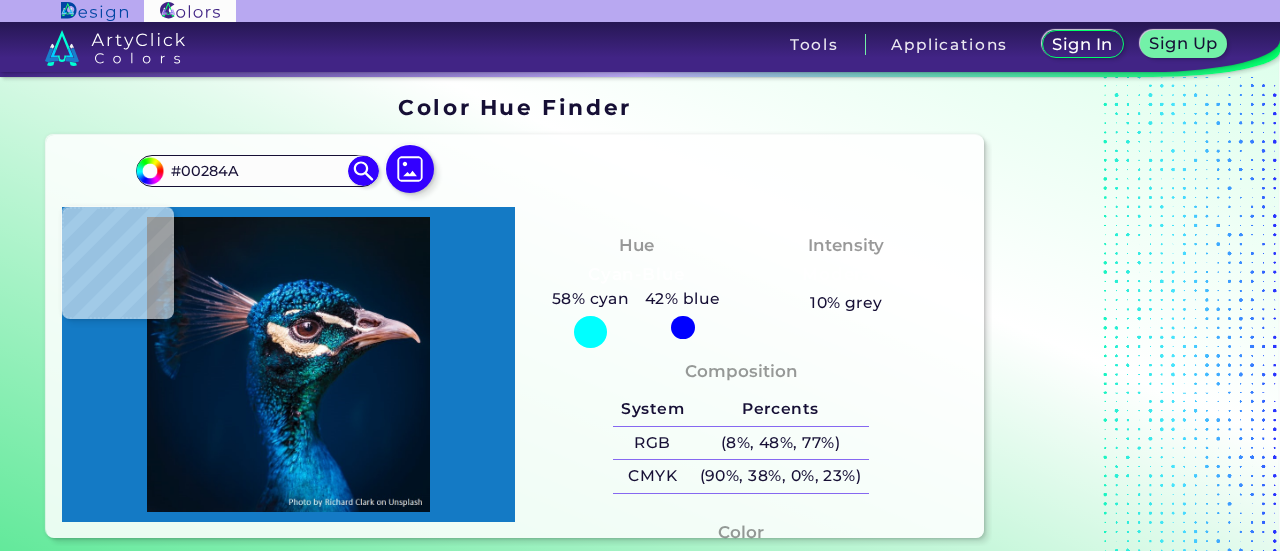 type on "#0983aa" 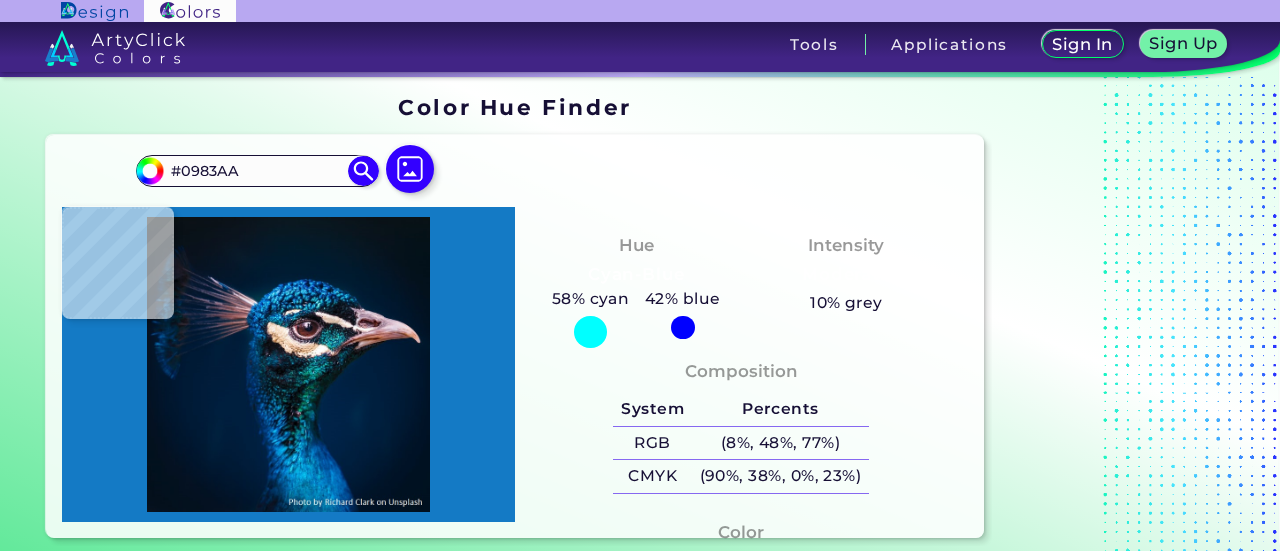 type on "#004886" 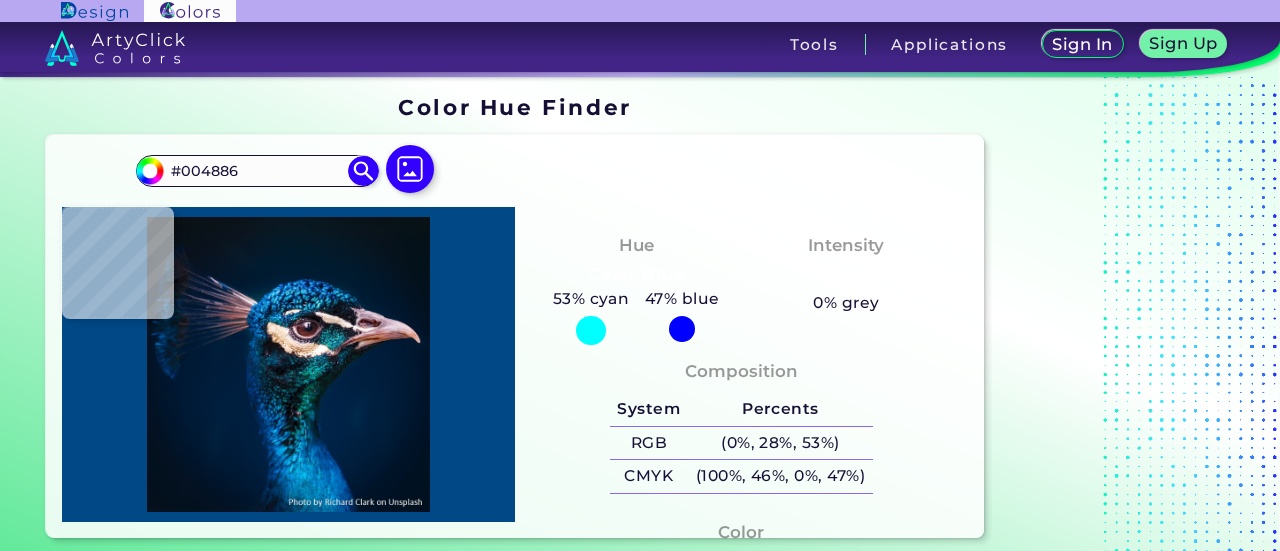 type on "#003471" 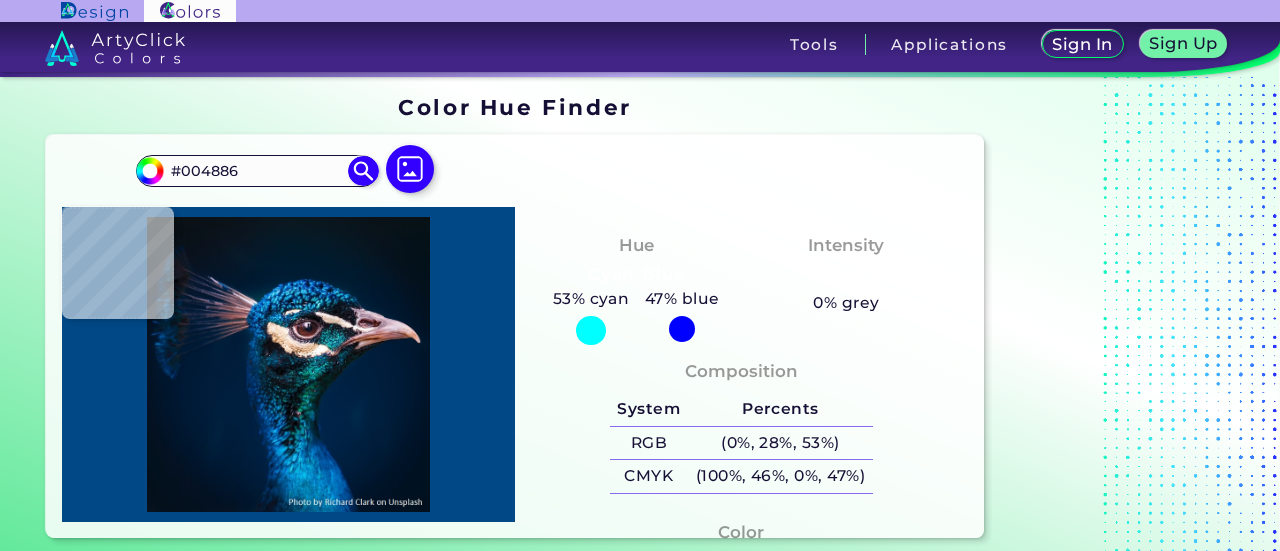 type on "#003471" 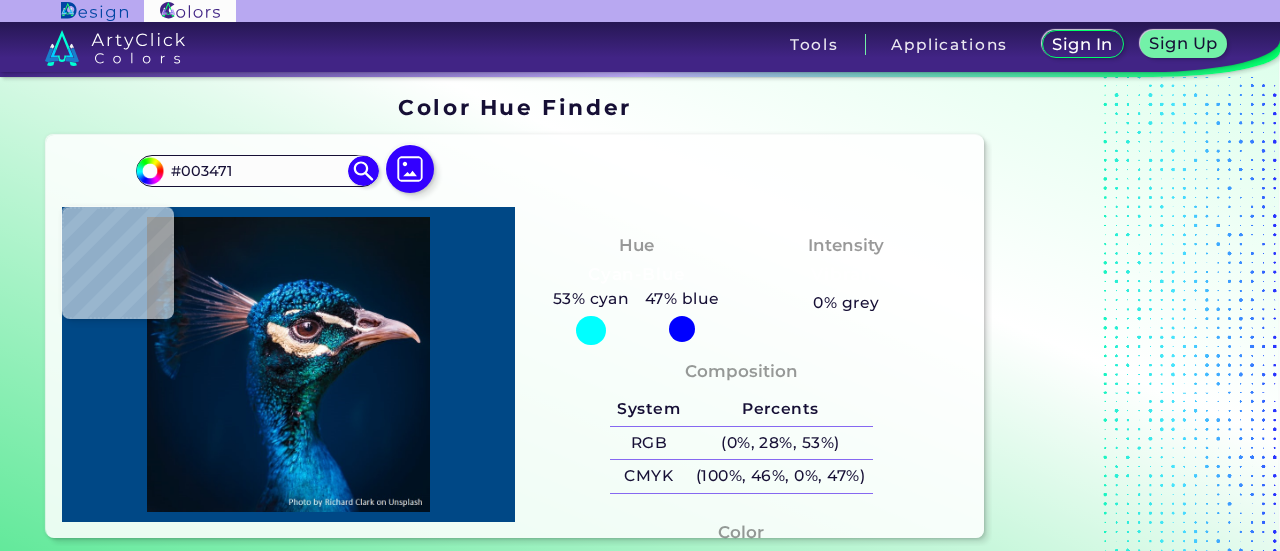 type on "#0d58b9" 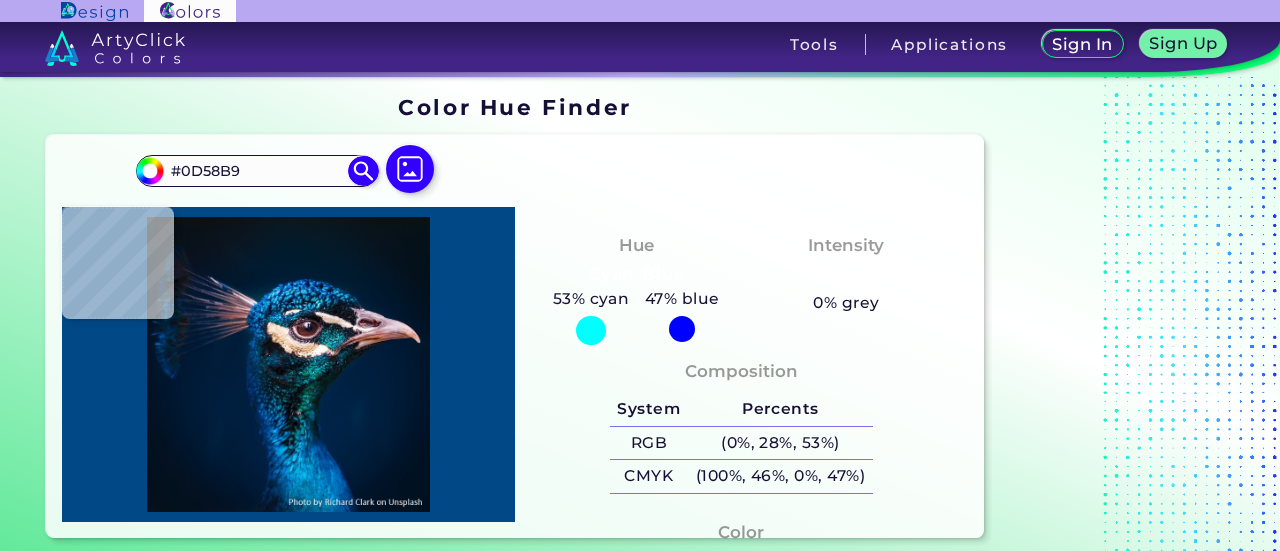 type on "#002561" 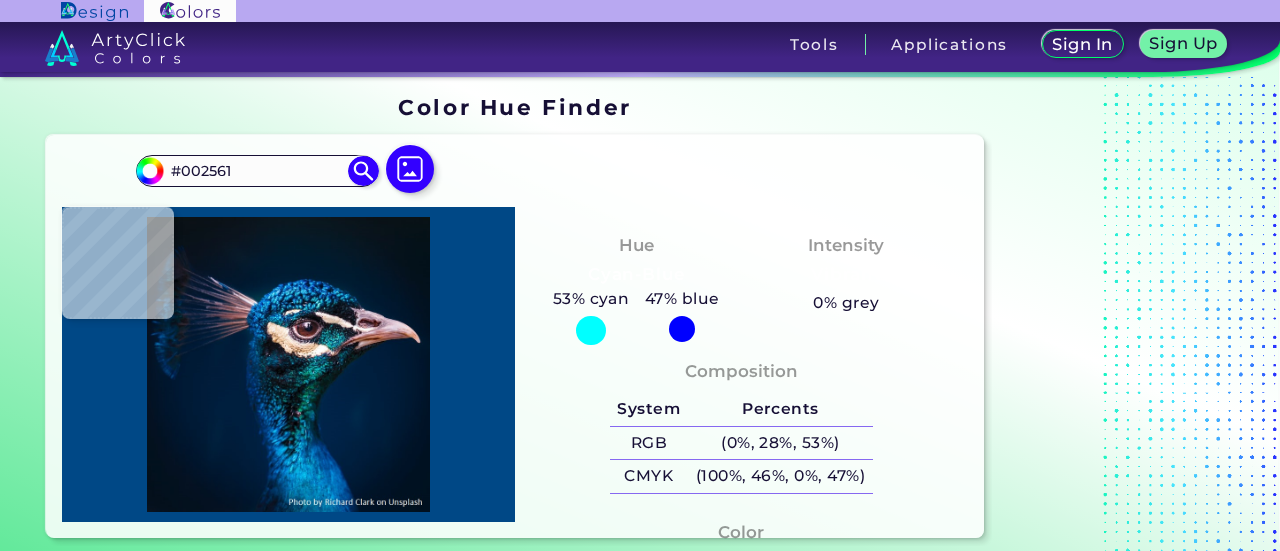 type on "#1a4f7c" 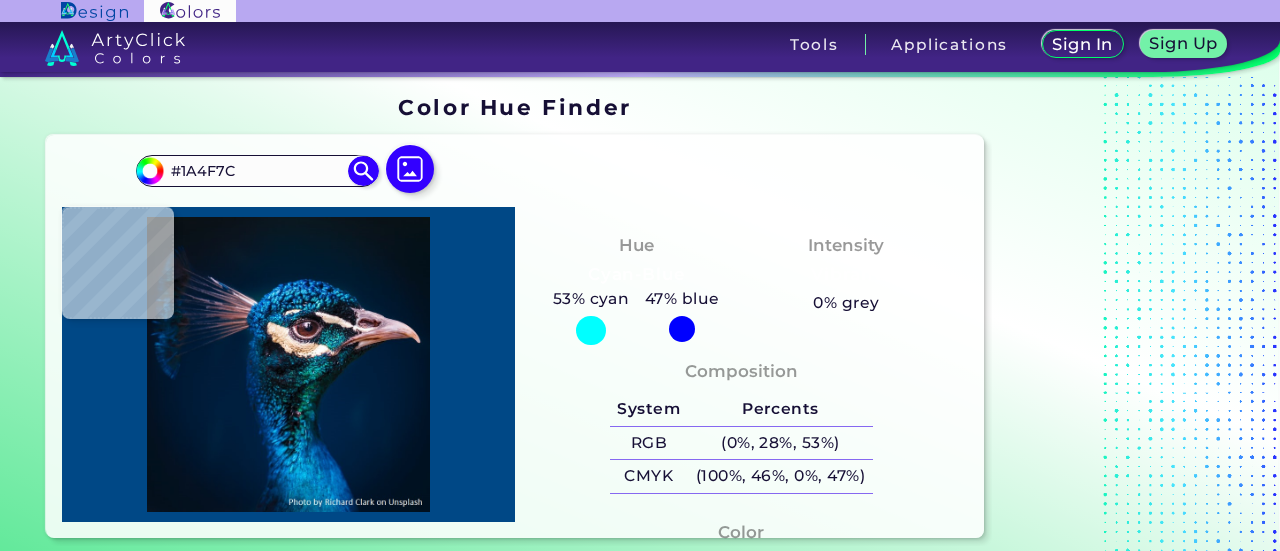 type on "#002039" 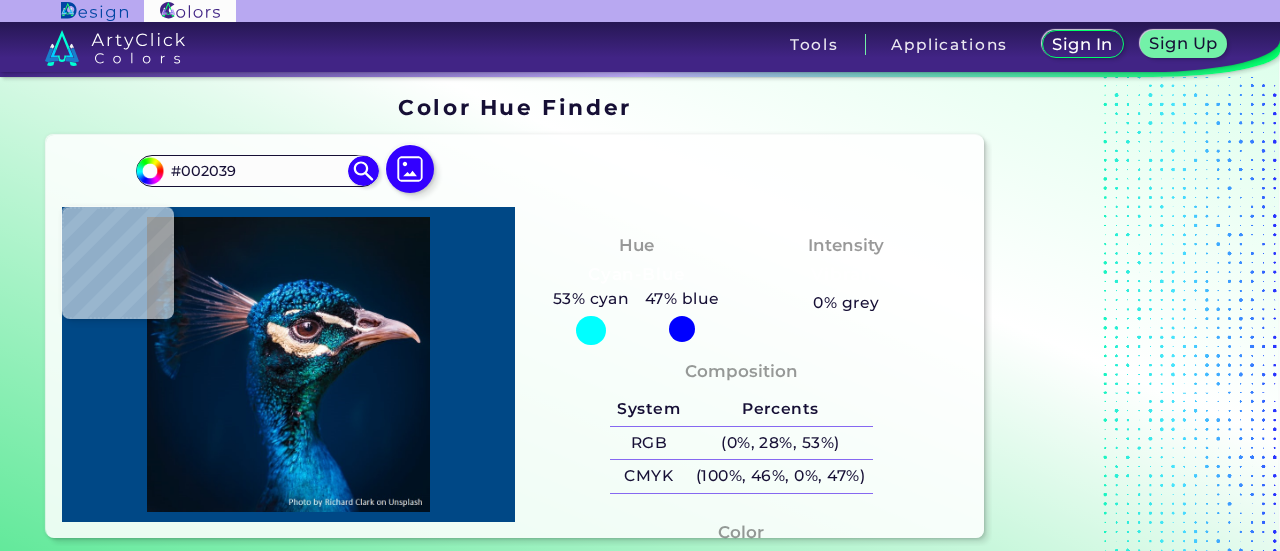 type on "#001c31" 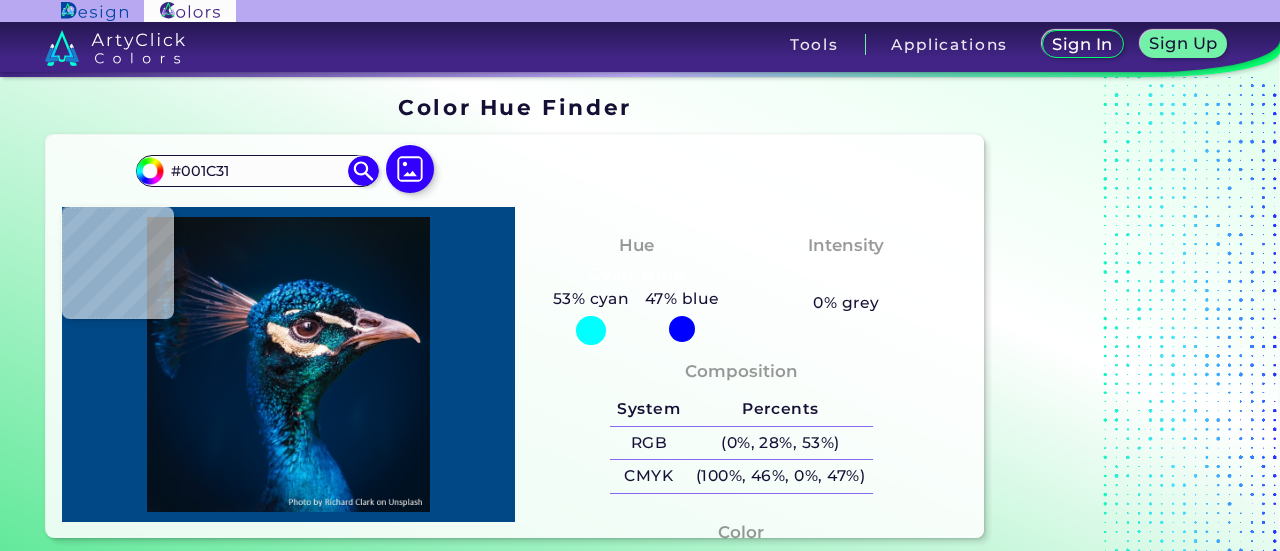 type on "#00192d" 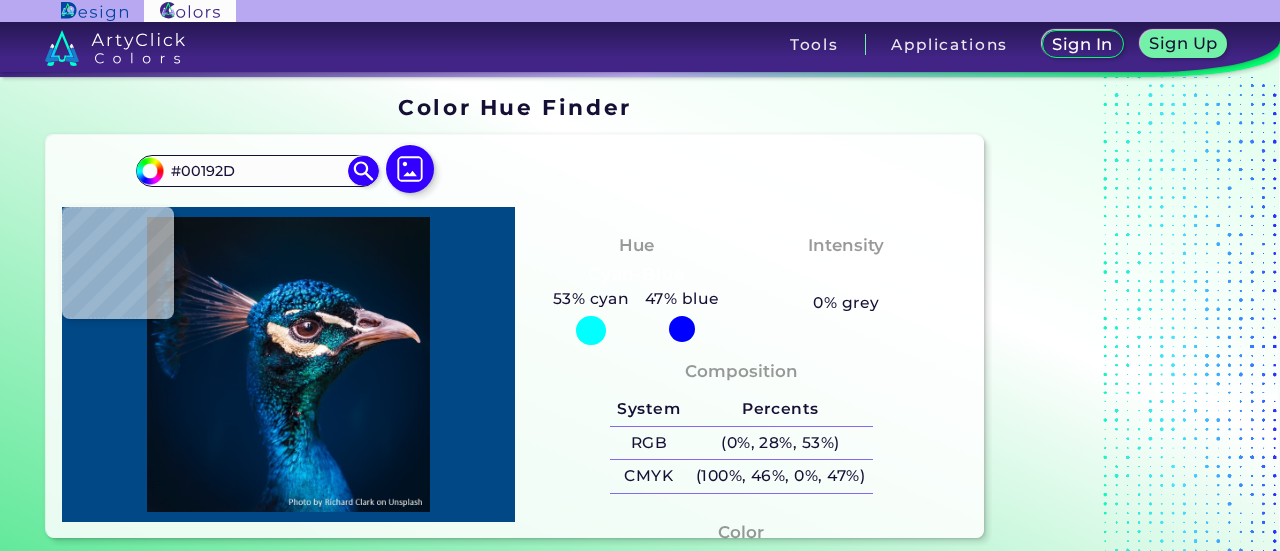 type on "#021829" 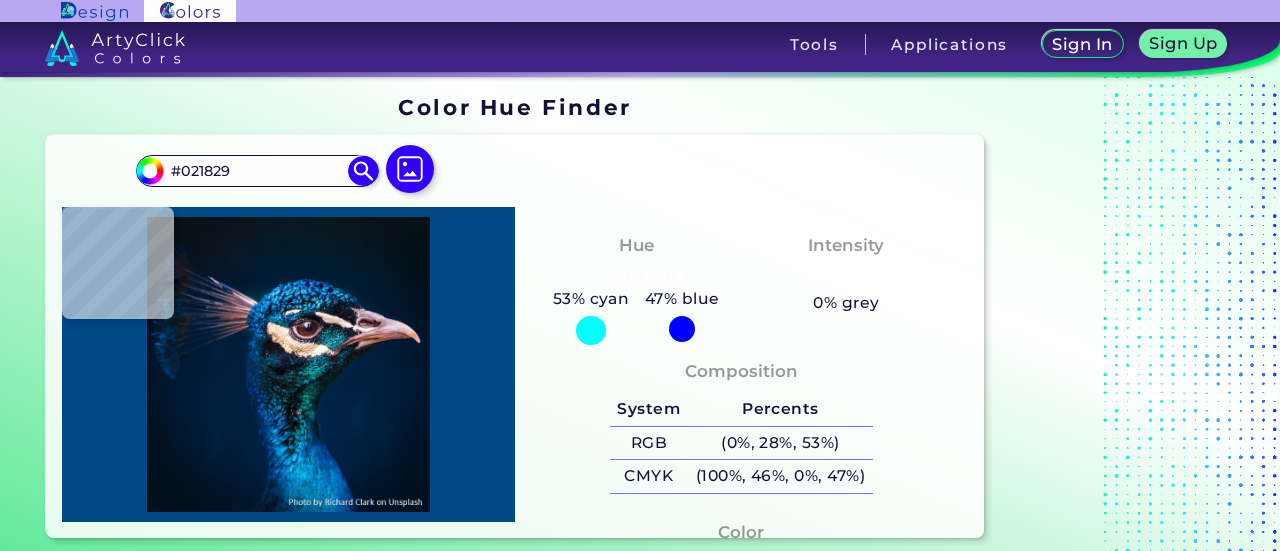 type on "#021728" 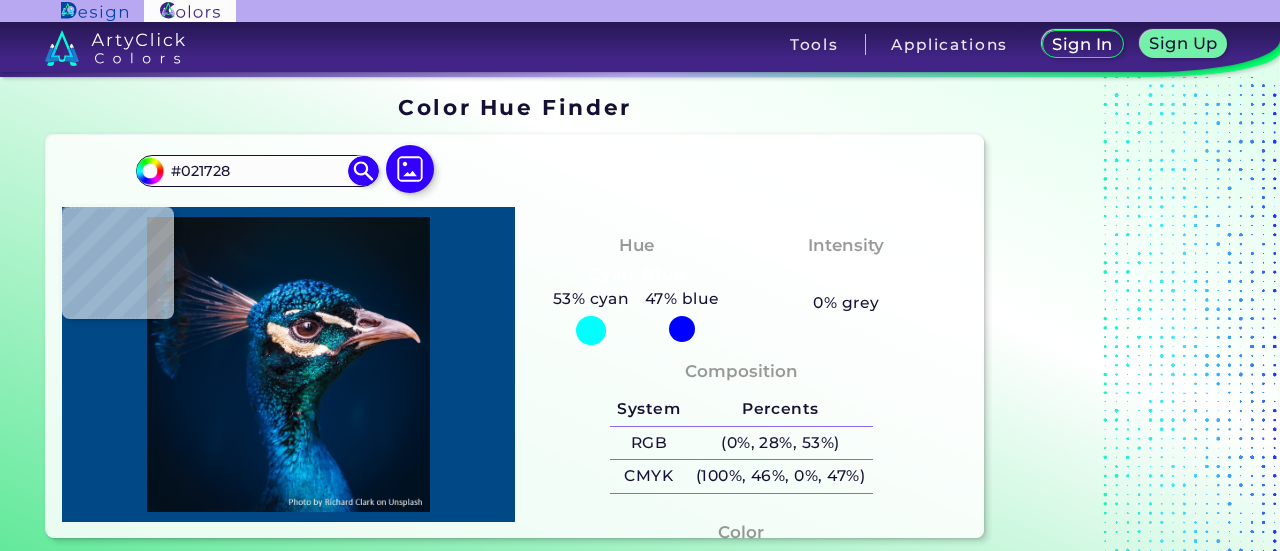type on "#051725" 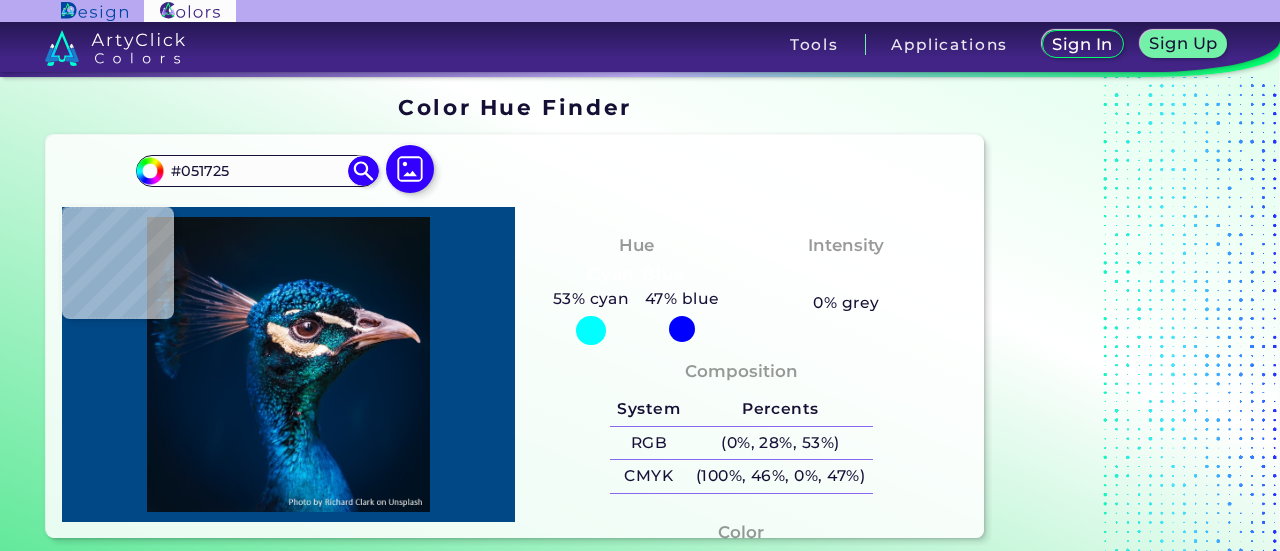 type on "#071621" 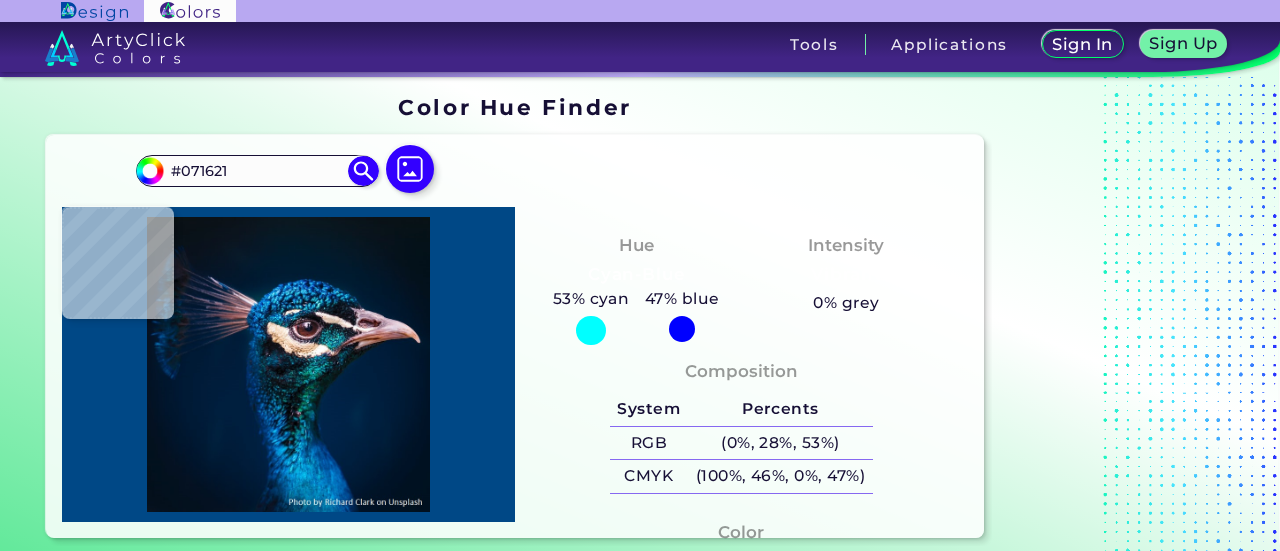 type on "#09131c" 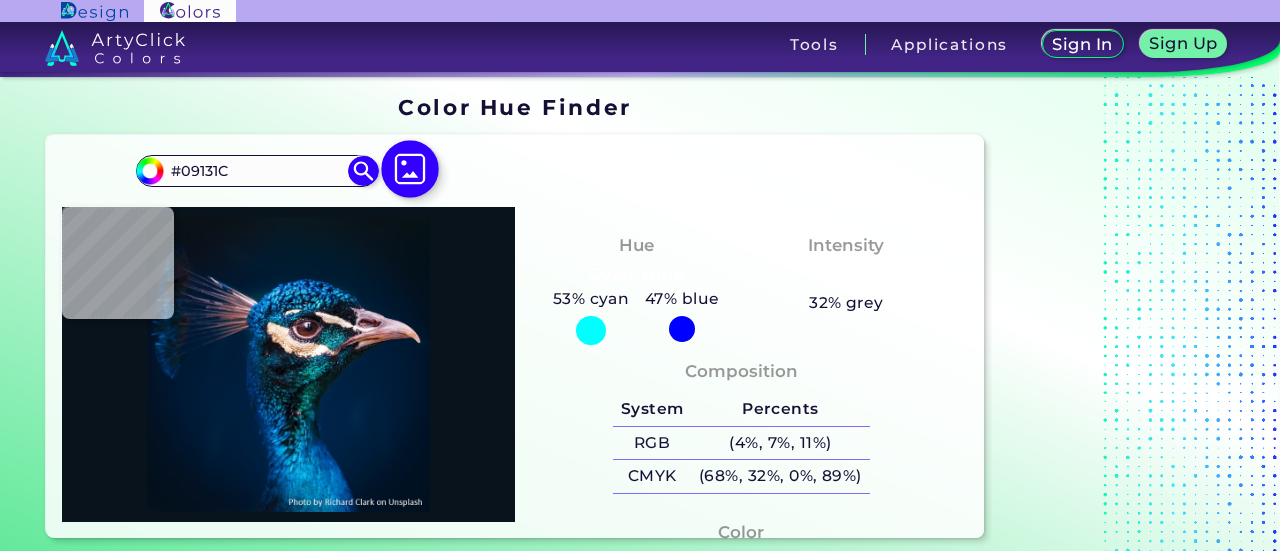 click at bounding box center [410, 170] 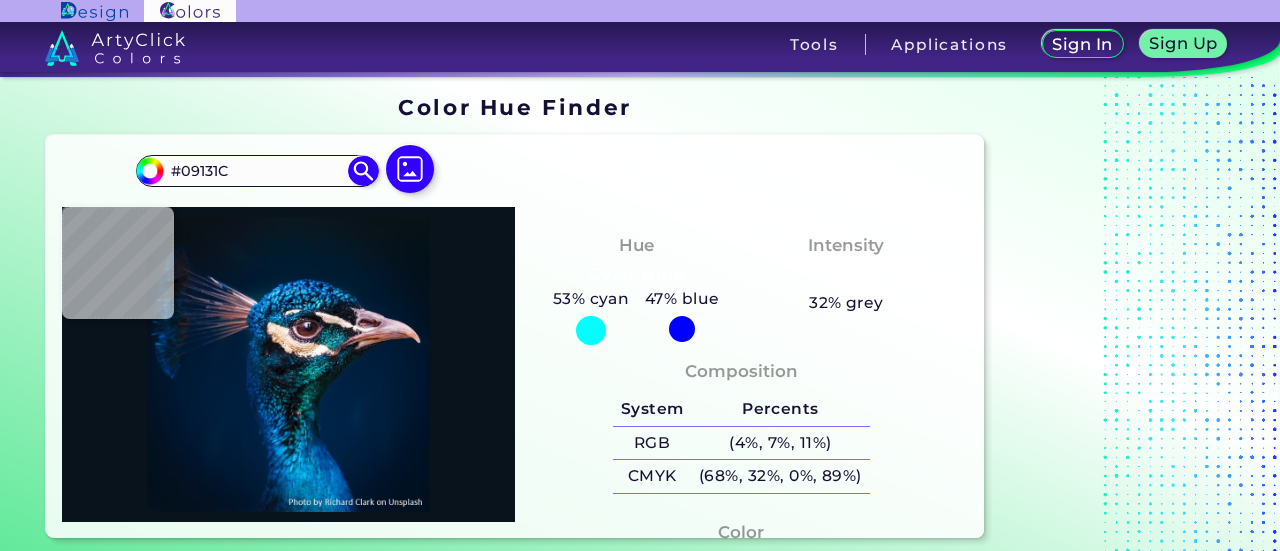 type on "#000000" 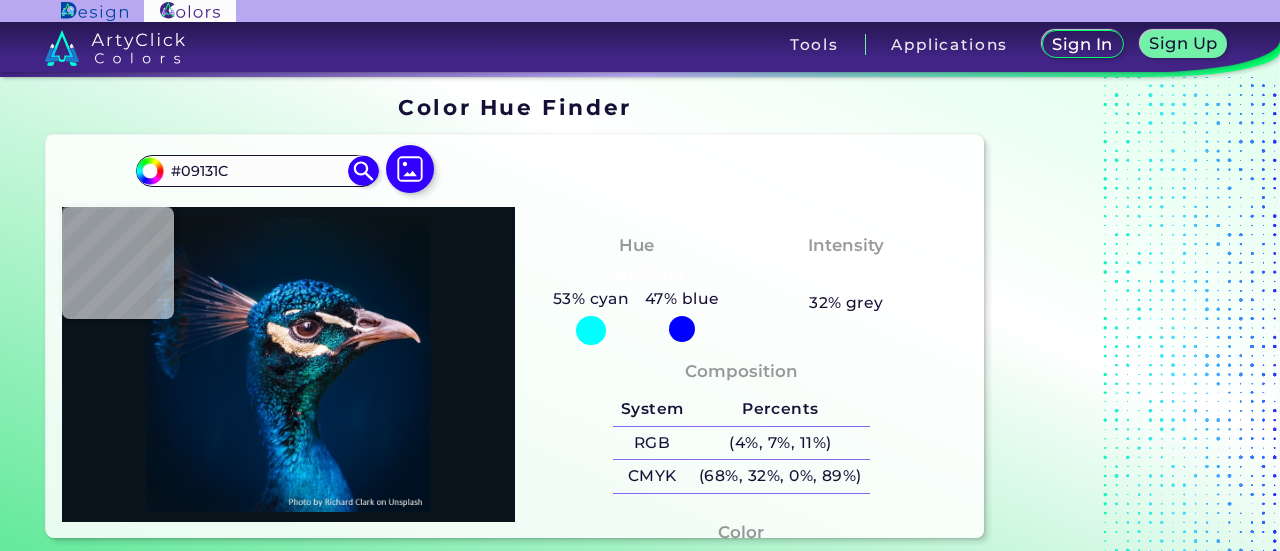 type on "#000000" 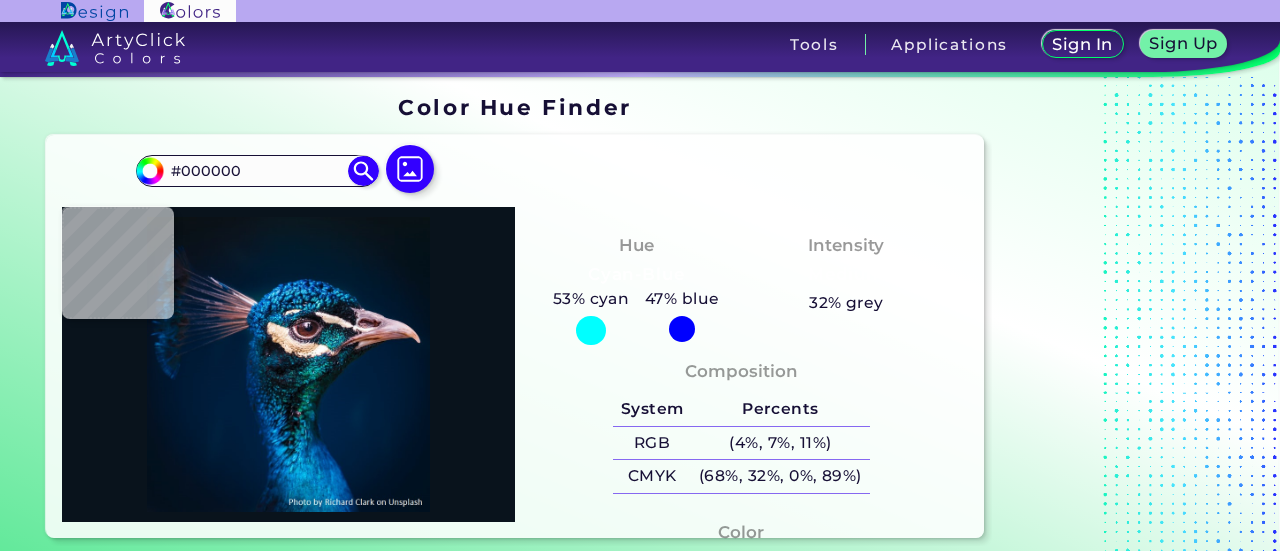 type on "#011327" 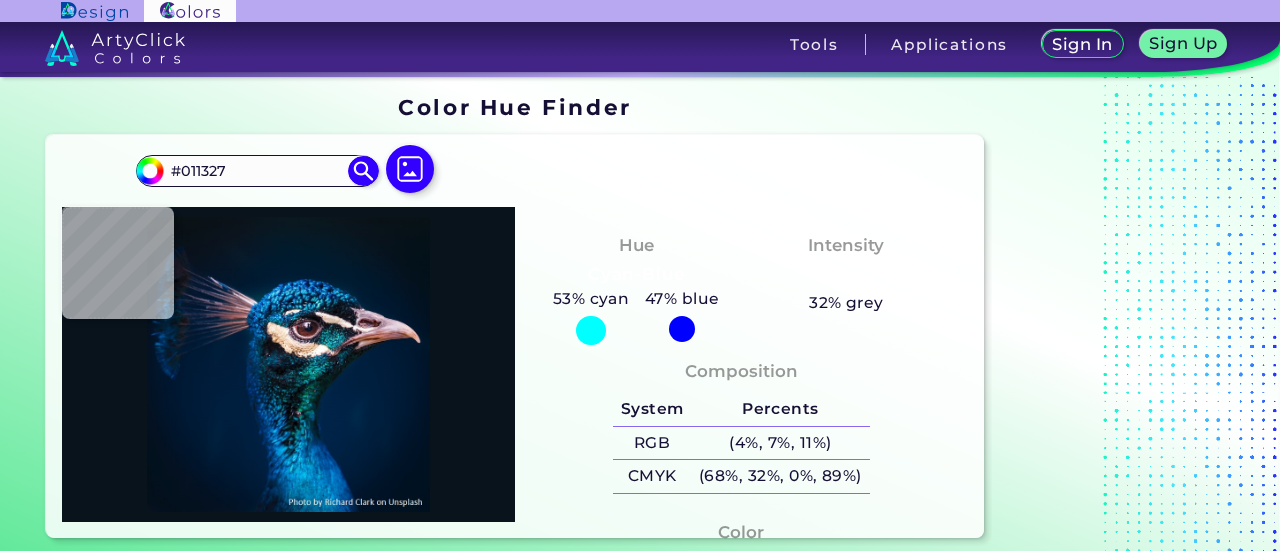 type on "#001d3b" 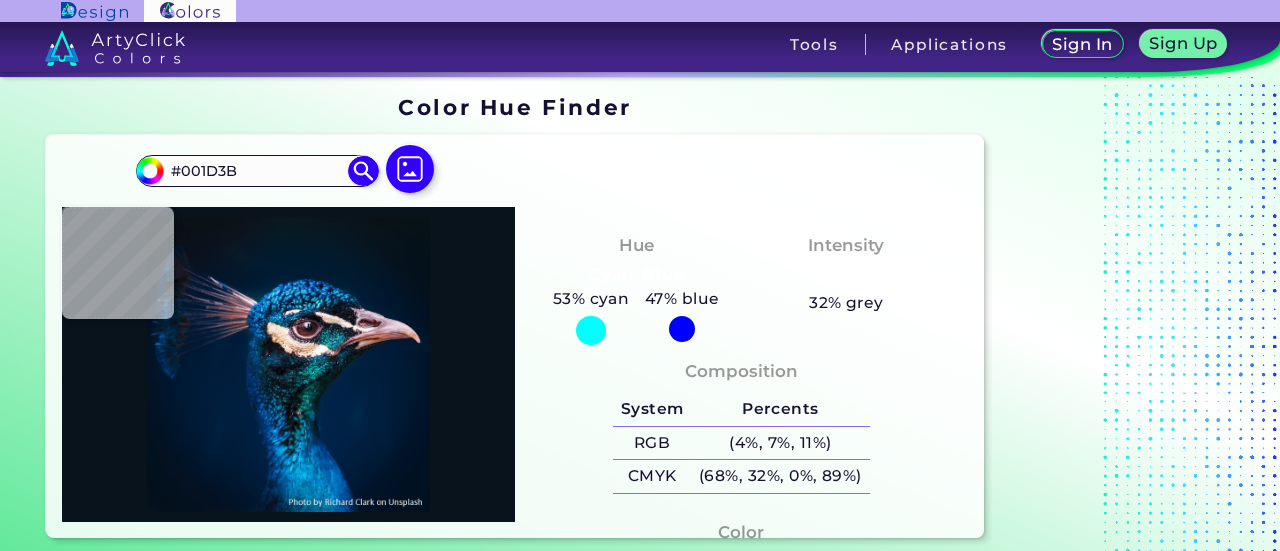 type on "#001f3e" 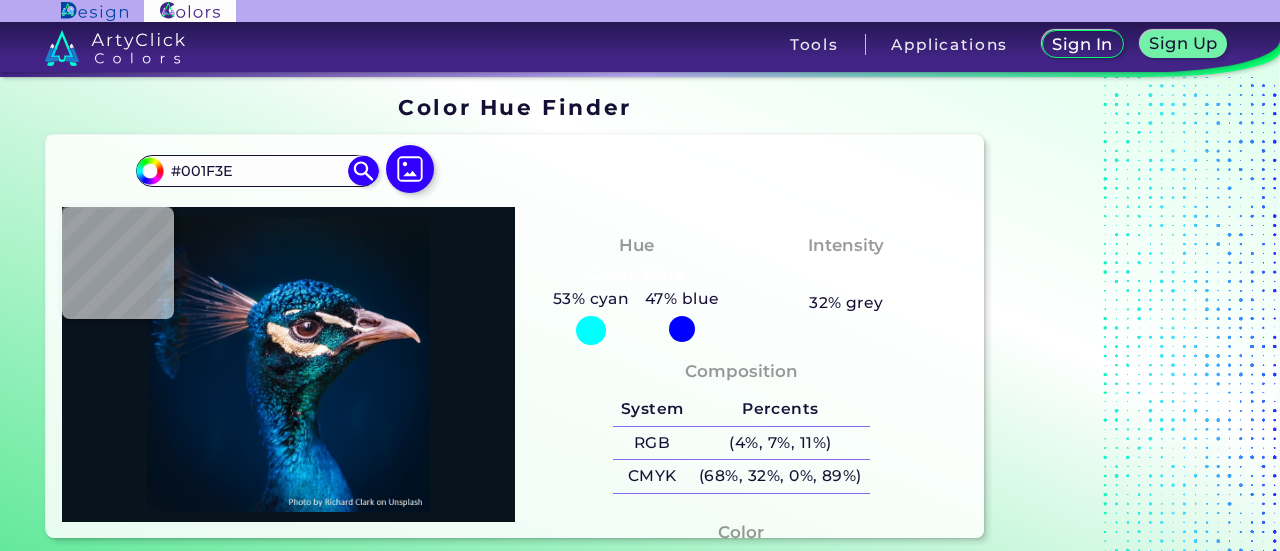 type on "#011e3e" 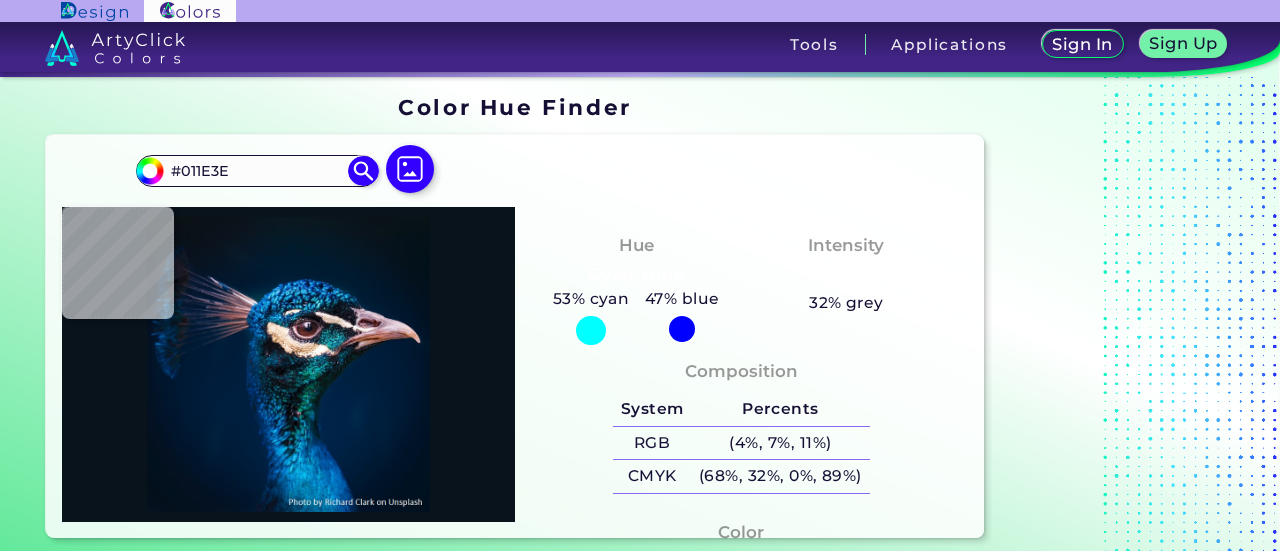 type on "#001f40" 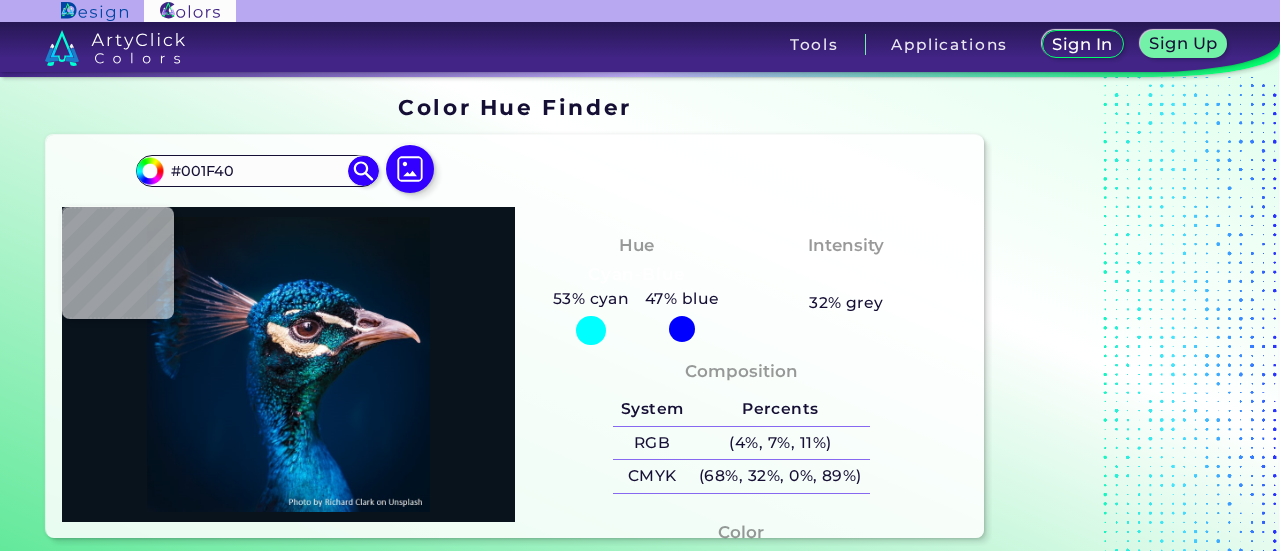 type on "#002144" 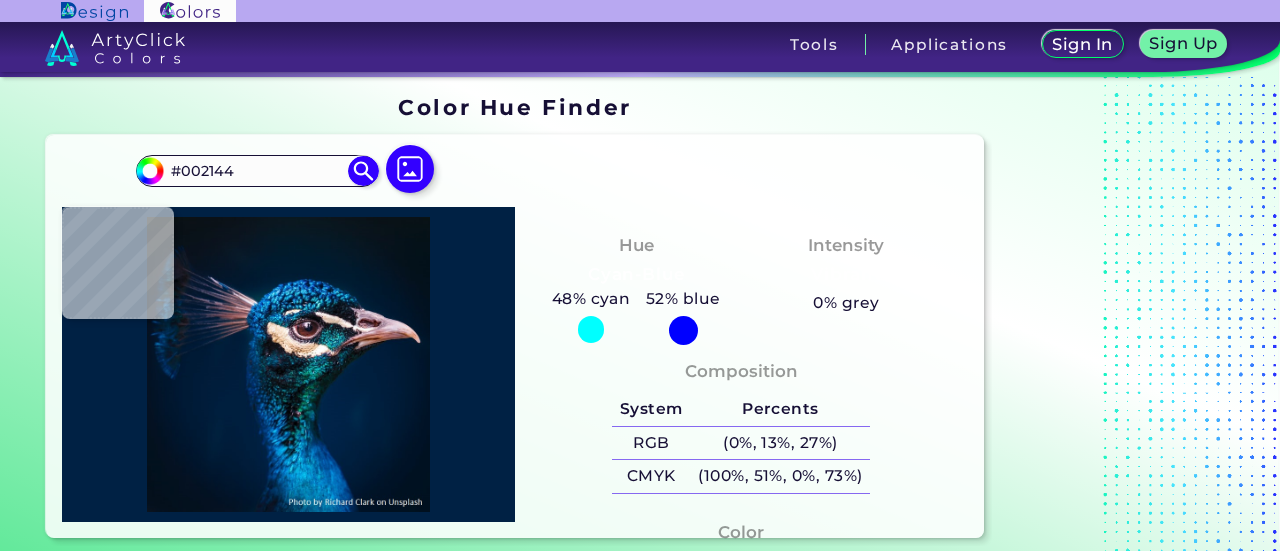 type on "#012348" 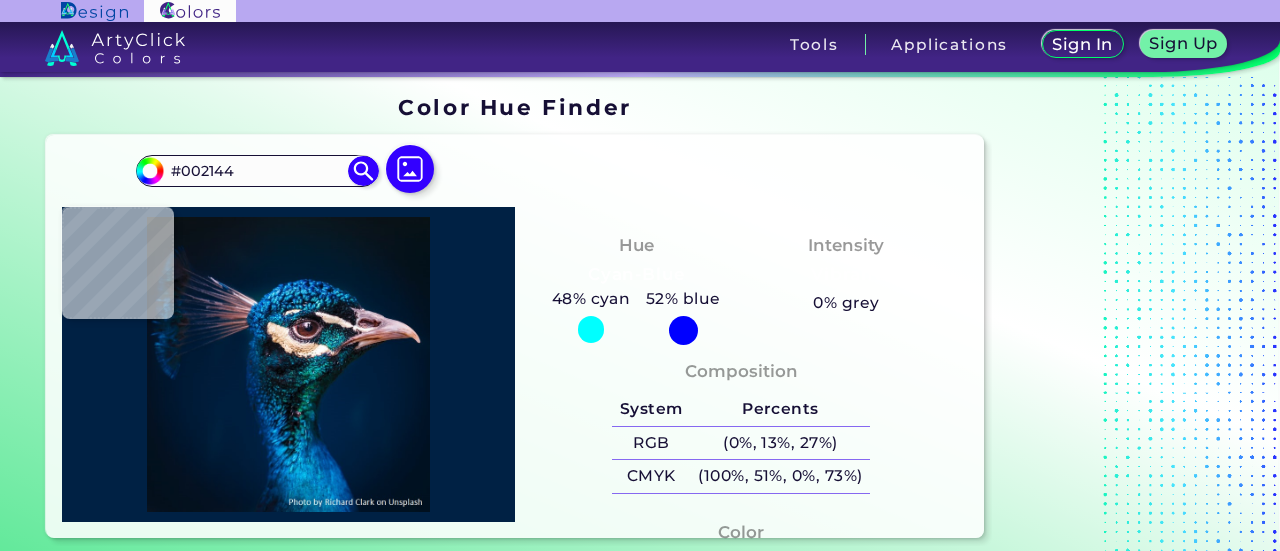 type on "#012348" 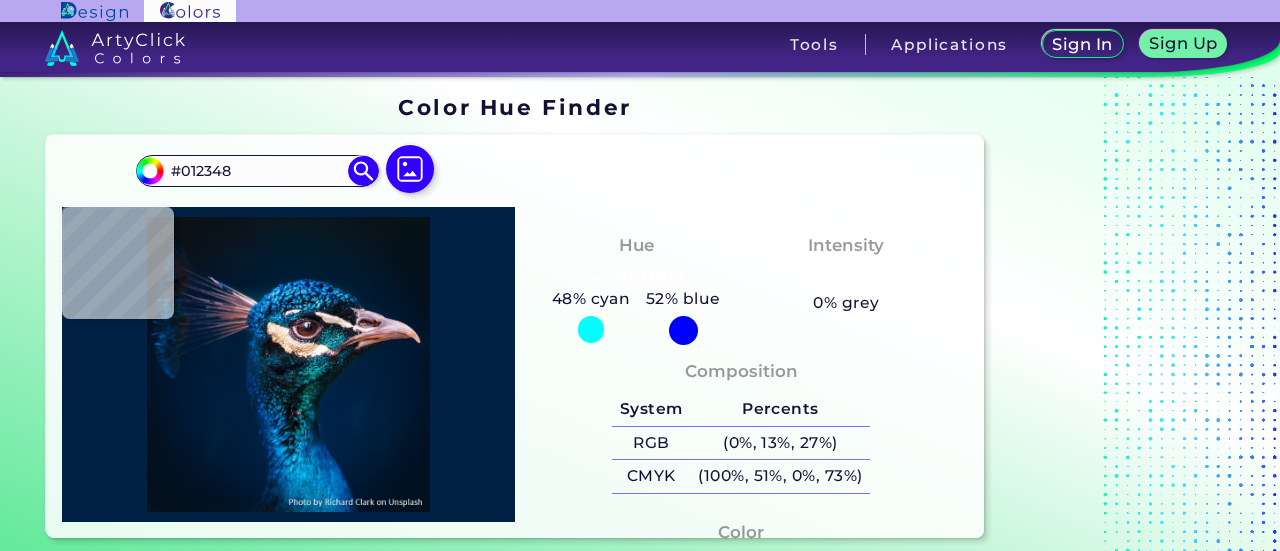 type on "#002448" 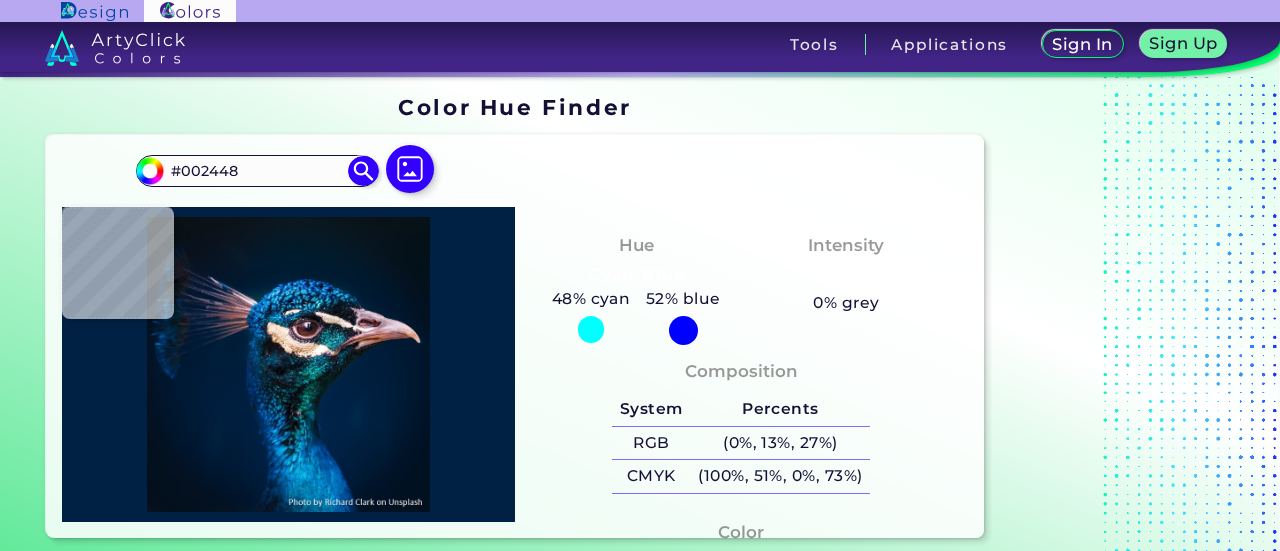 type on "#012642" 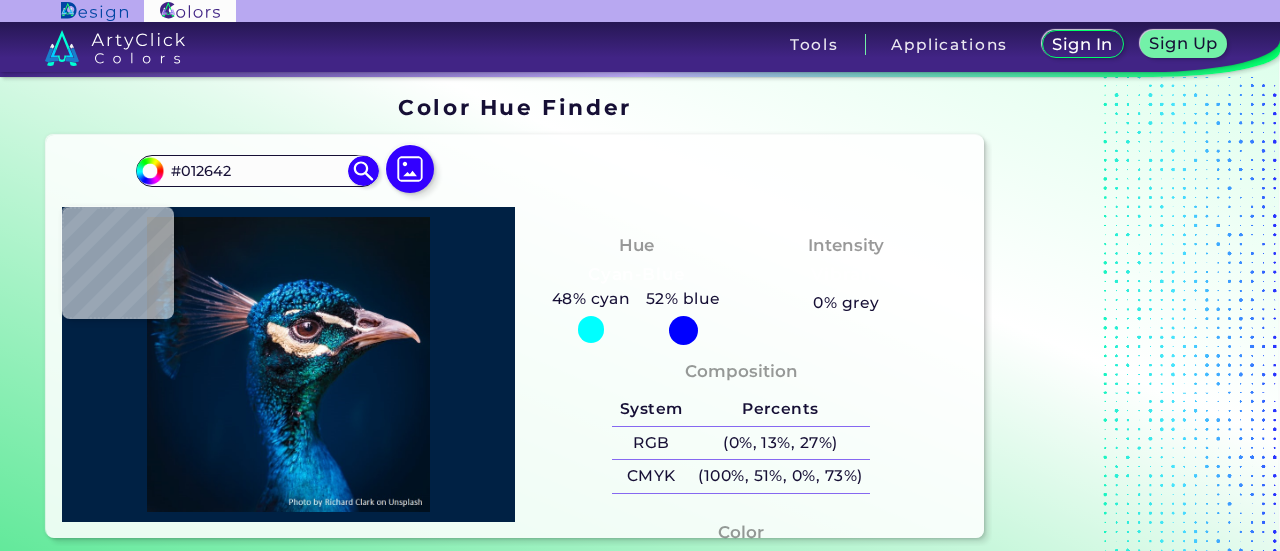 type on "#062022" 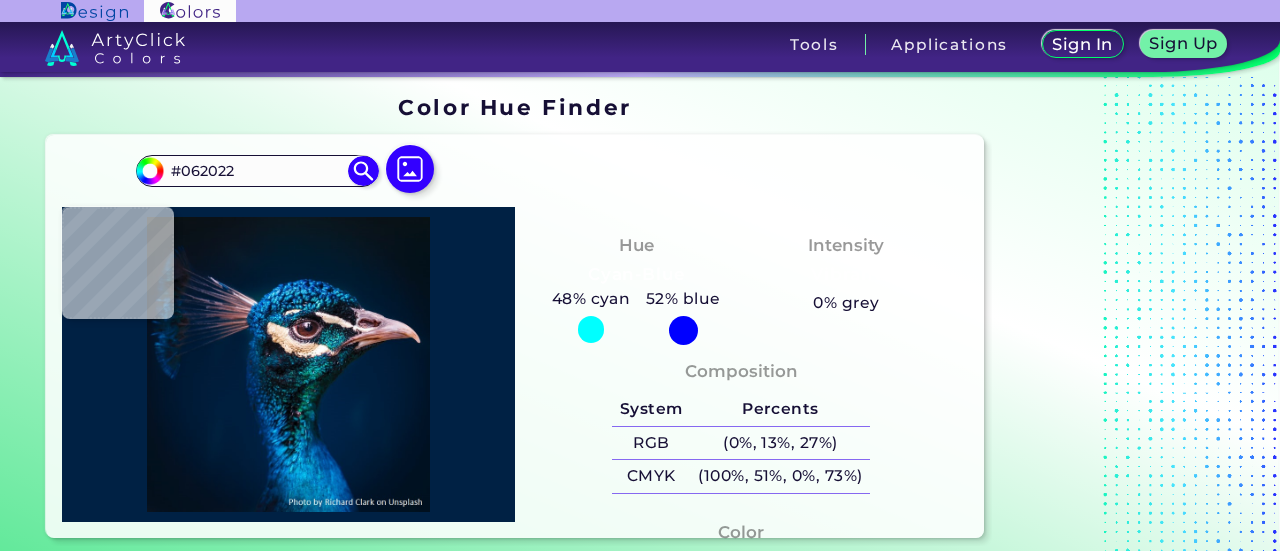 type on "#0b0e17" 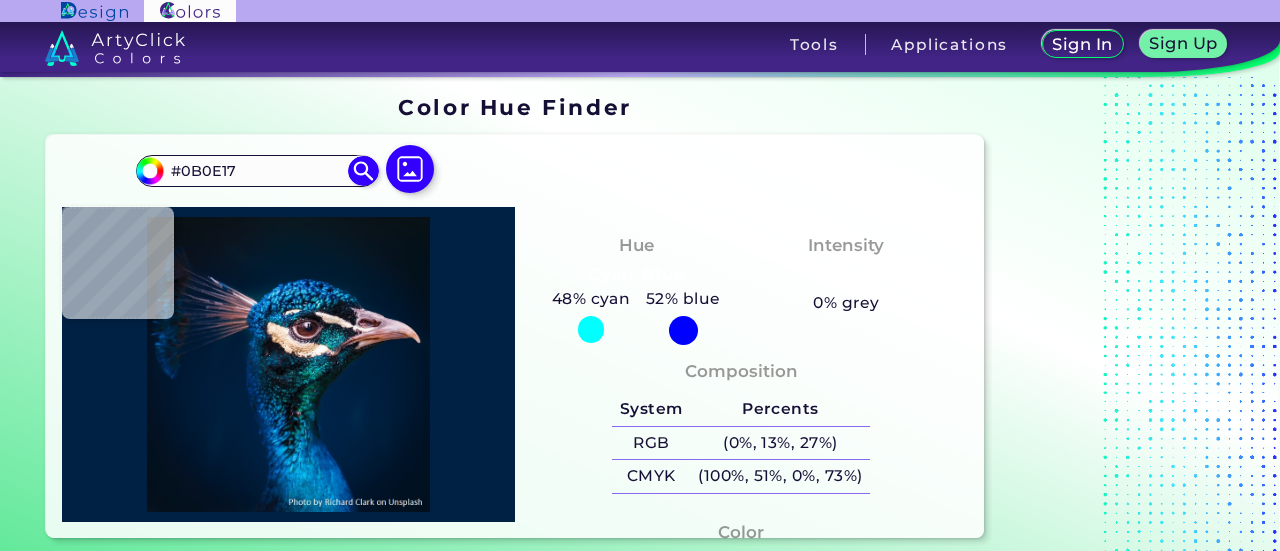 type on "#8a727b" 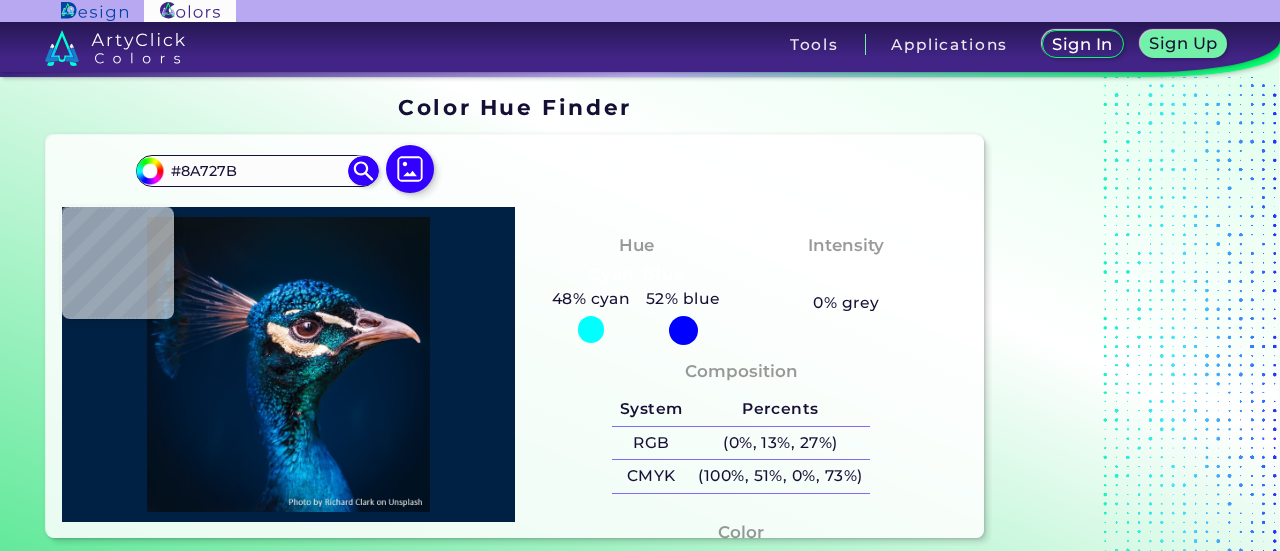 type on "#171f22" 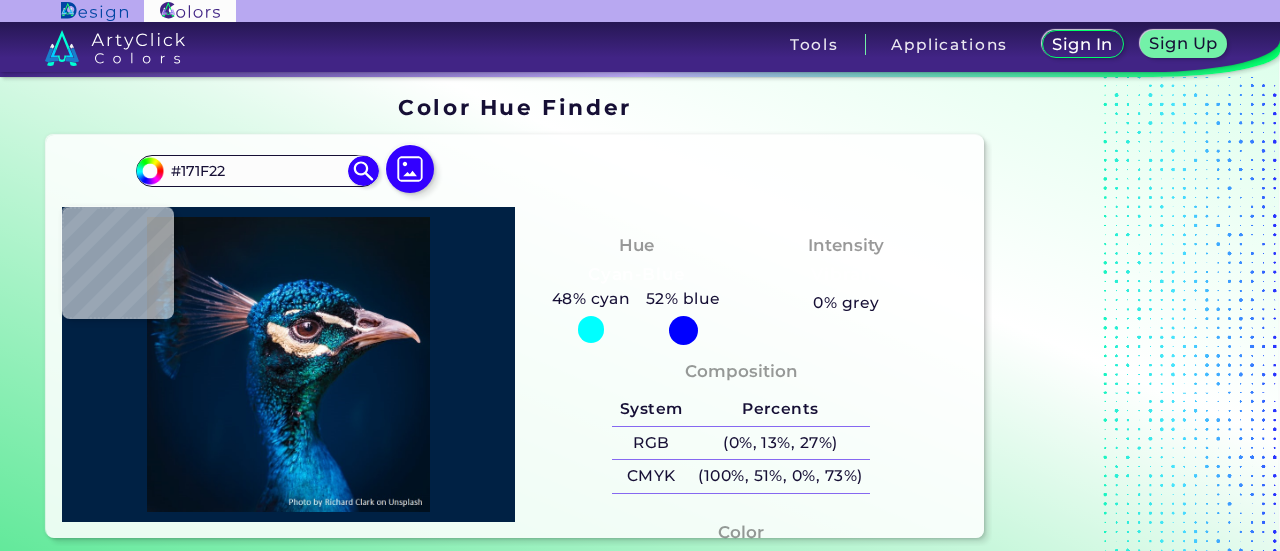 type on "#08386a" 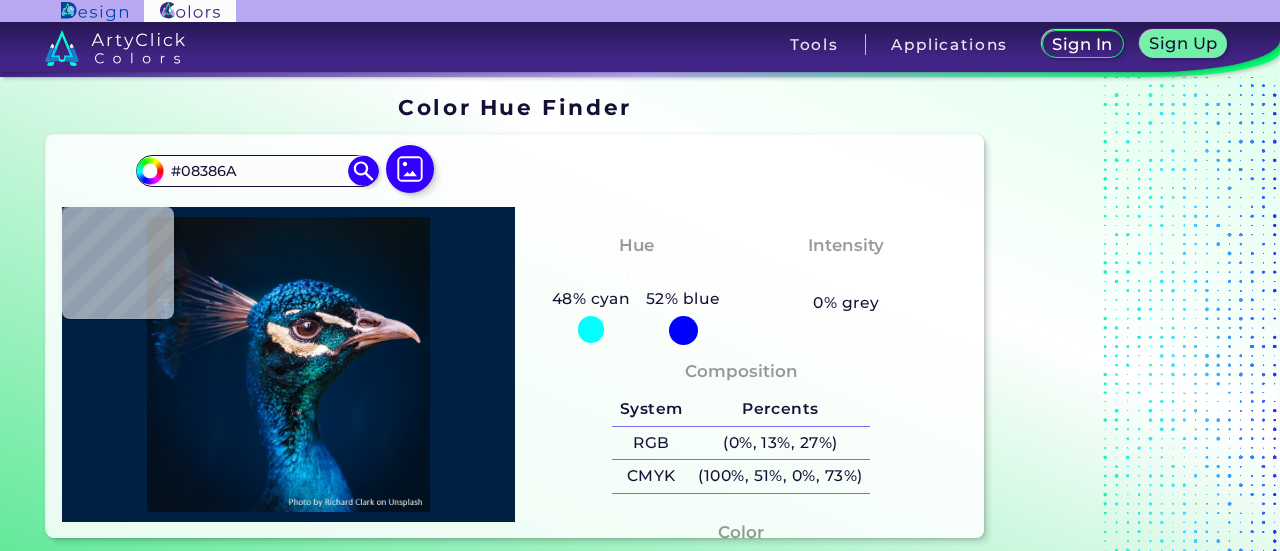 type on "#001c32" 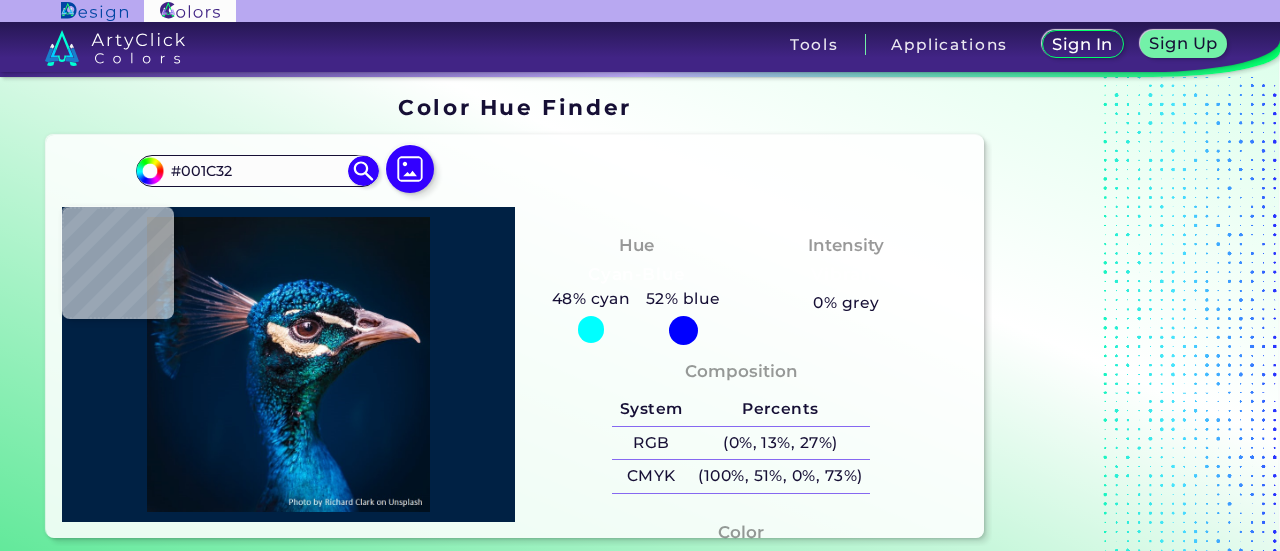 type on "#001b30" 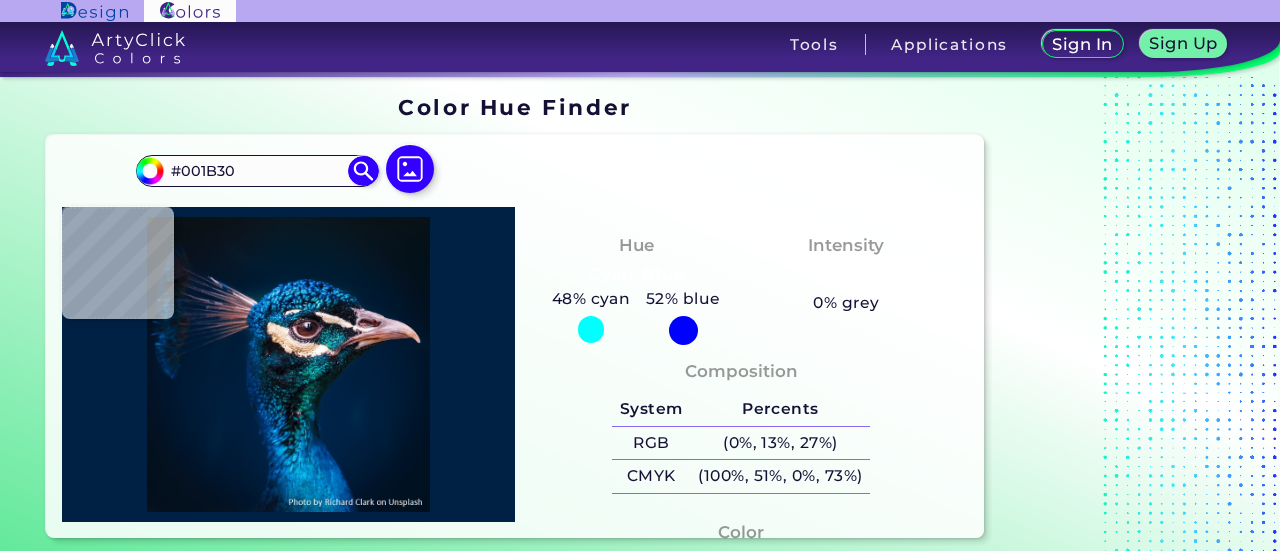 type on "#011a2e" 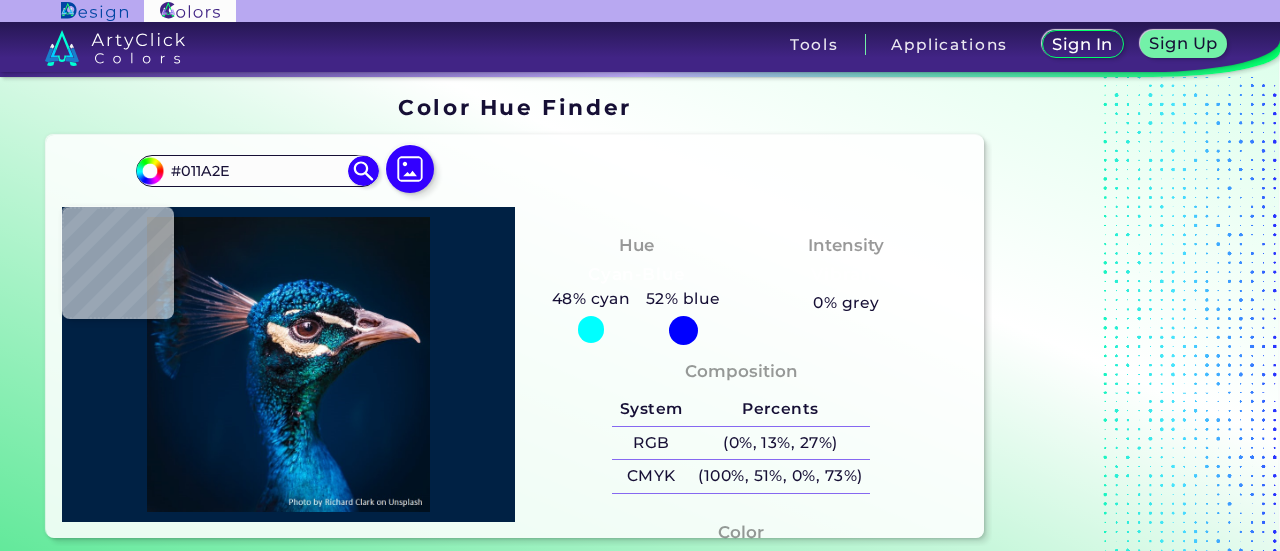 type on "#011b2a" 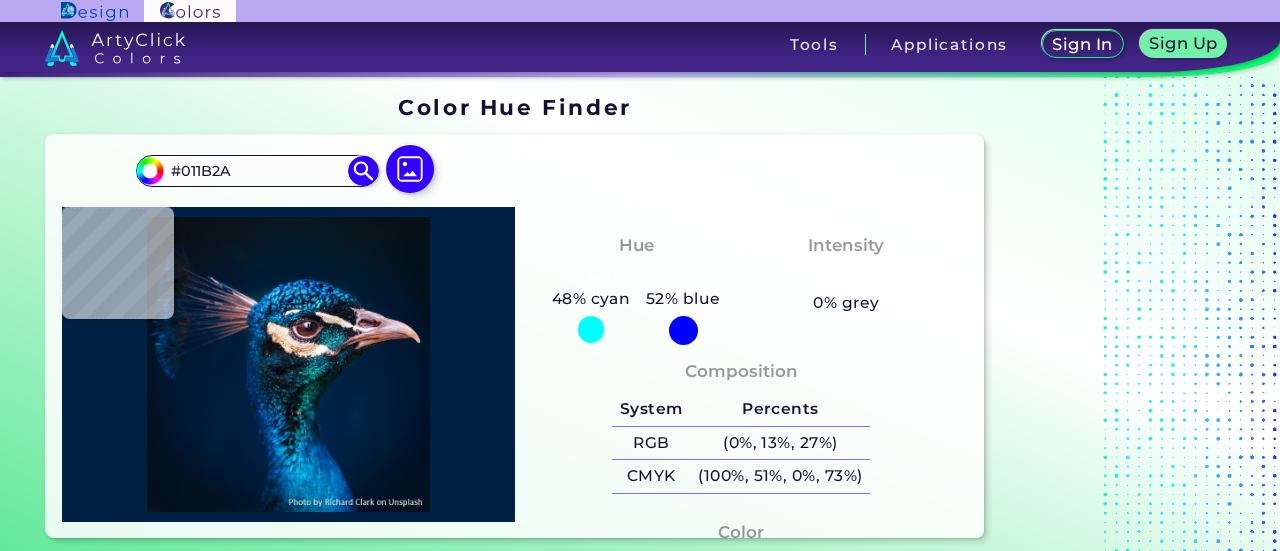 type on "#061927" 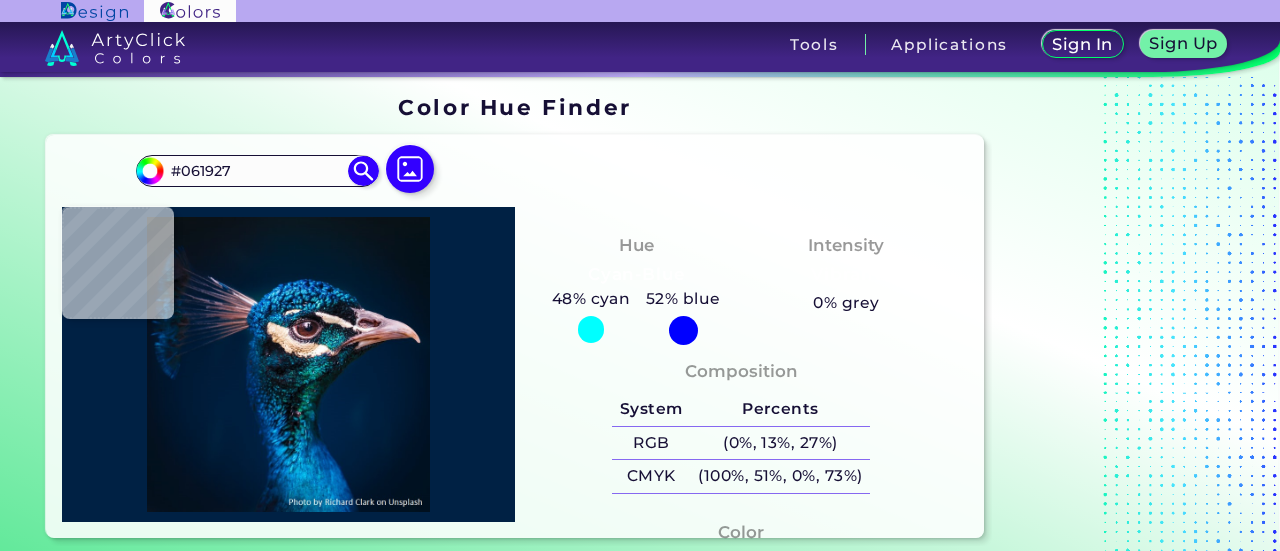 type on "#0a1720" 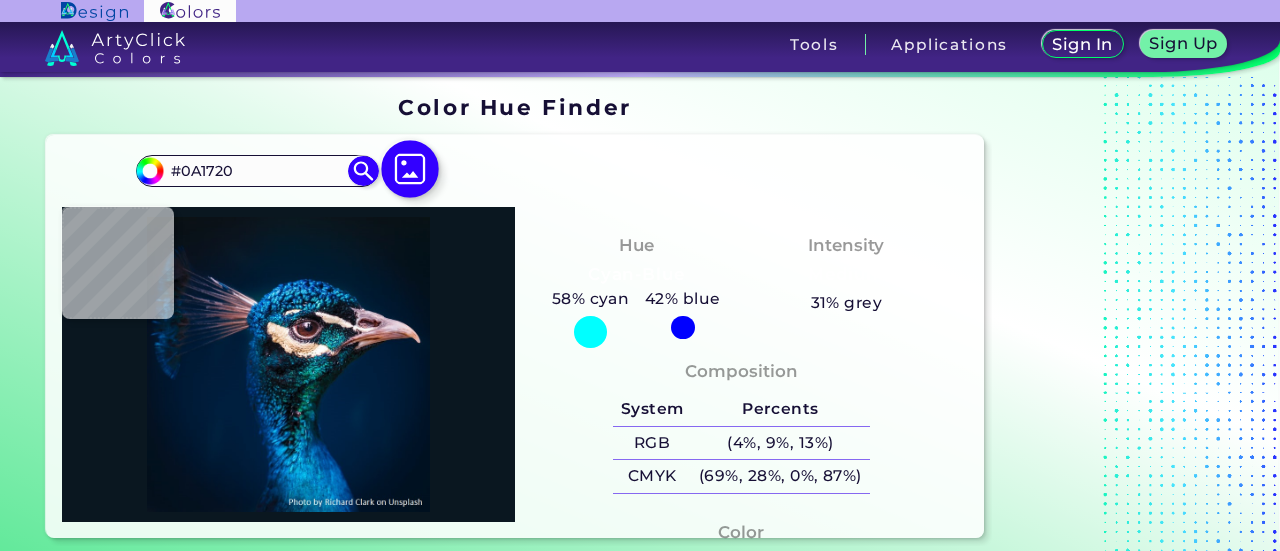 click at bounding box center [410, 170] 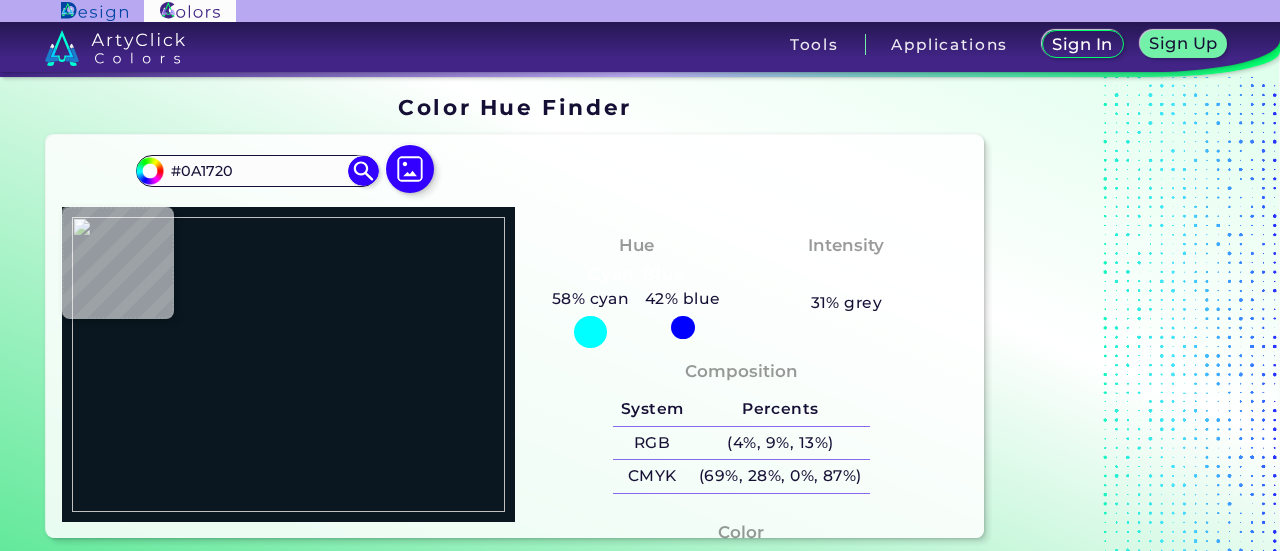 type on "#000000" 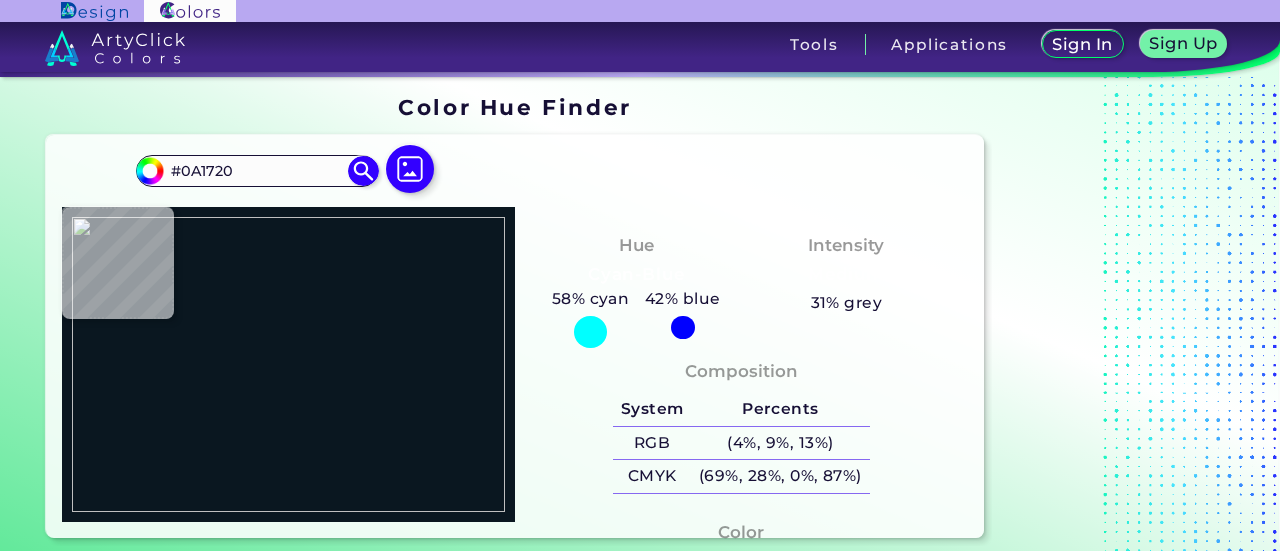type on "#000000" 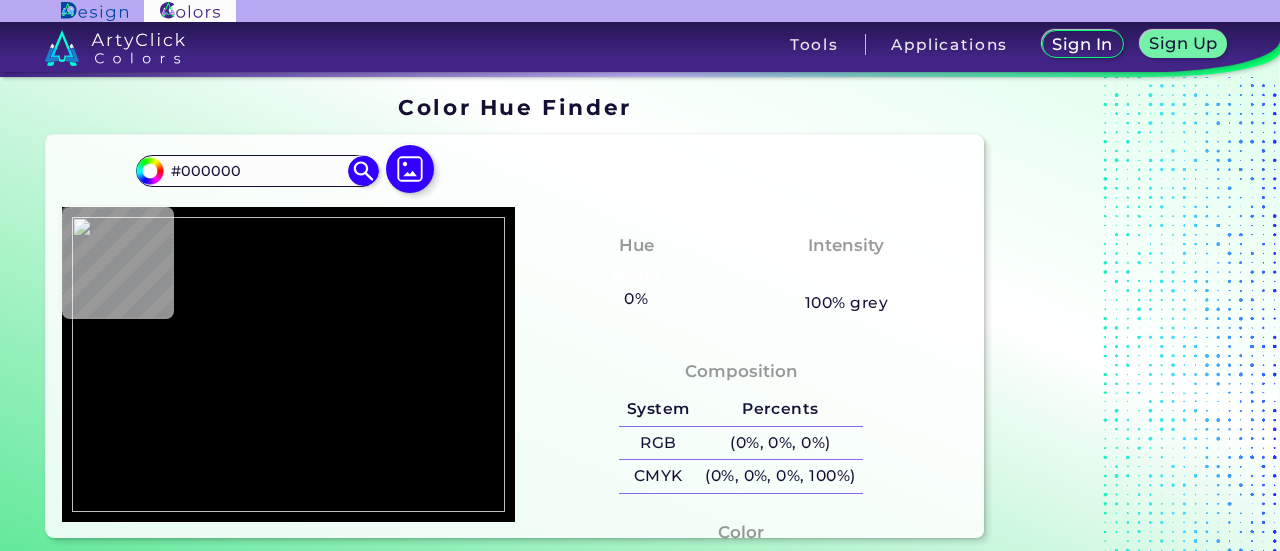 type on "#ffffff" 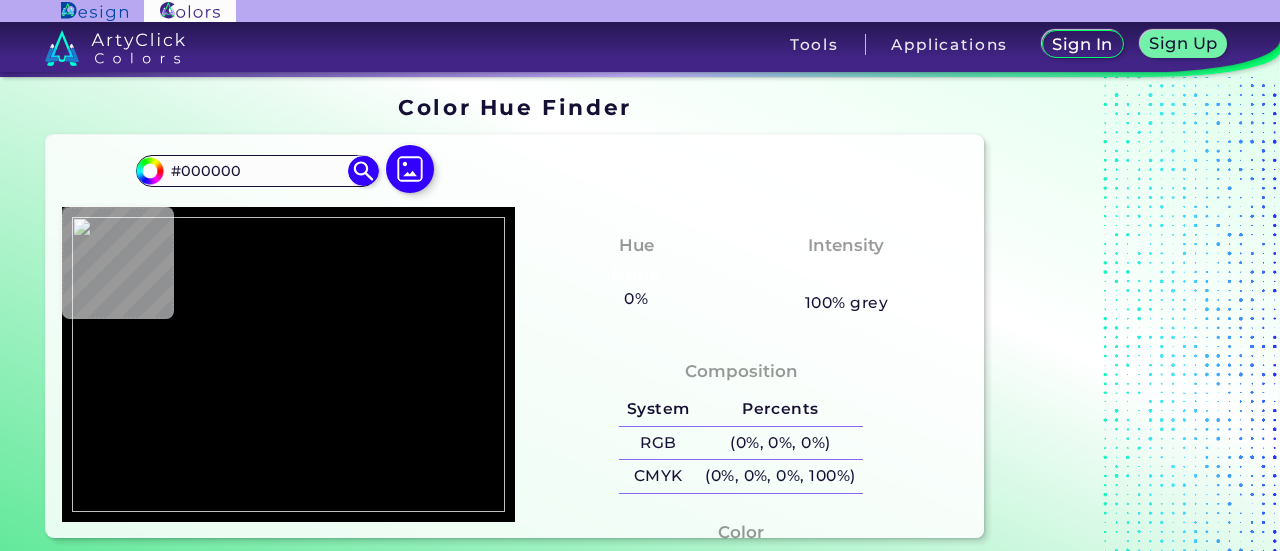 type on "#FFFFFF" 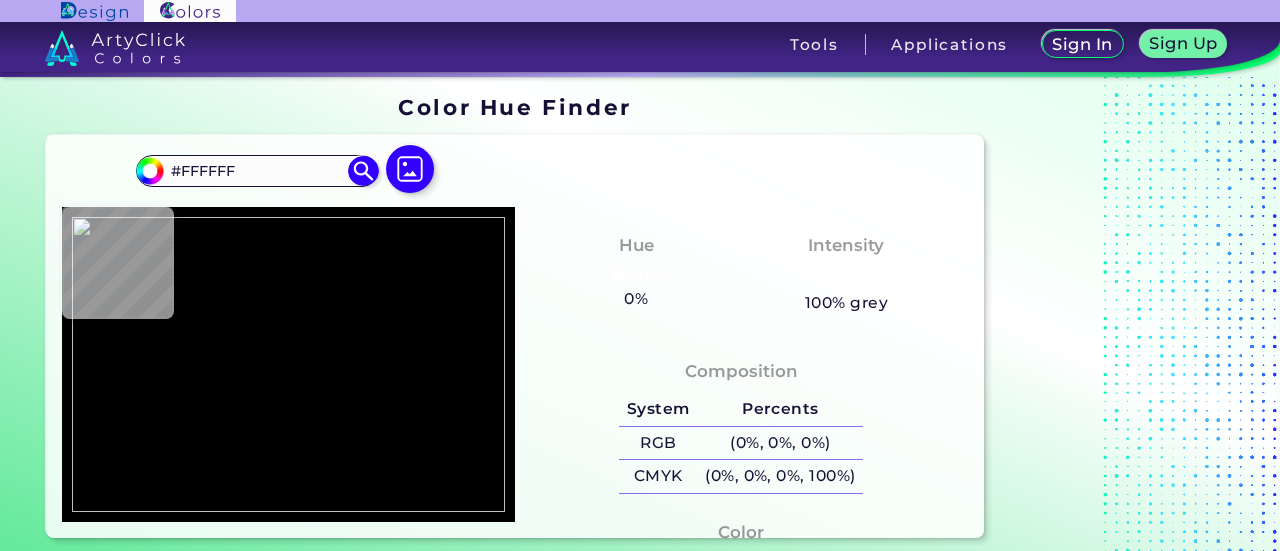 type on "#b1a83d" 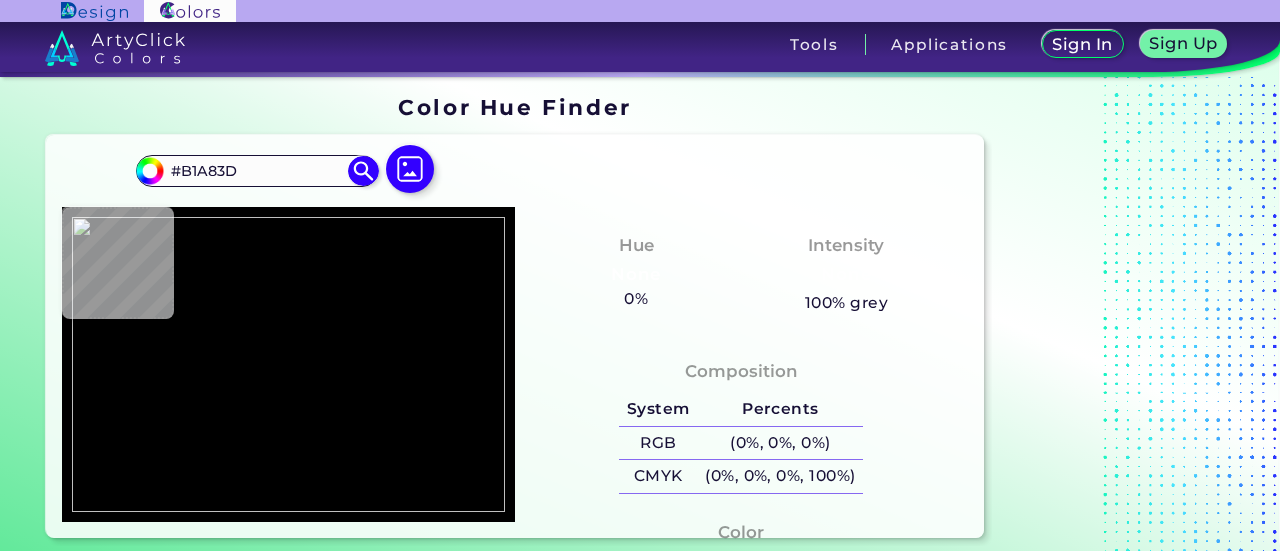 type on "#81752f" 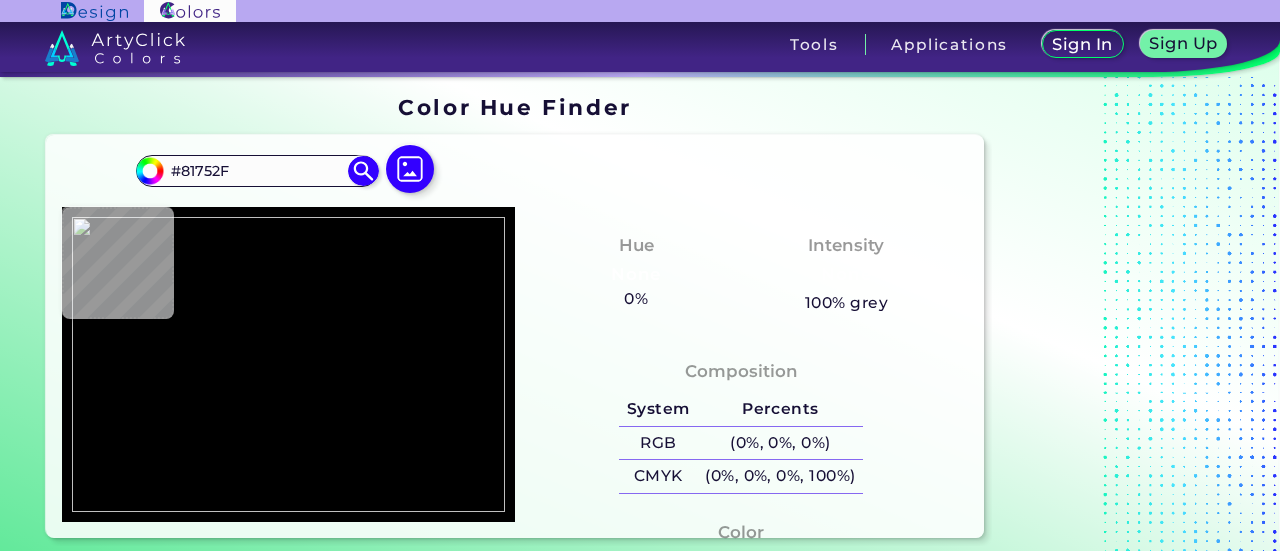 type on "#c6a743" 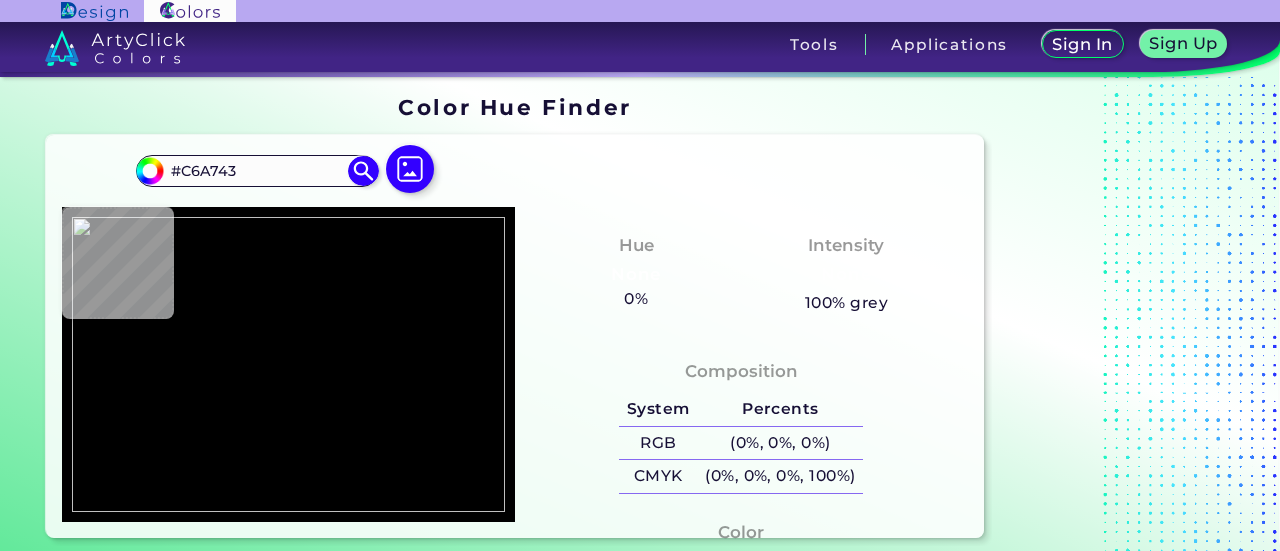 type on "#f1ca4c" 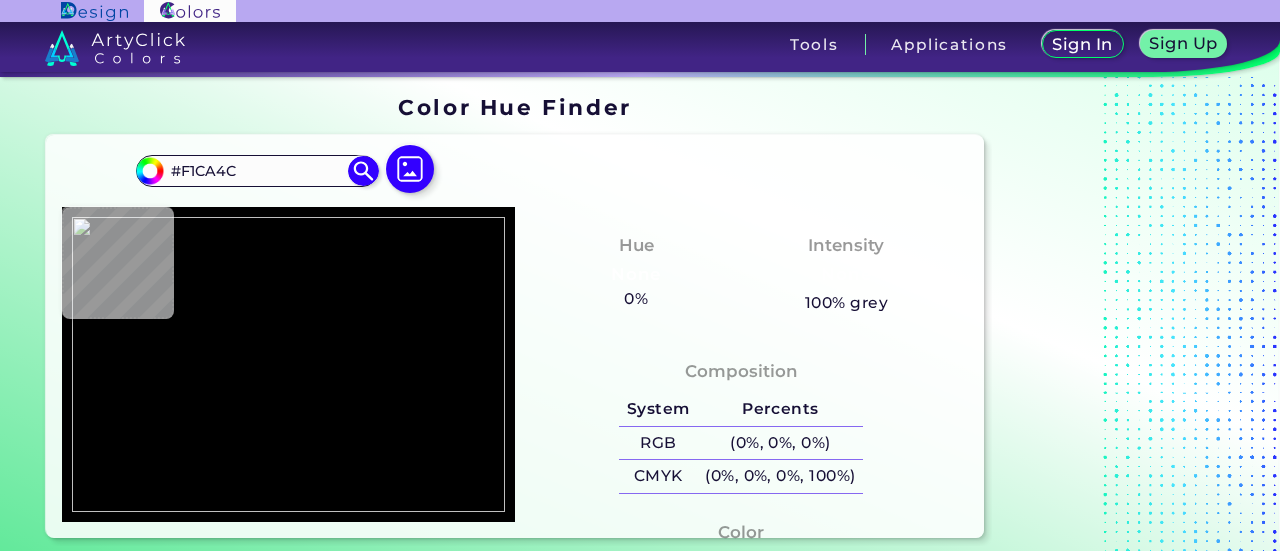 type on "#eebf43" 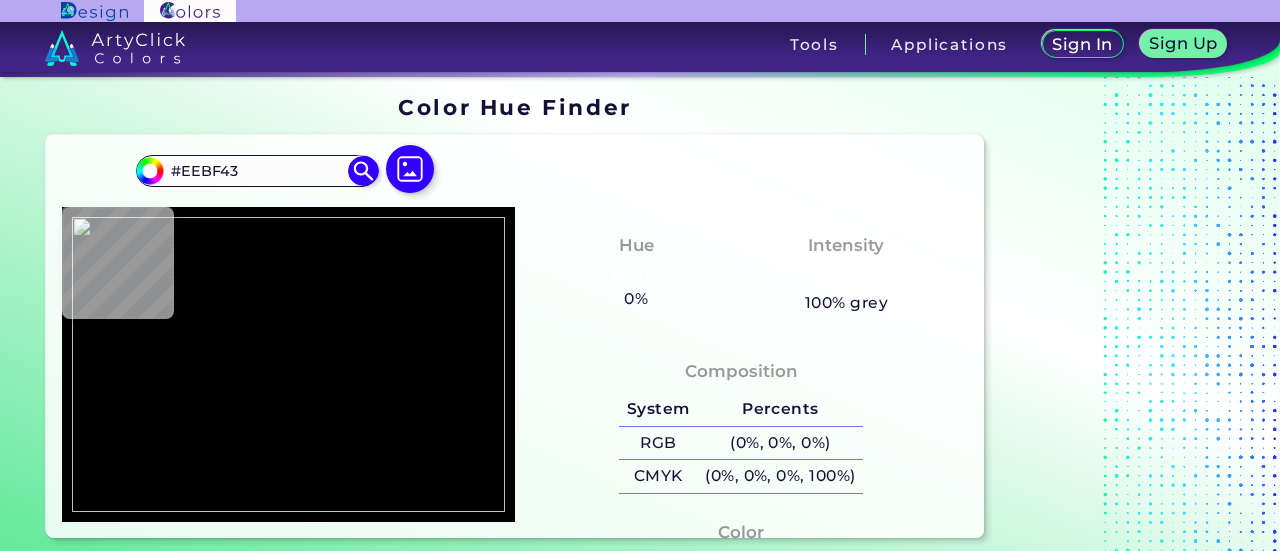type on "#fcfeff" 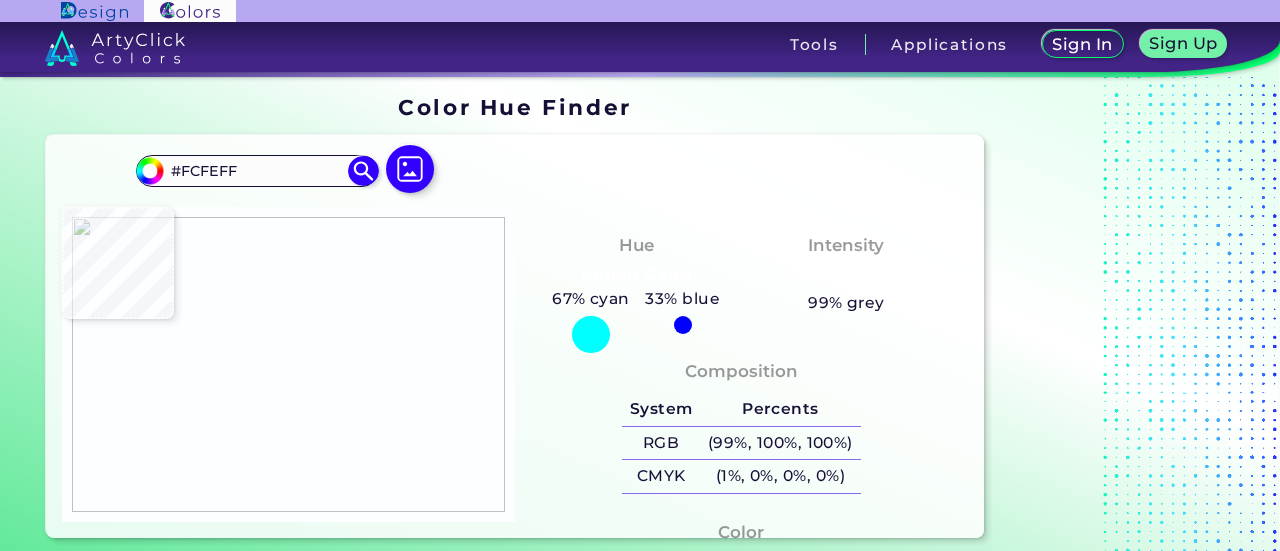 type on "#ffffff" 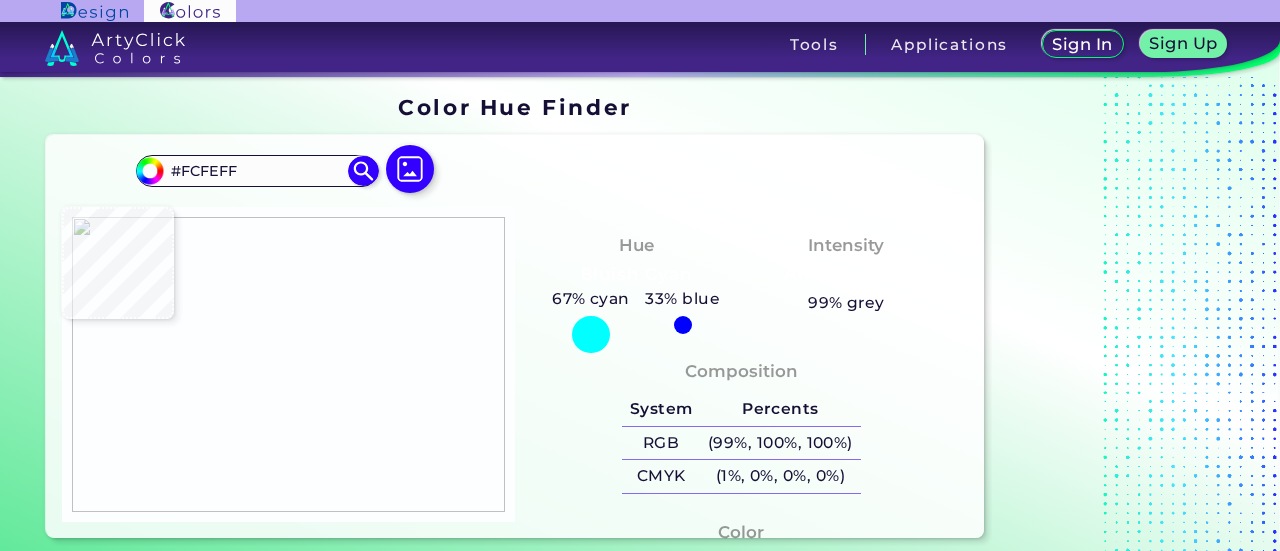 type on "#FFFFFF" 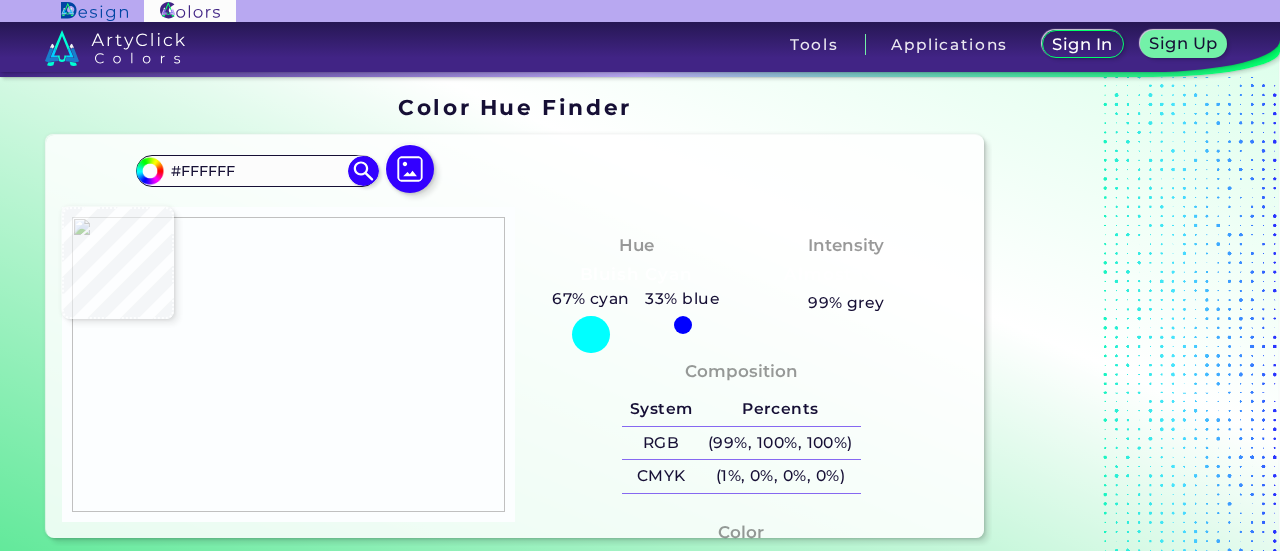 type on "#fdffff" 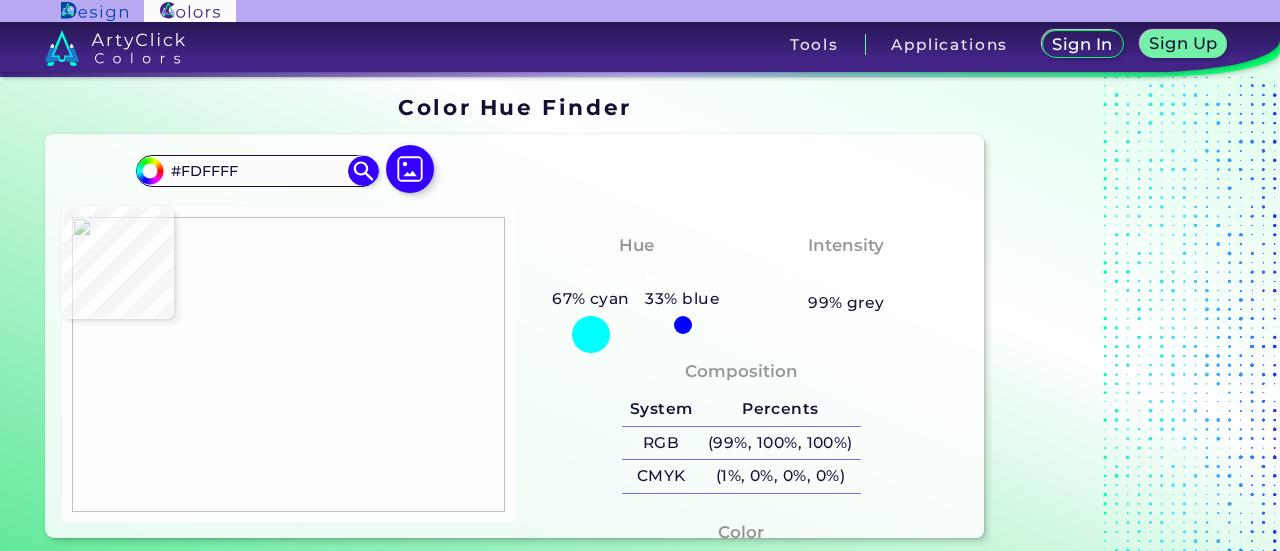 type on "#c6cad3" 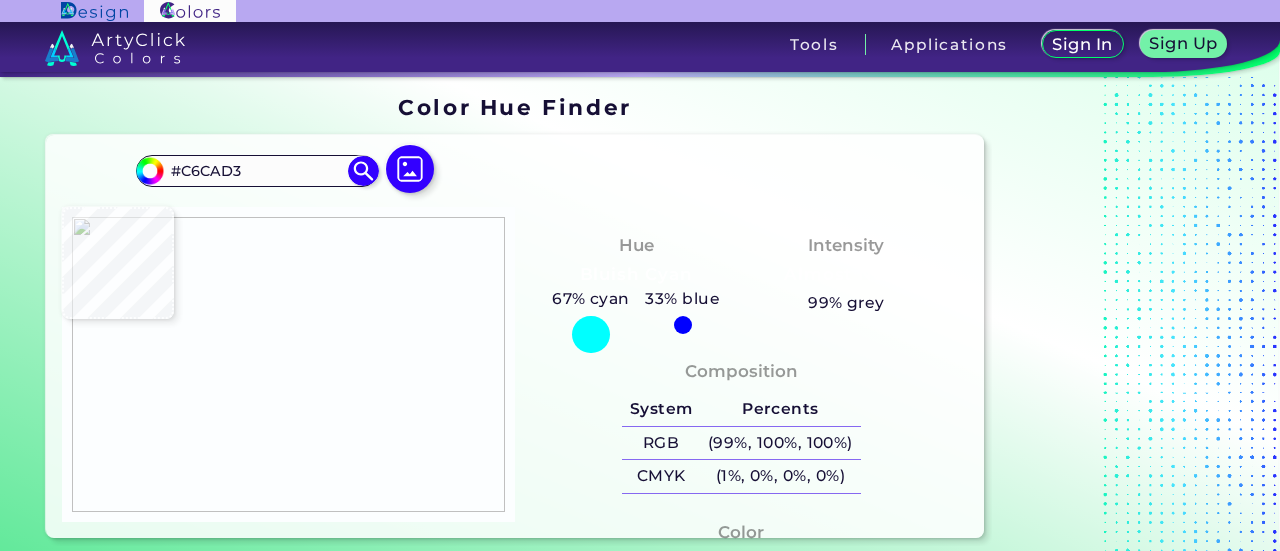 type on "#cbd0e1" 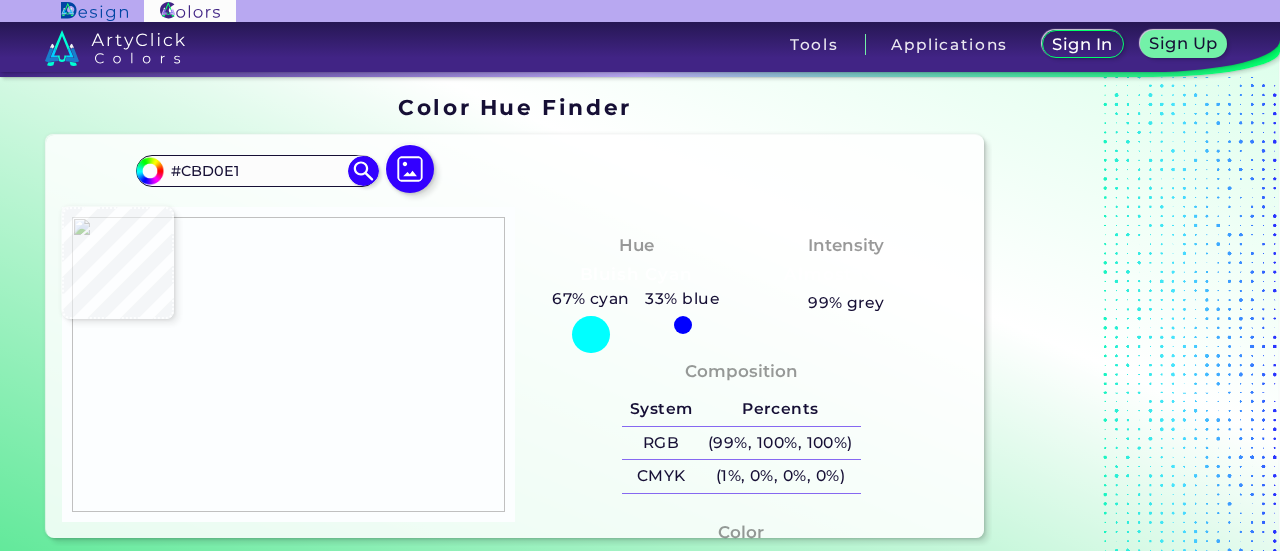 type on "#f7f5e9" 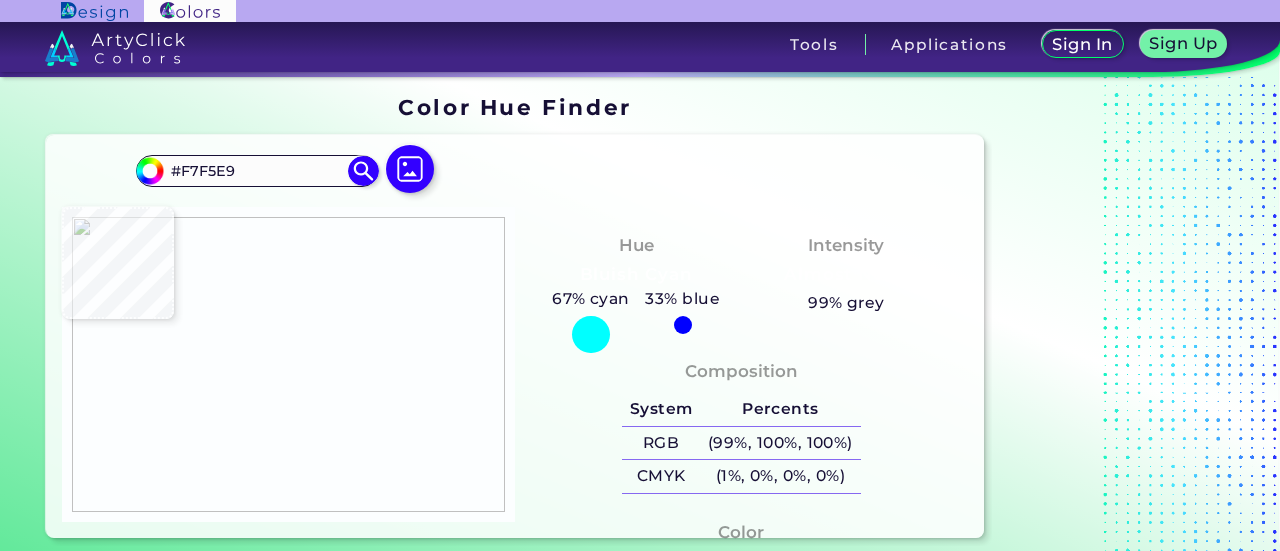 type on "#efbe57" 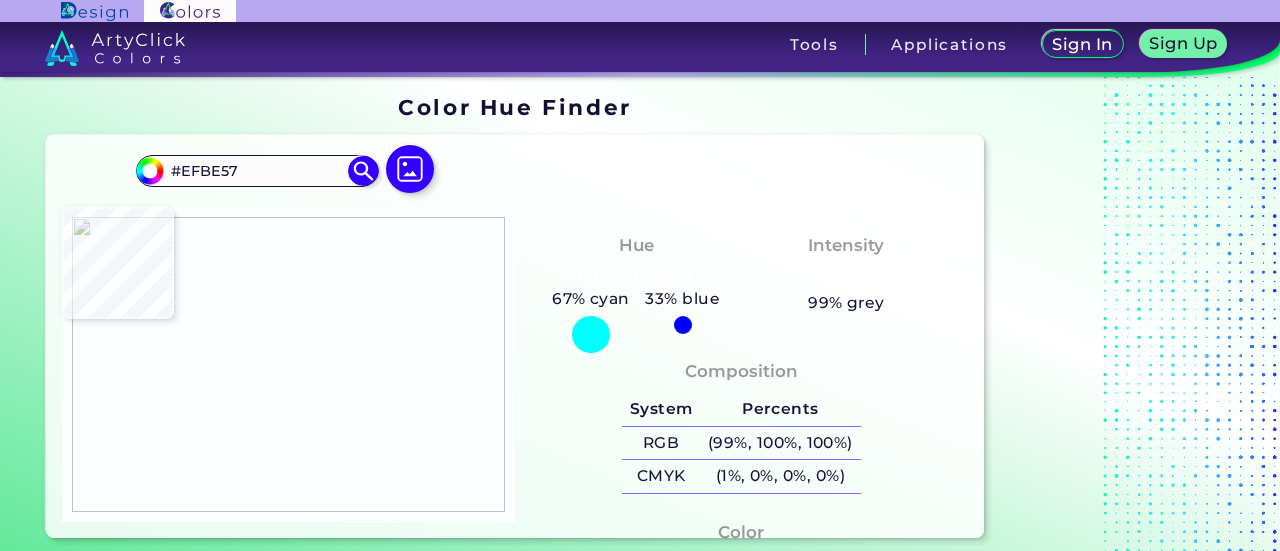 type on "#f0c44c" 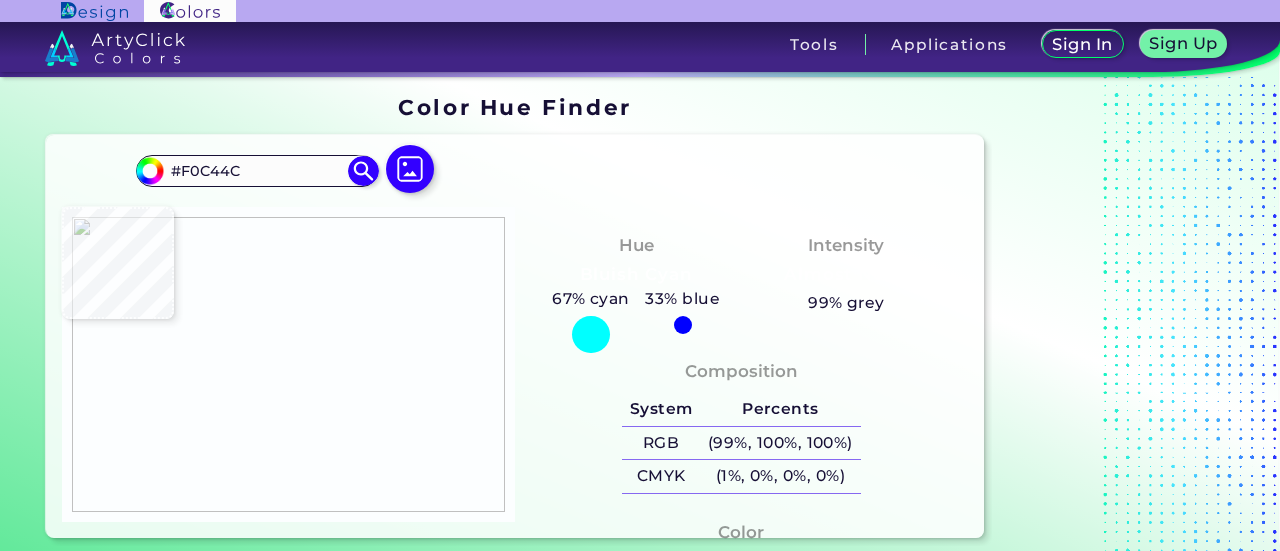 type on "#f2c854" 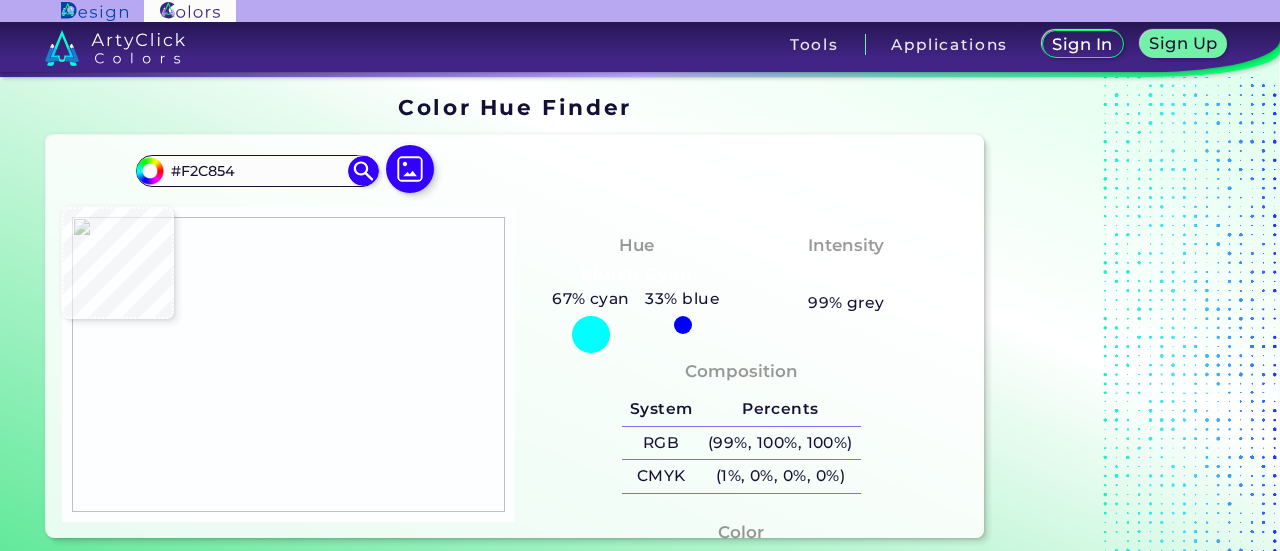 type on "#f3ca50" 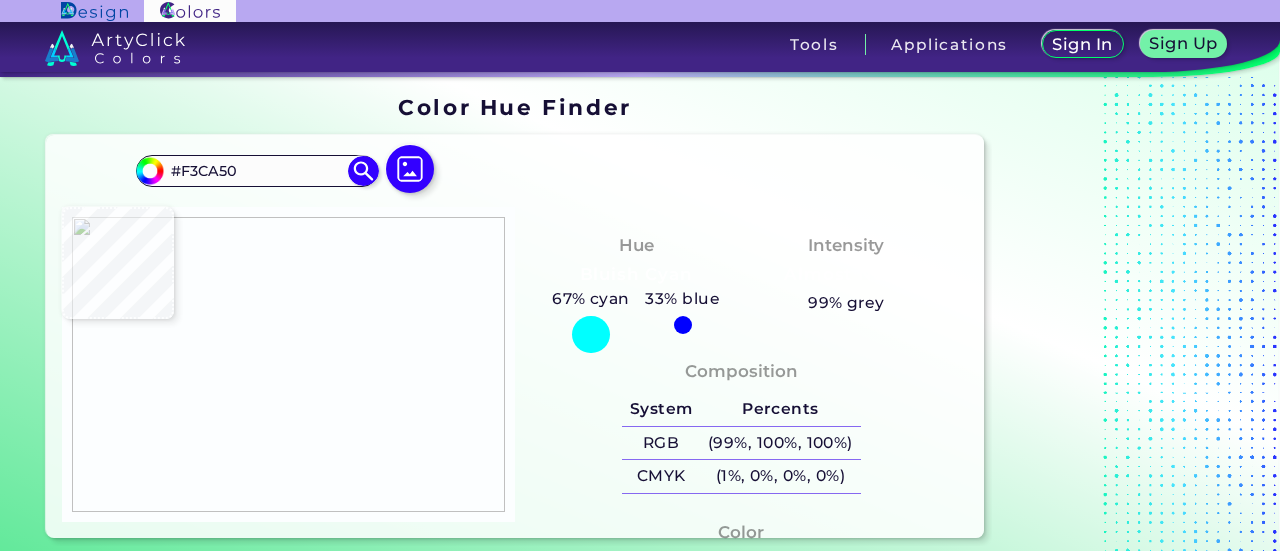 type on "#f3ca4d" 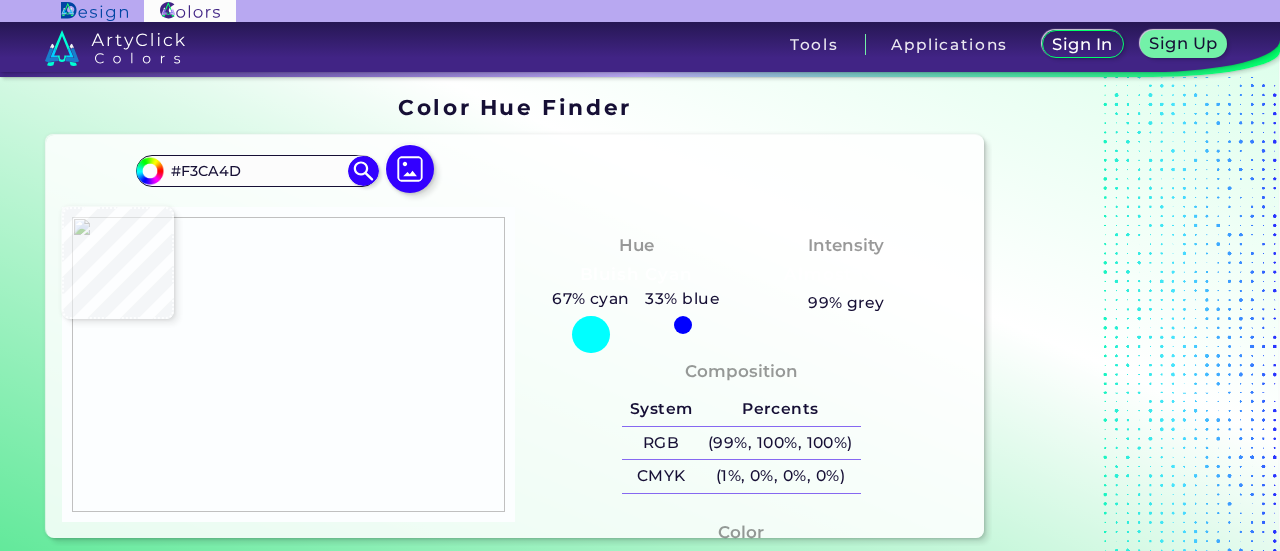 type on "#ecc750" 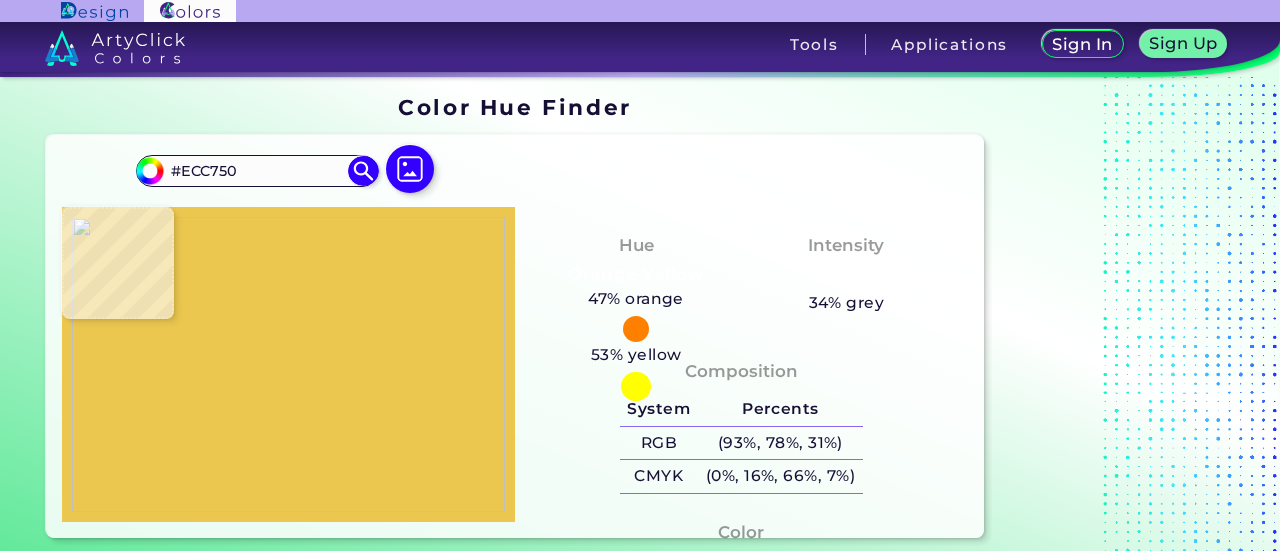 type on "#e3bf48" 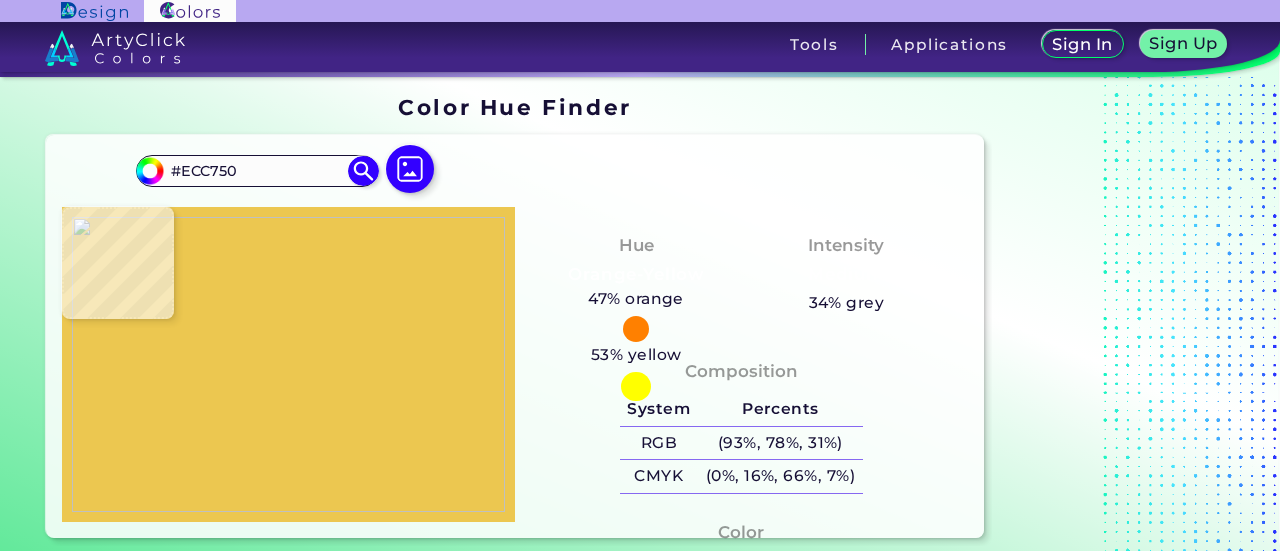 type on "#E3BF48" 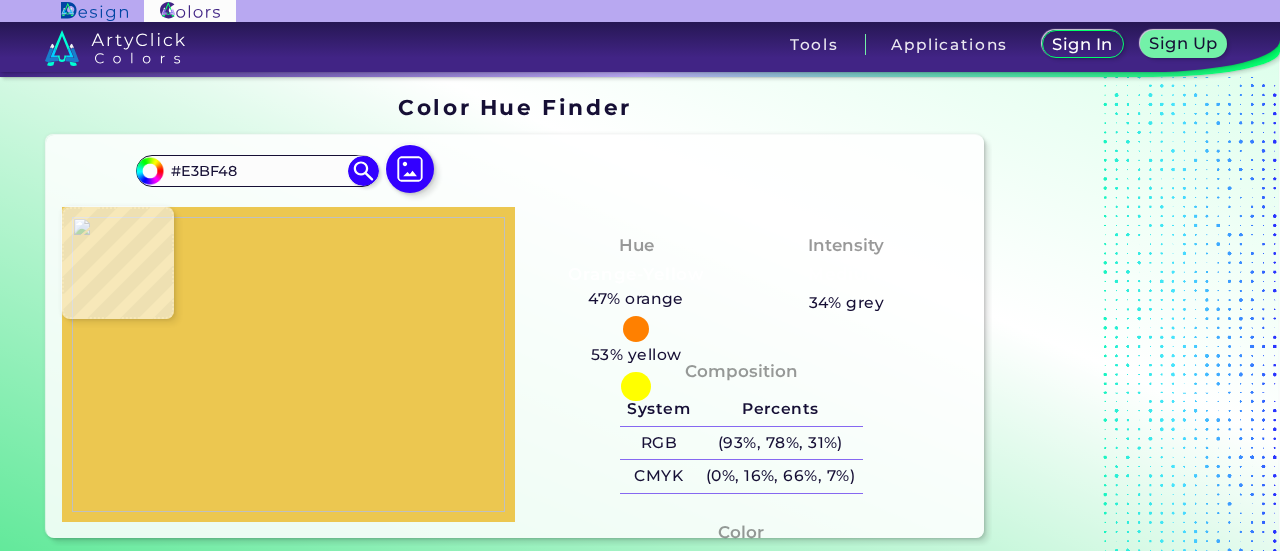type on "#dfbd50" 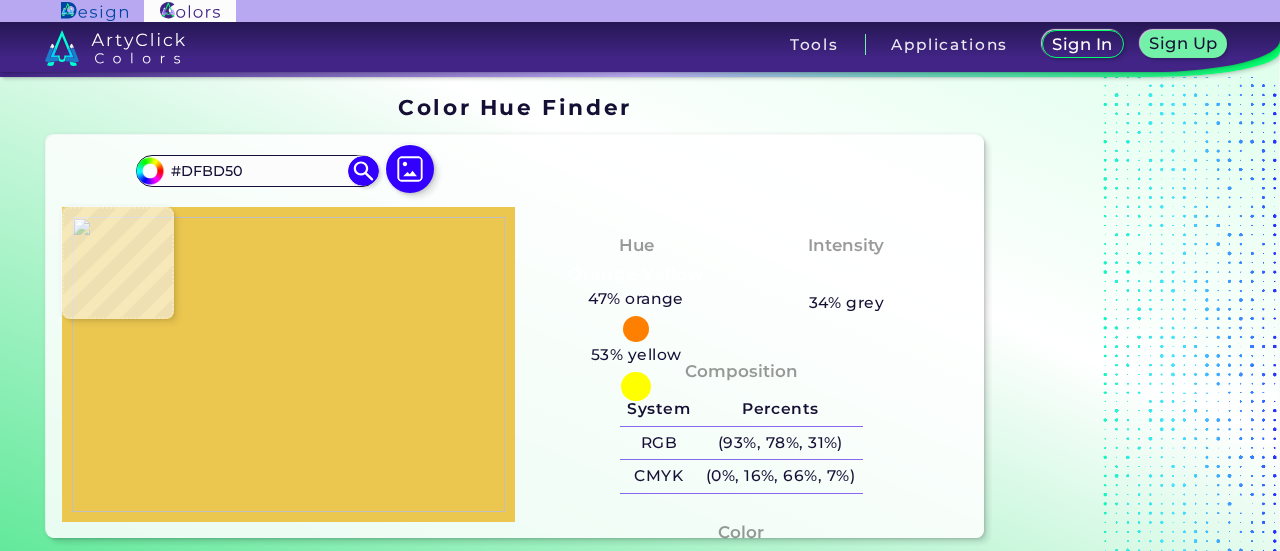 type on "#dbbb50" 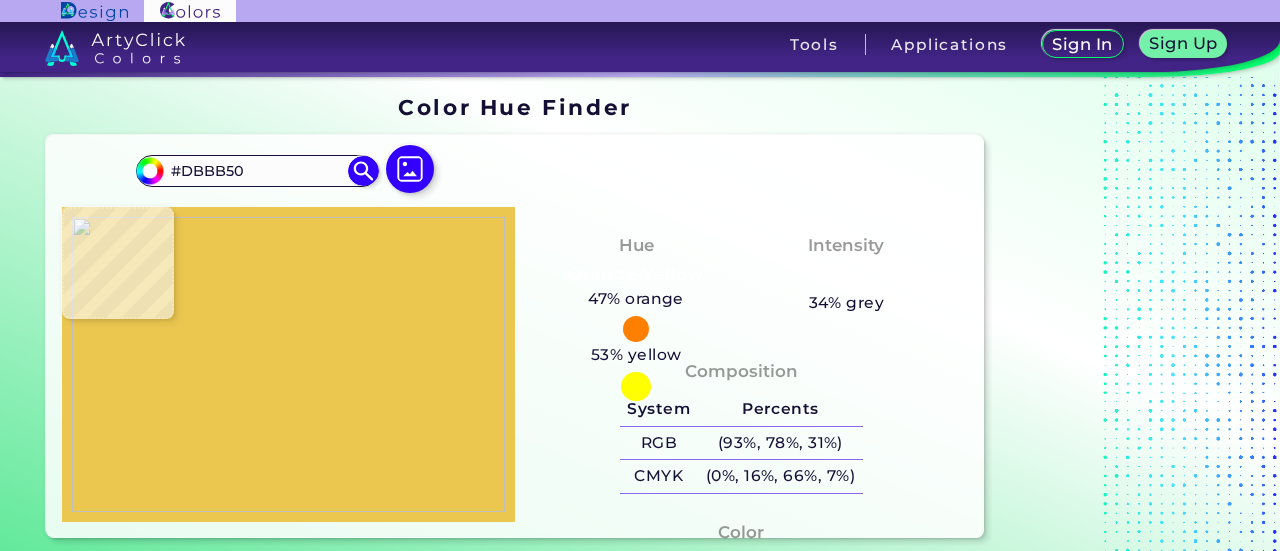 type on "#d7b94e" 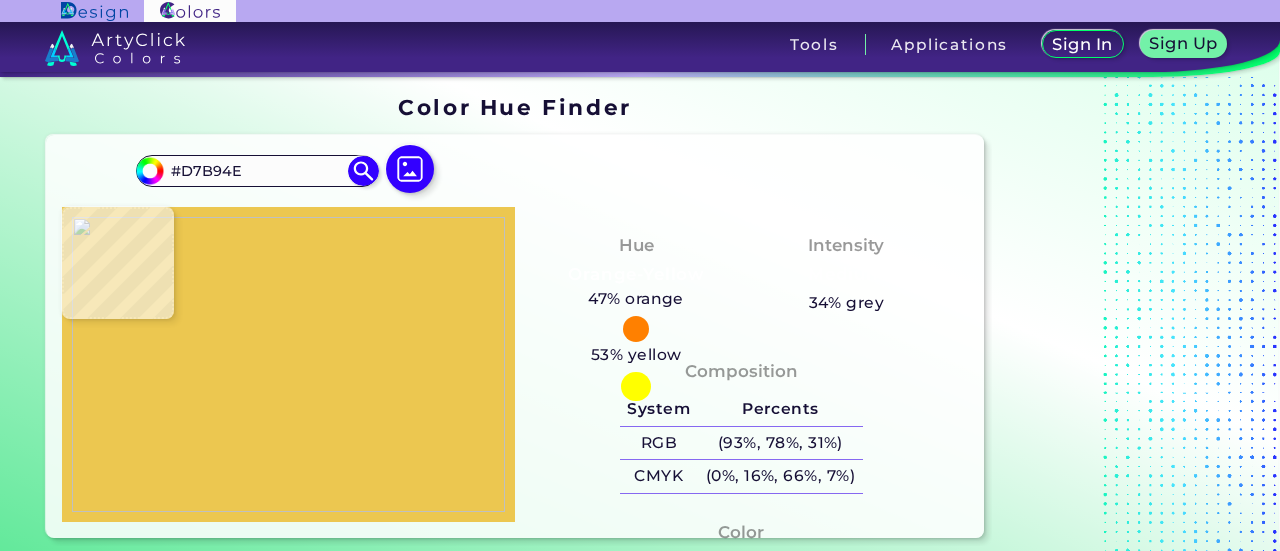 type 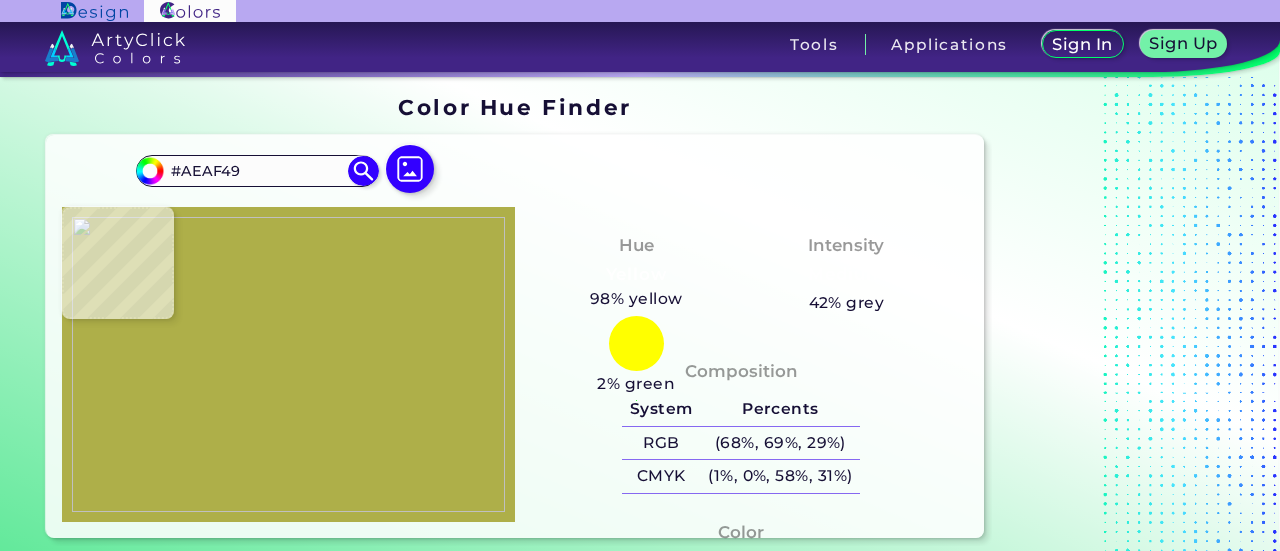 click at bounding box center [288, 364] 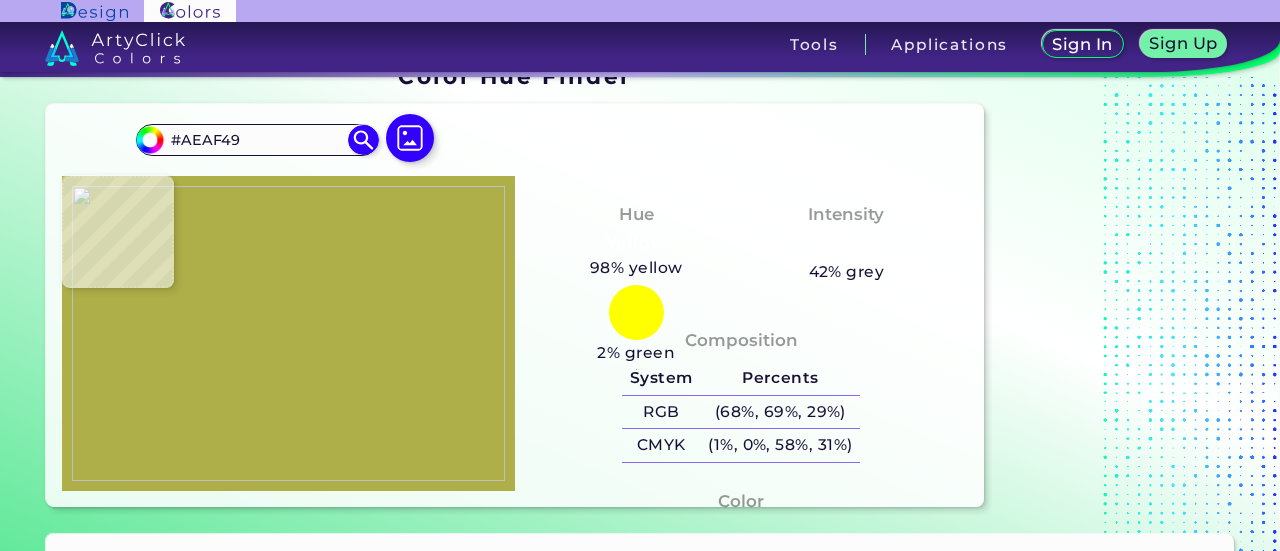 scroll, scrollTop: 0, scrollLeft: 0, axis: both 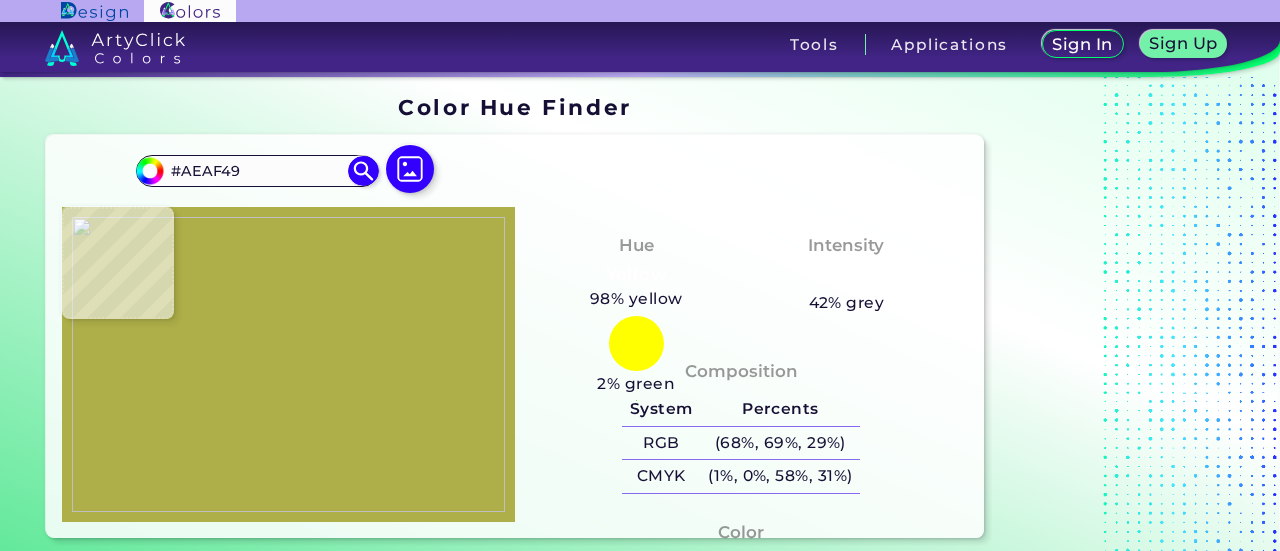 click at bounding box center (288, 364) 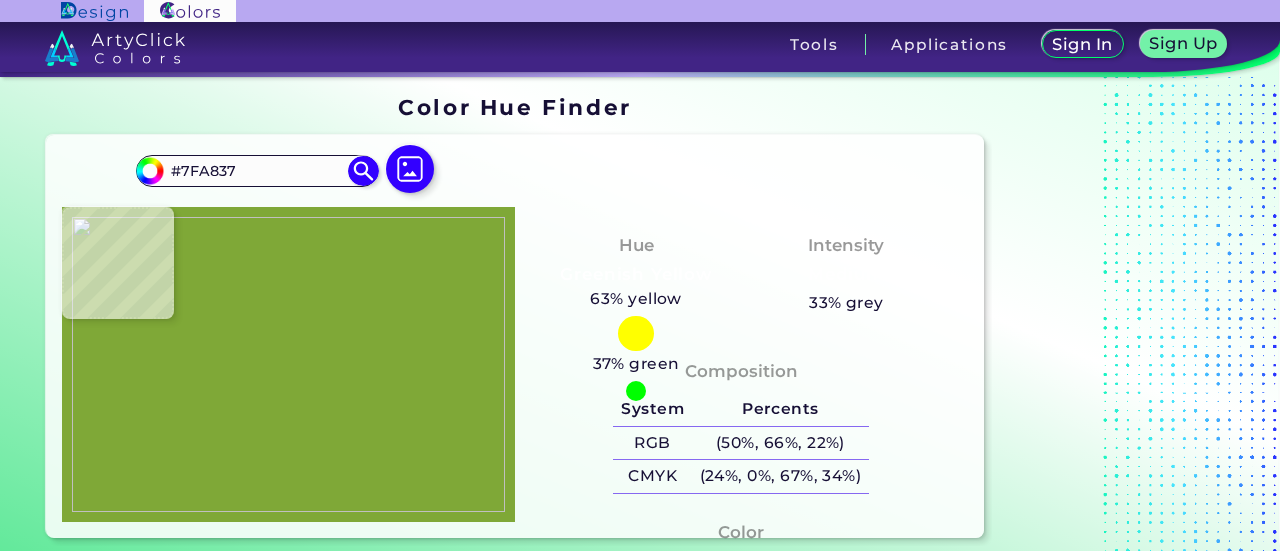 click at bounding box center [288, 364] 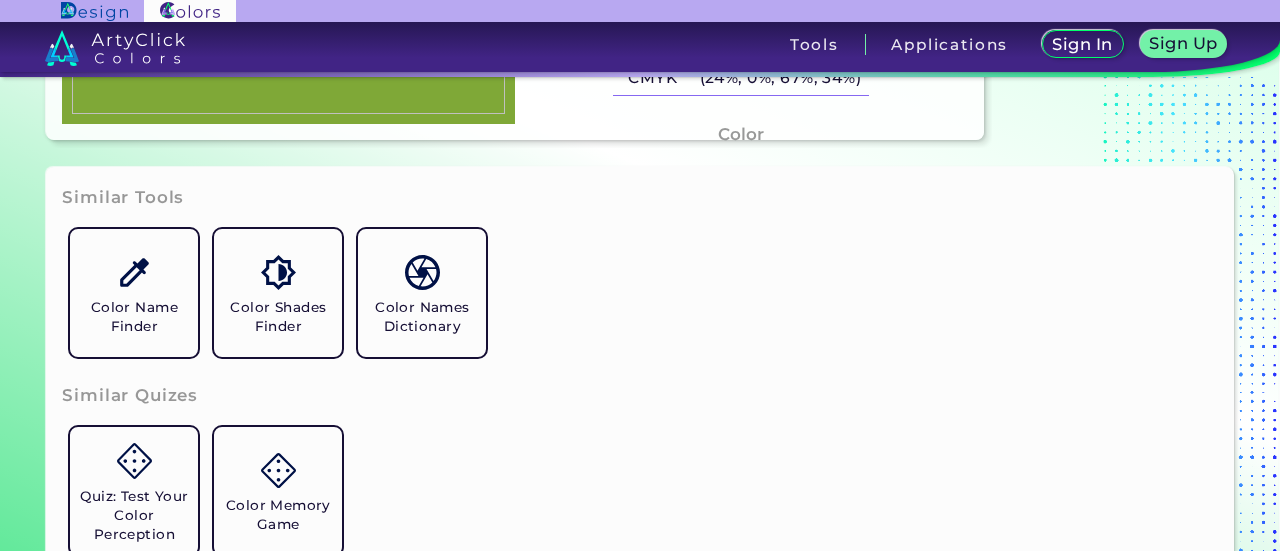scroll, scrollTop: 400, scrollLeft: 0, axis: vertical 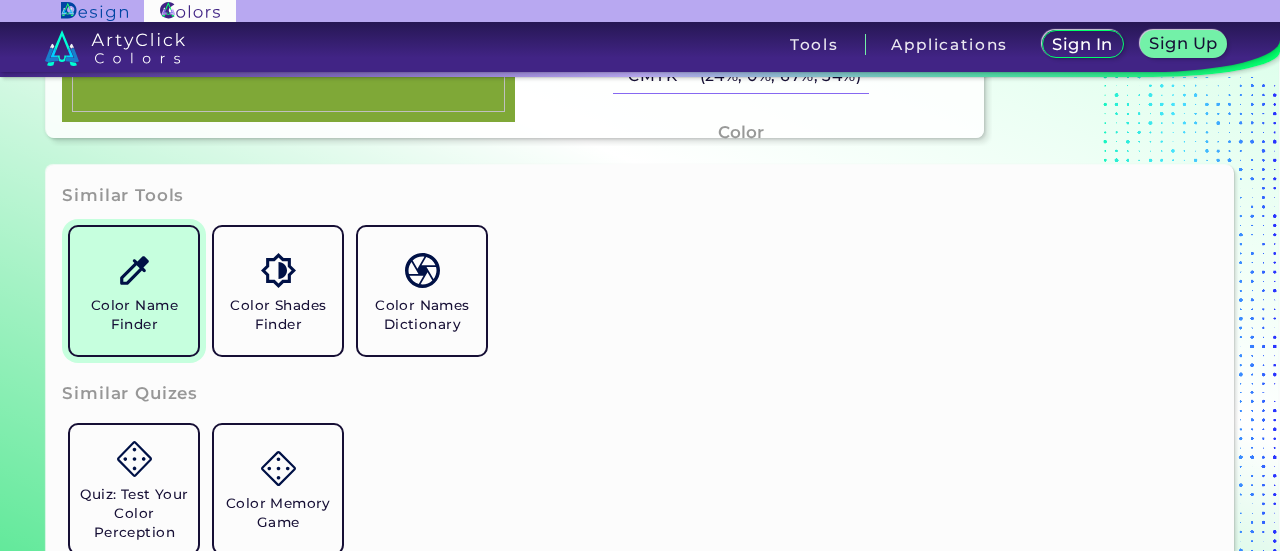 click on "Color Name Finder" at bounding box center [134, 315] 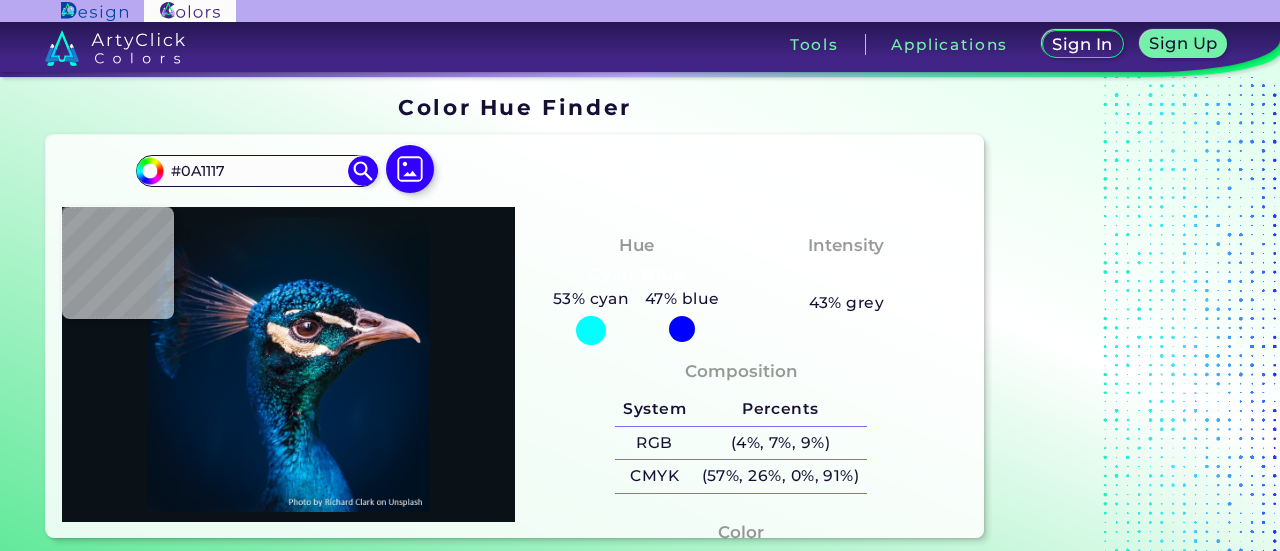 scroll, scrollTop: 0, scrollLeft: 0, axis: both 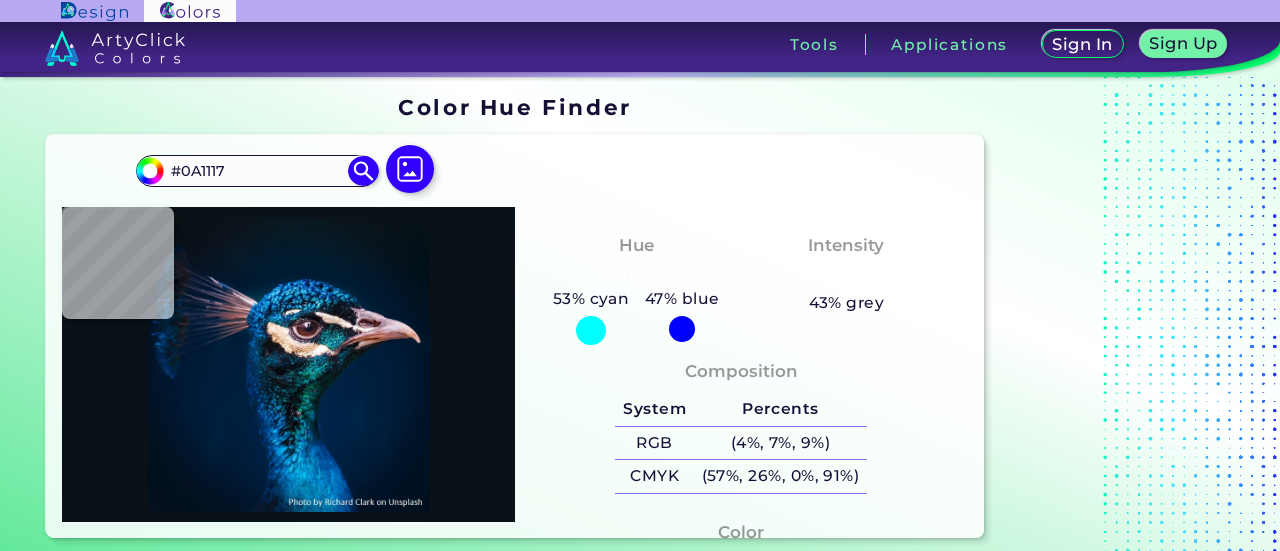 type on "#000000" 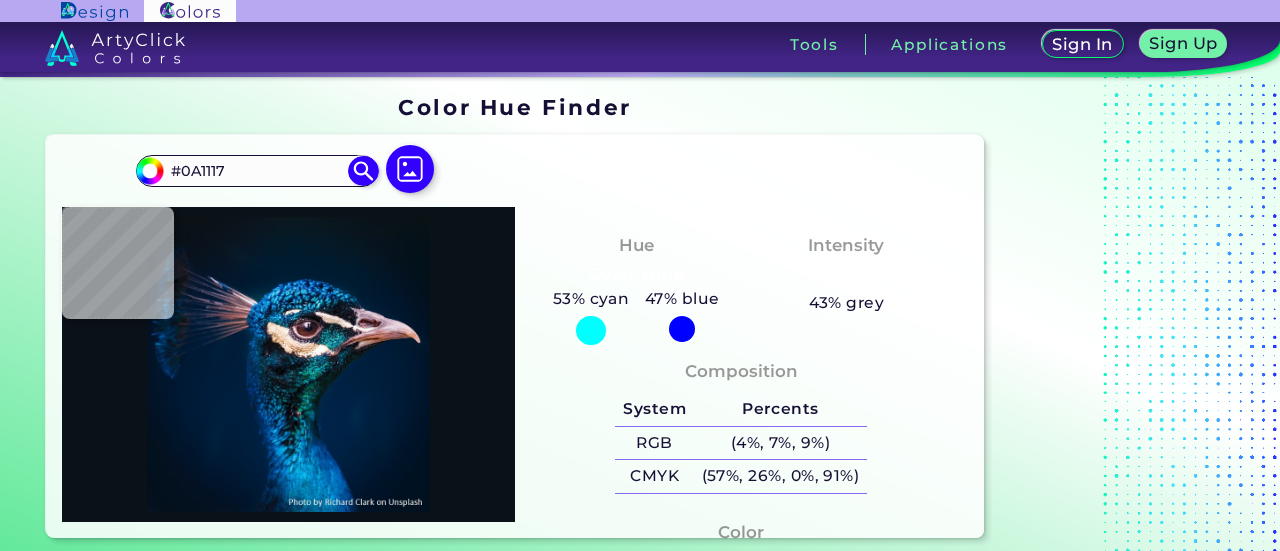 type on "#000000" 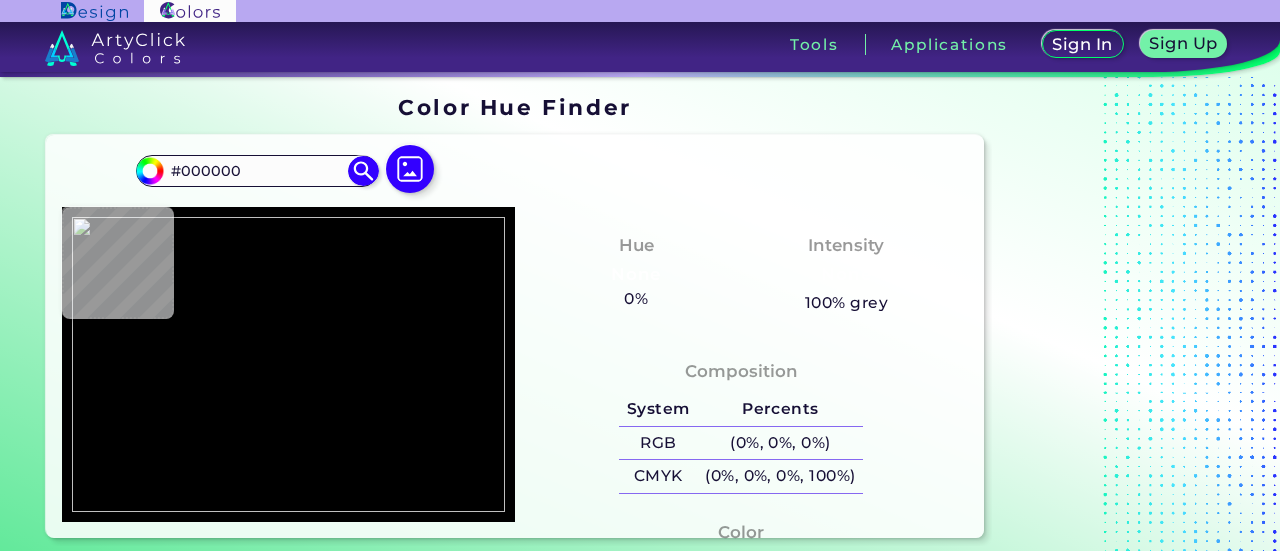 type on "#ffffff" 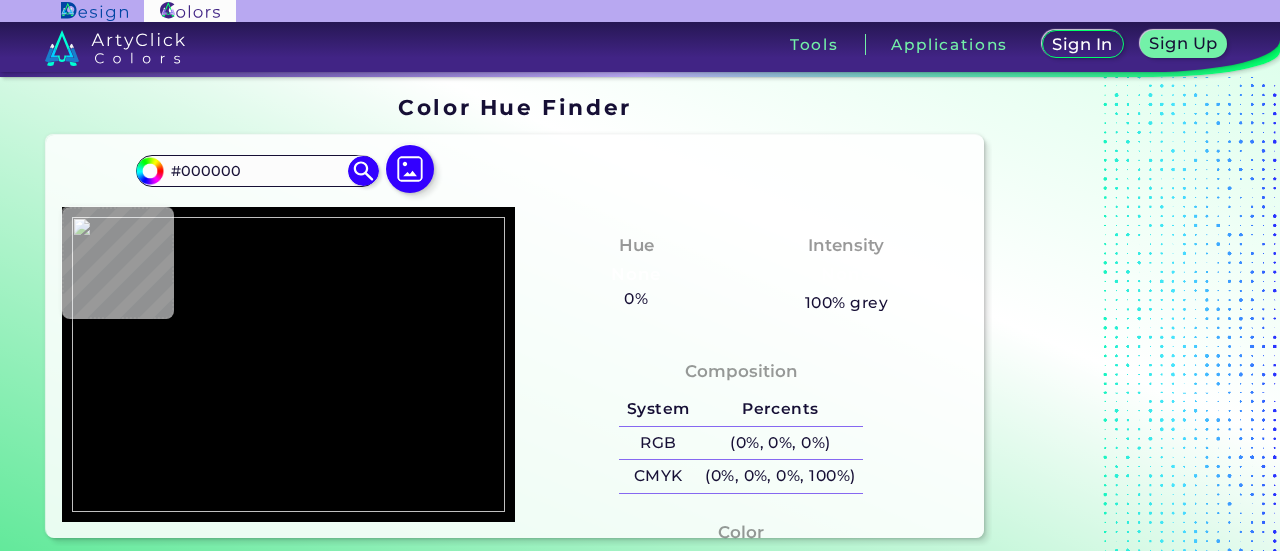 type on "#FFFFFF" 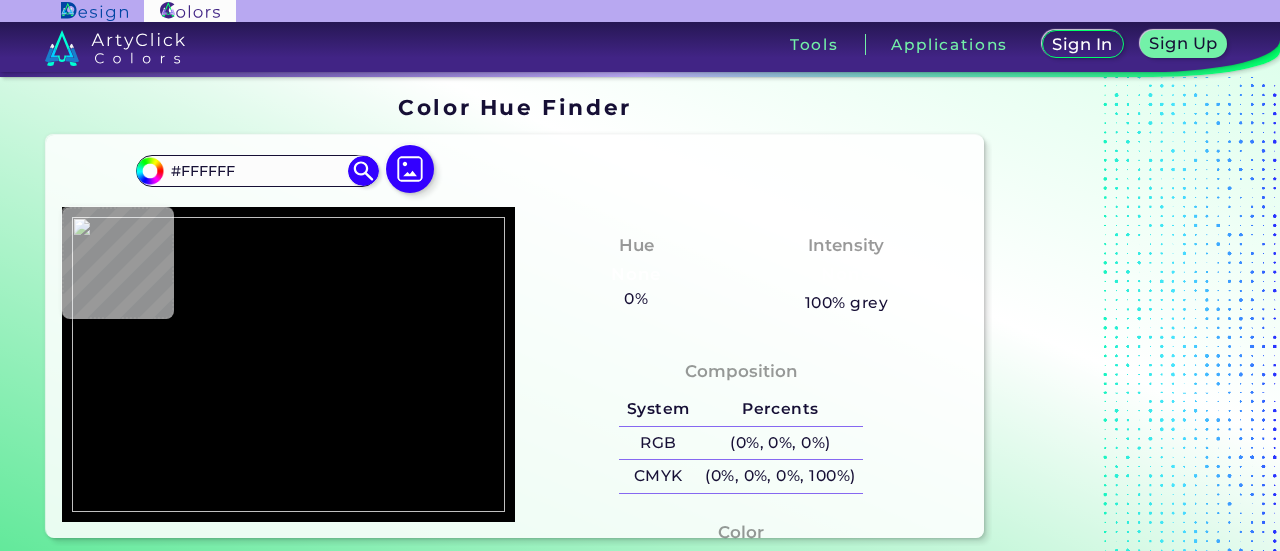 type on "#fffefc" 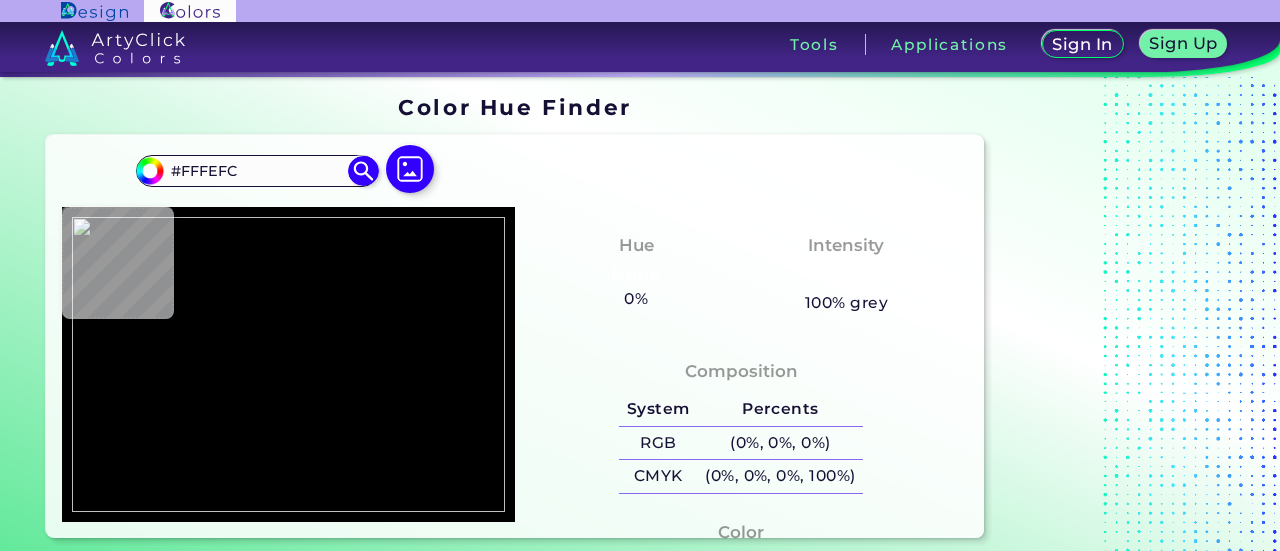 type on "#92ae21" 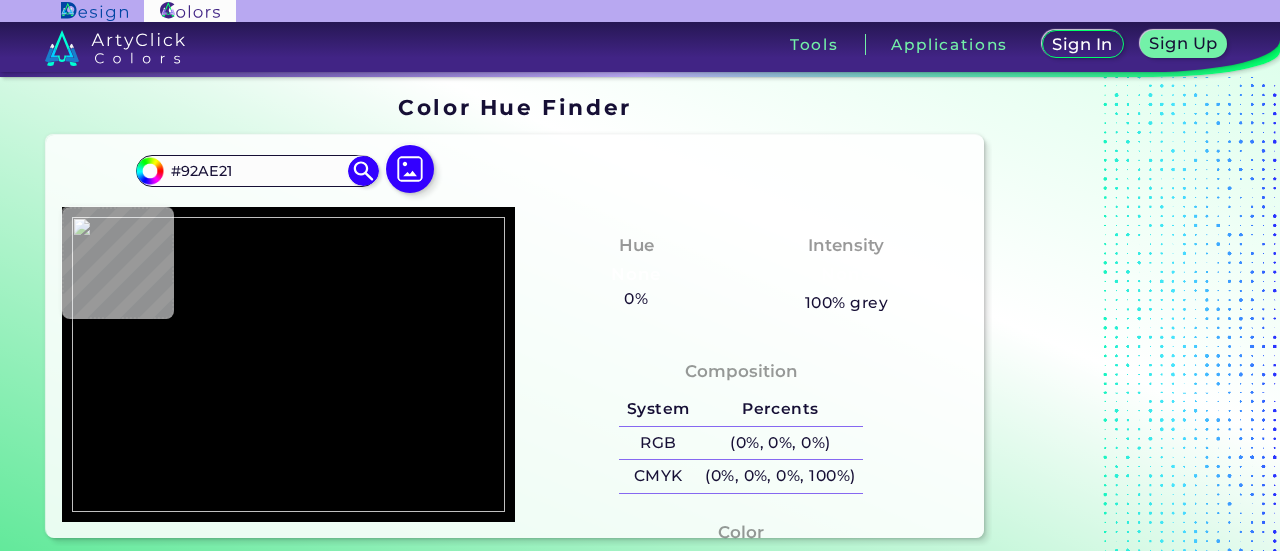 type on "#83b041" 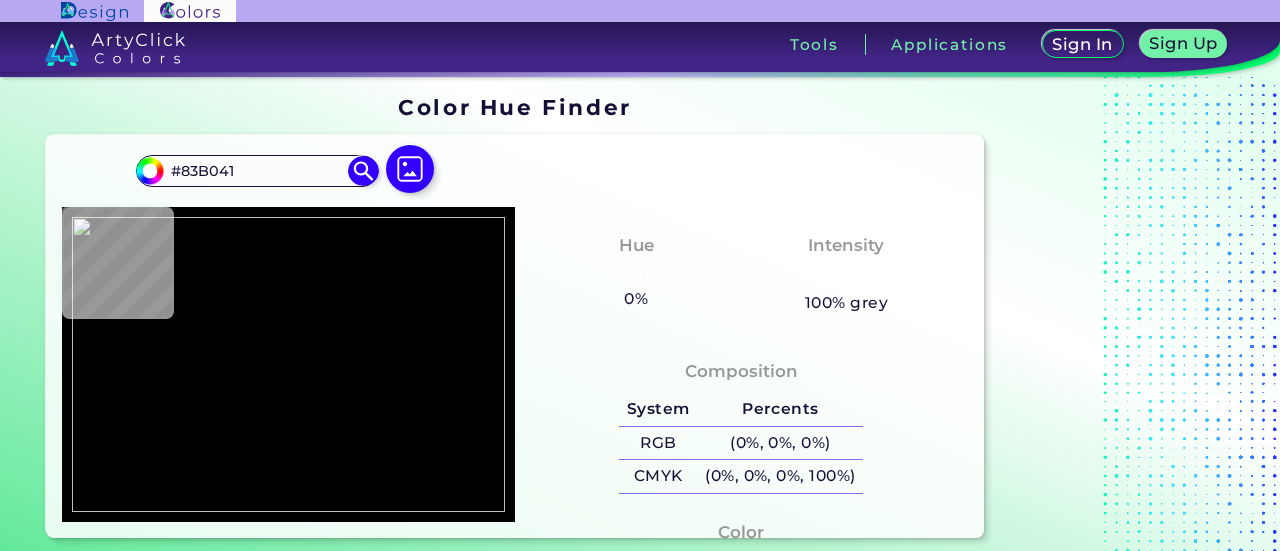 type on "#84b141" 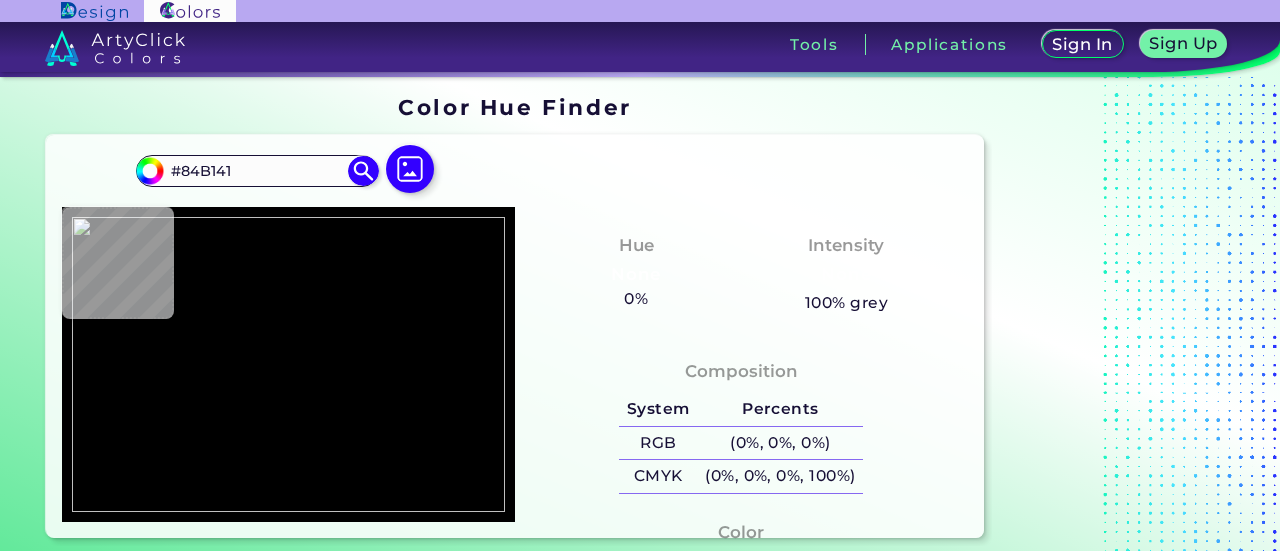 type on "#7b9f2b" 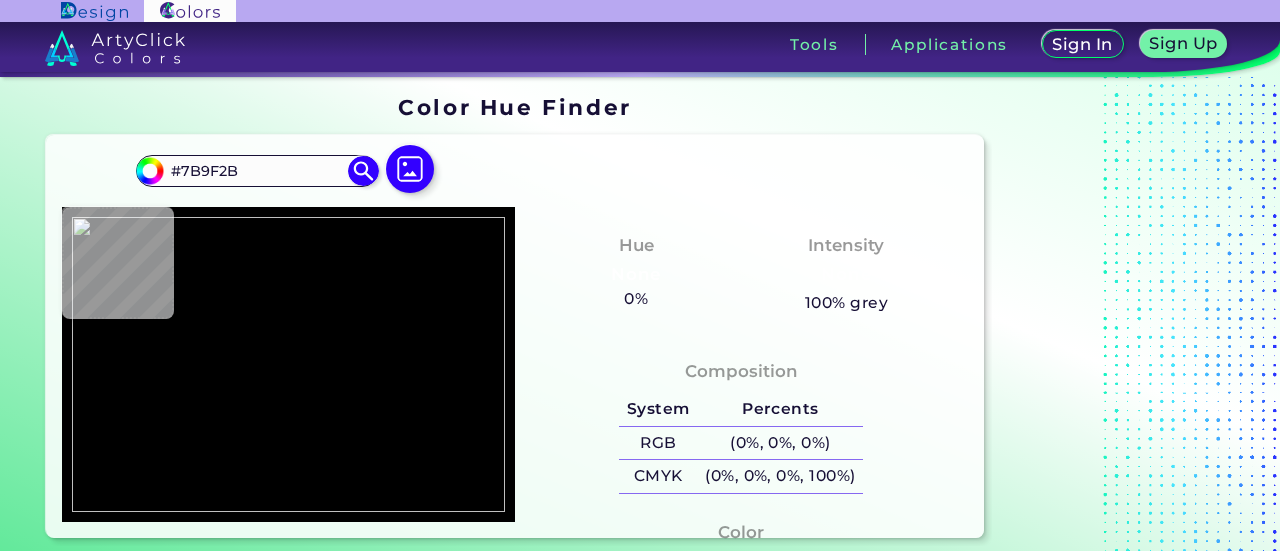 type on "#6e8929" 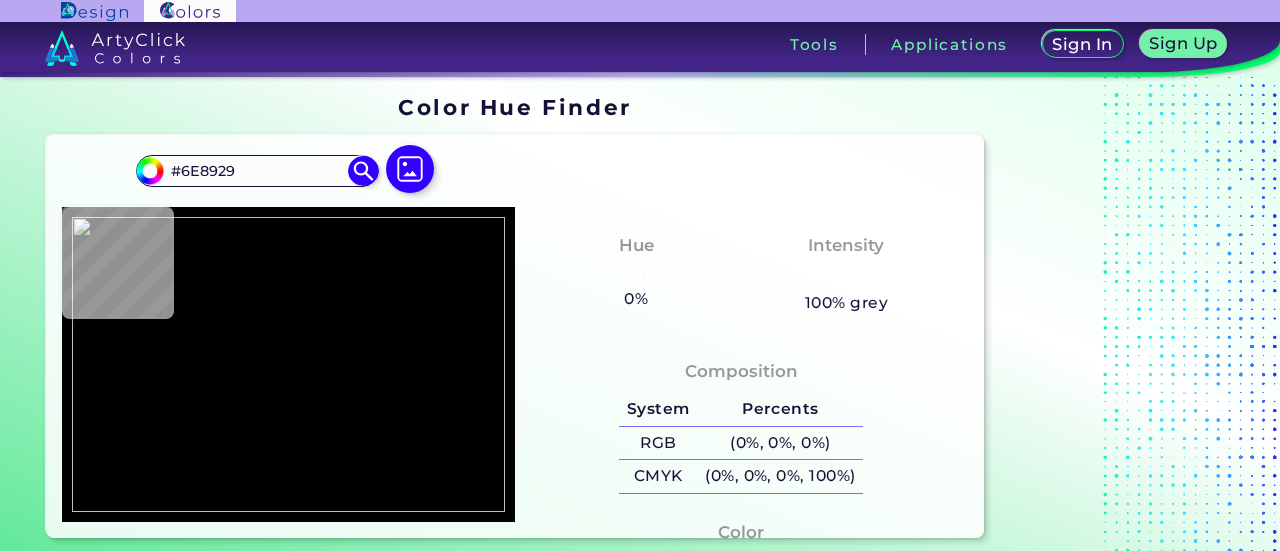 type on "#c8bd6e" 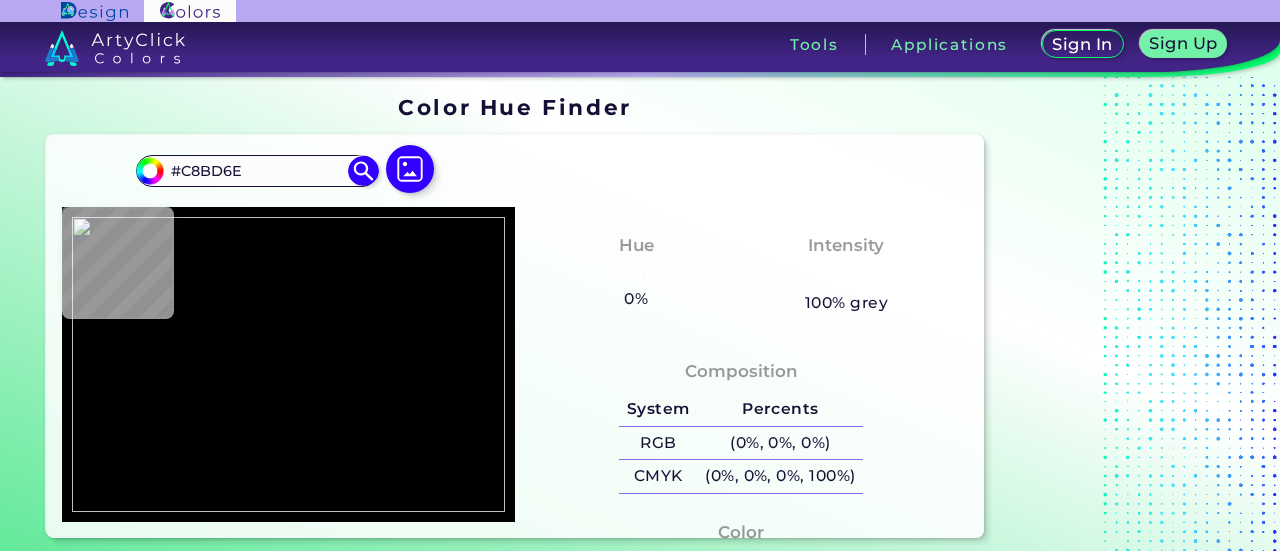 type on "#fde996" 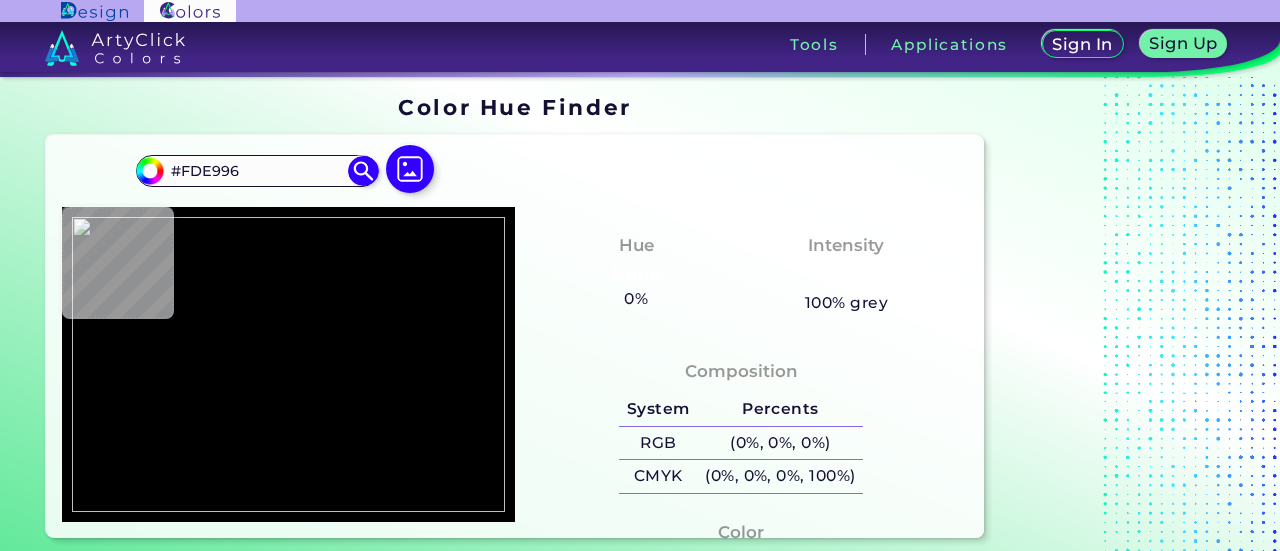 type on "#f6da4e" 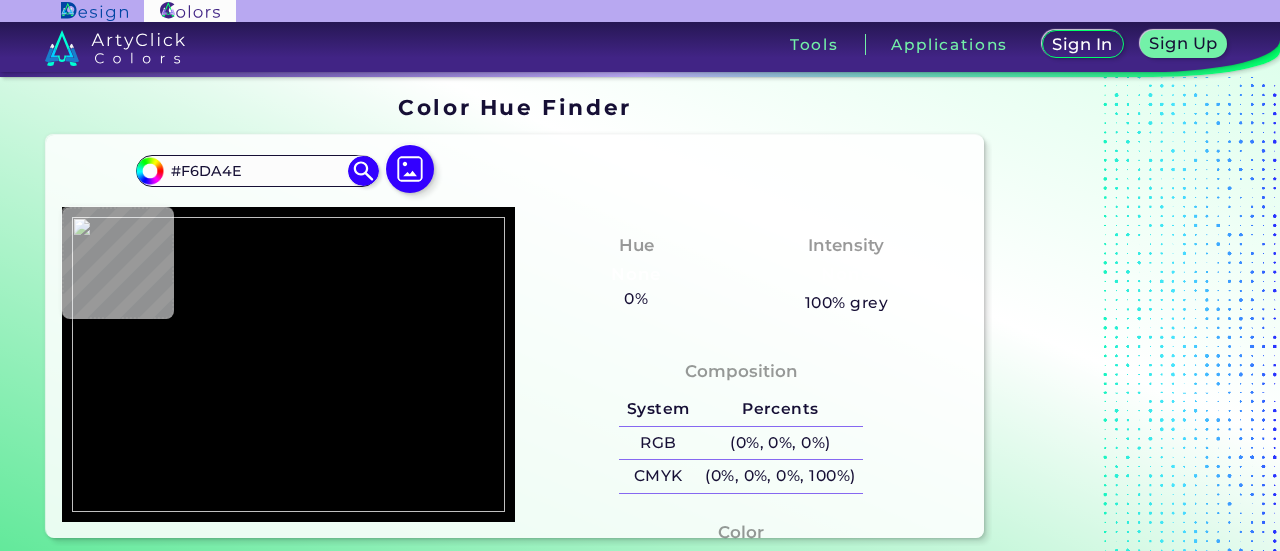 type on "#eba646" 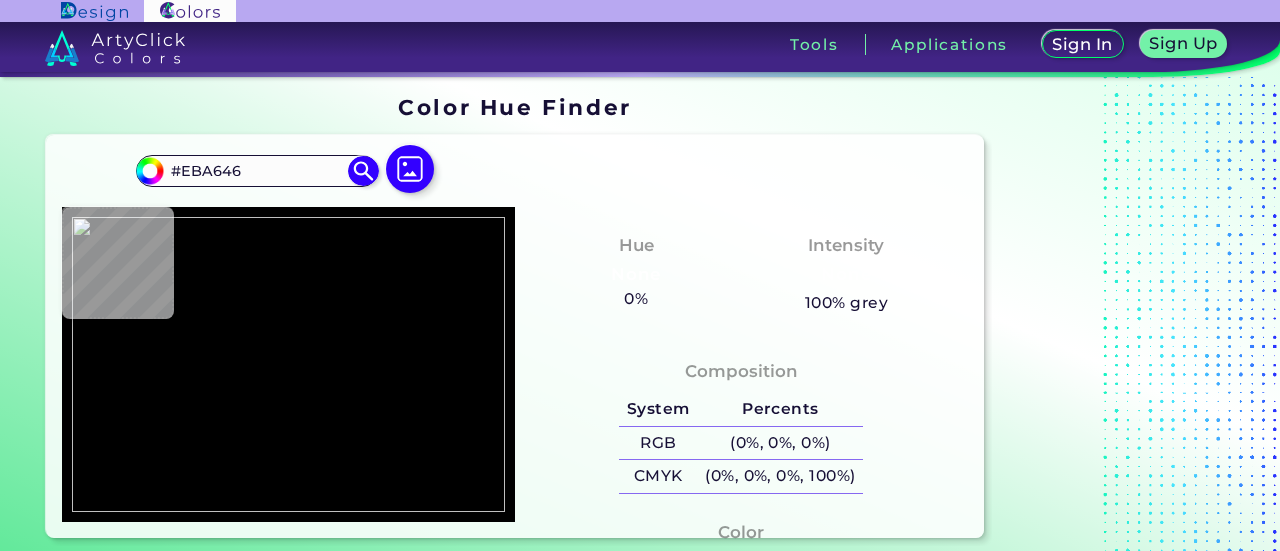 type on "#bda84a" 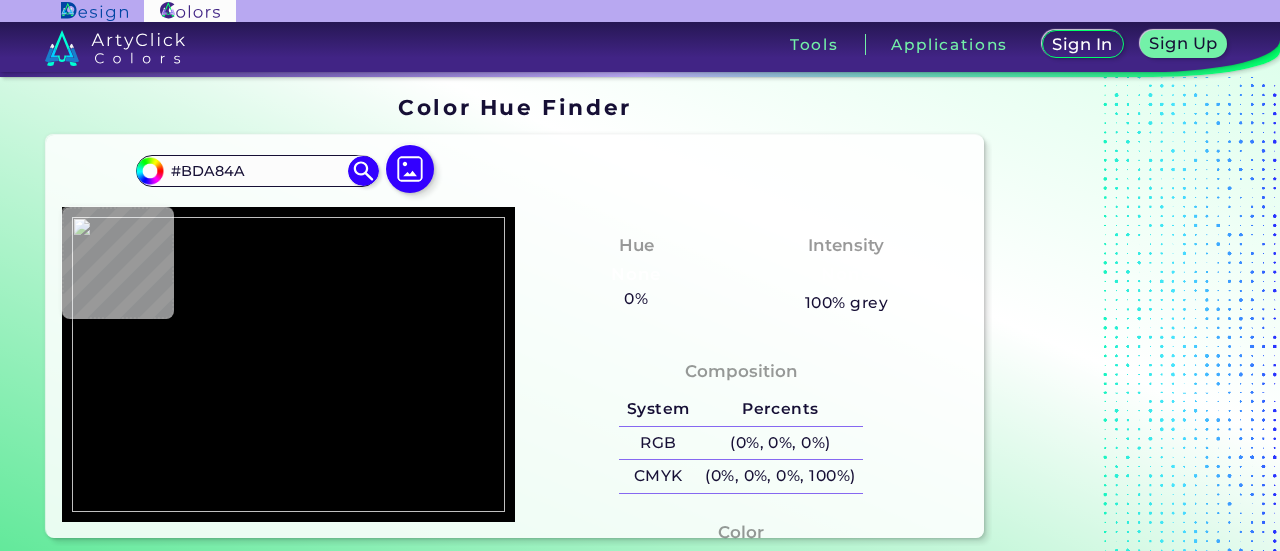type on "#beac4a" 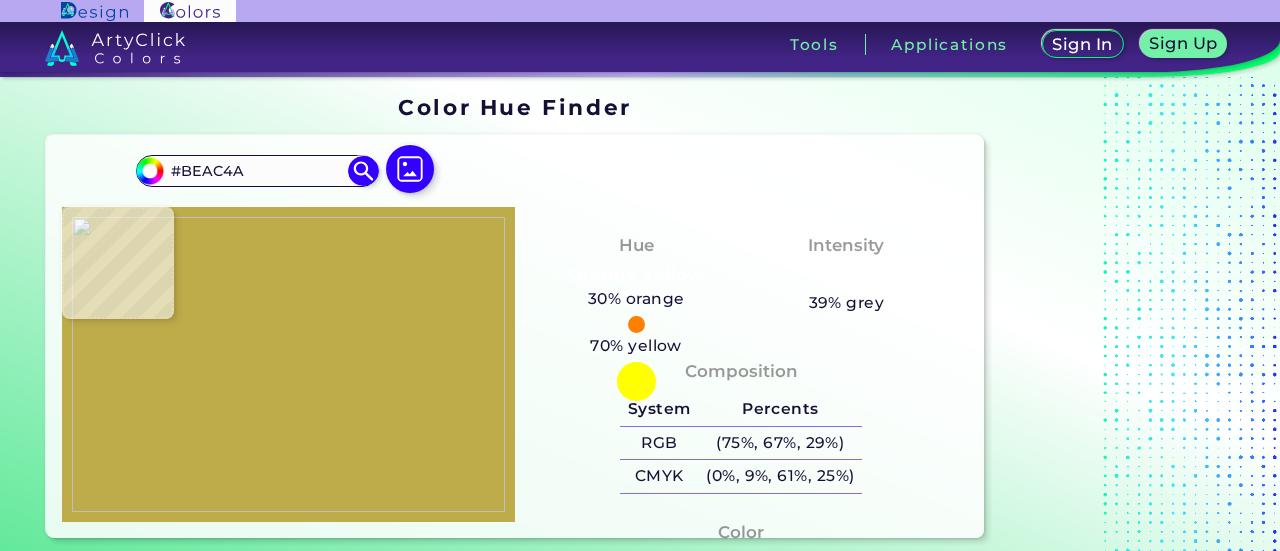 type on "#c6b14e" 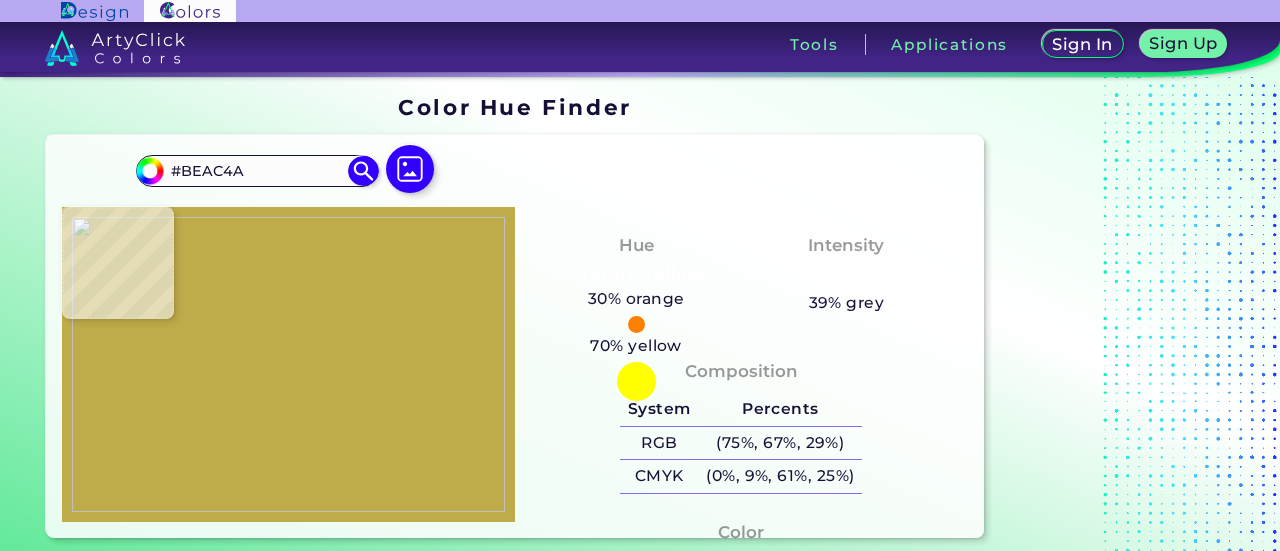 type on "#C6B14E" 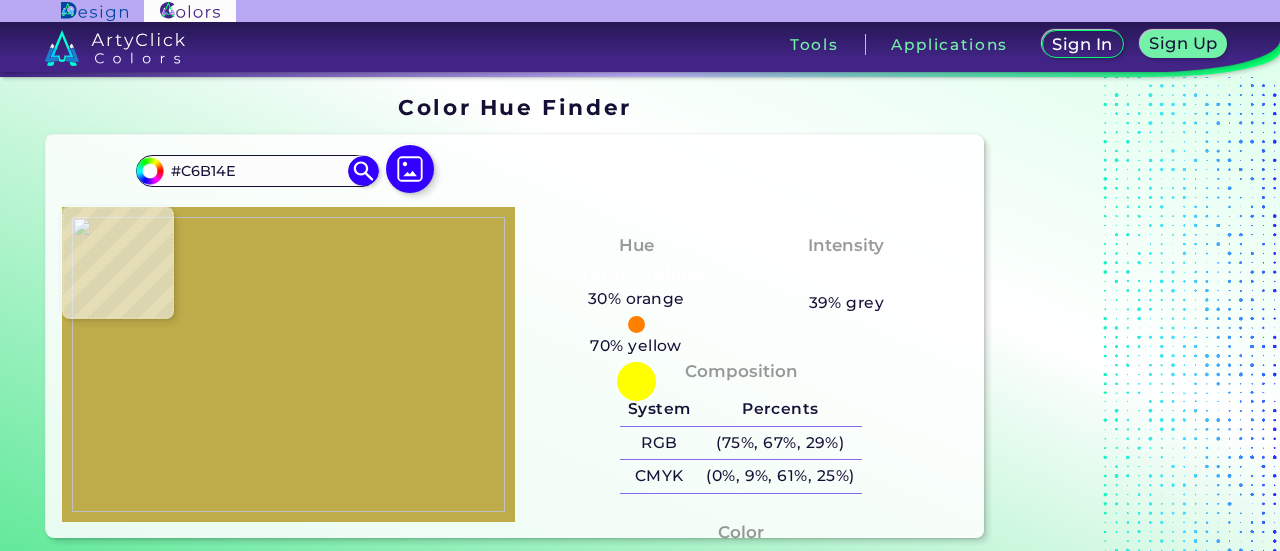 type on "#bca84a" 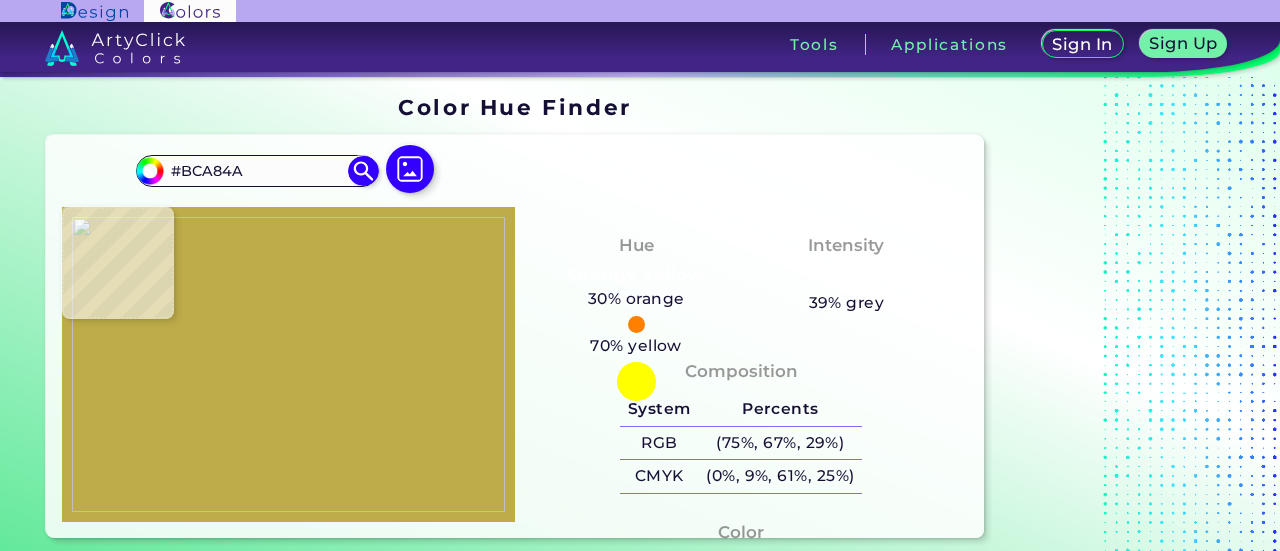 type on "#565224" 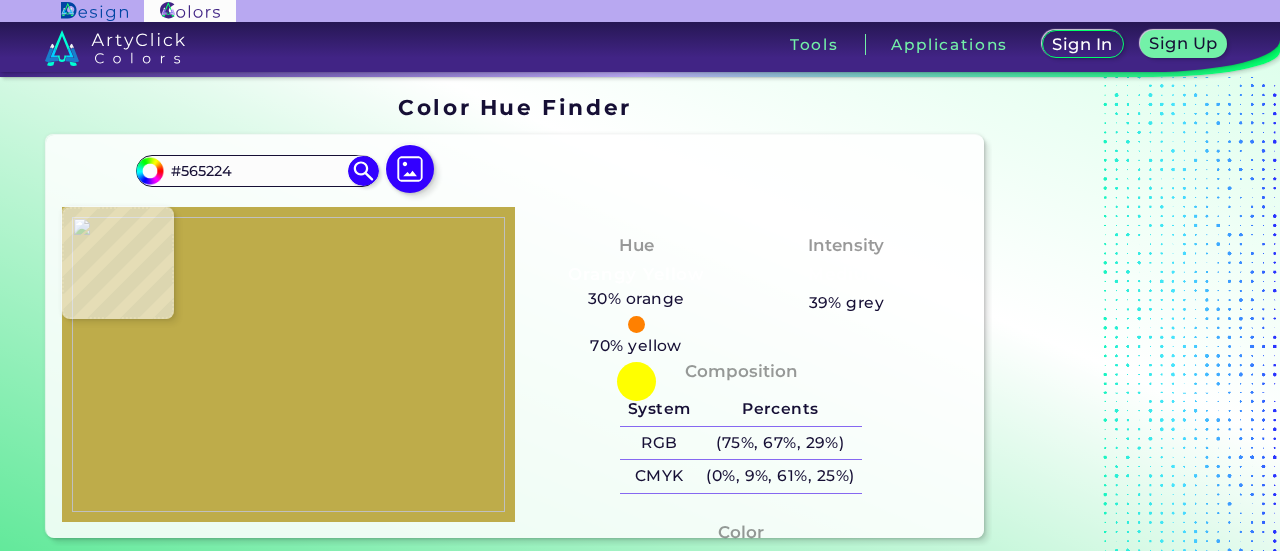 type on "#3d5325" 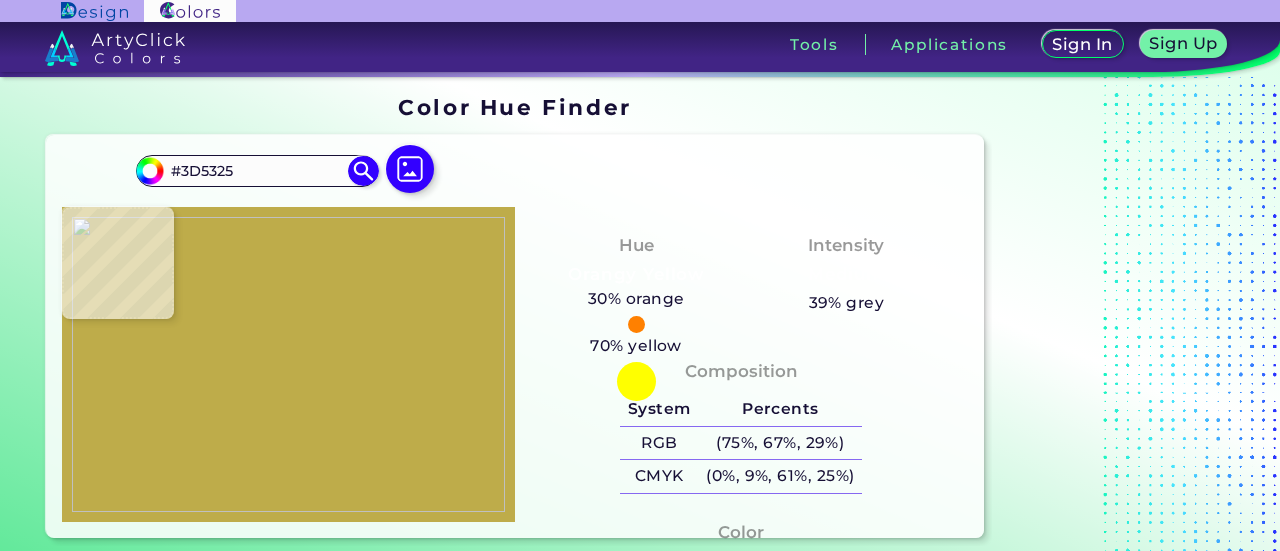 type on "#48481a" 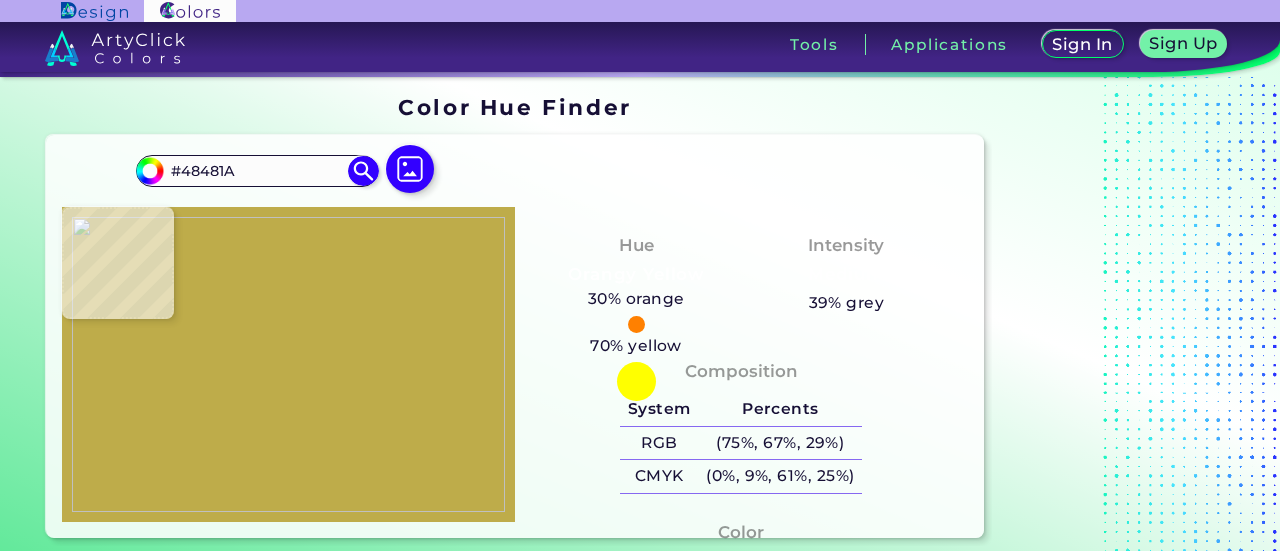 type on "#516a35" 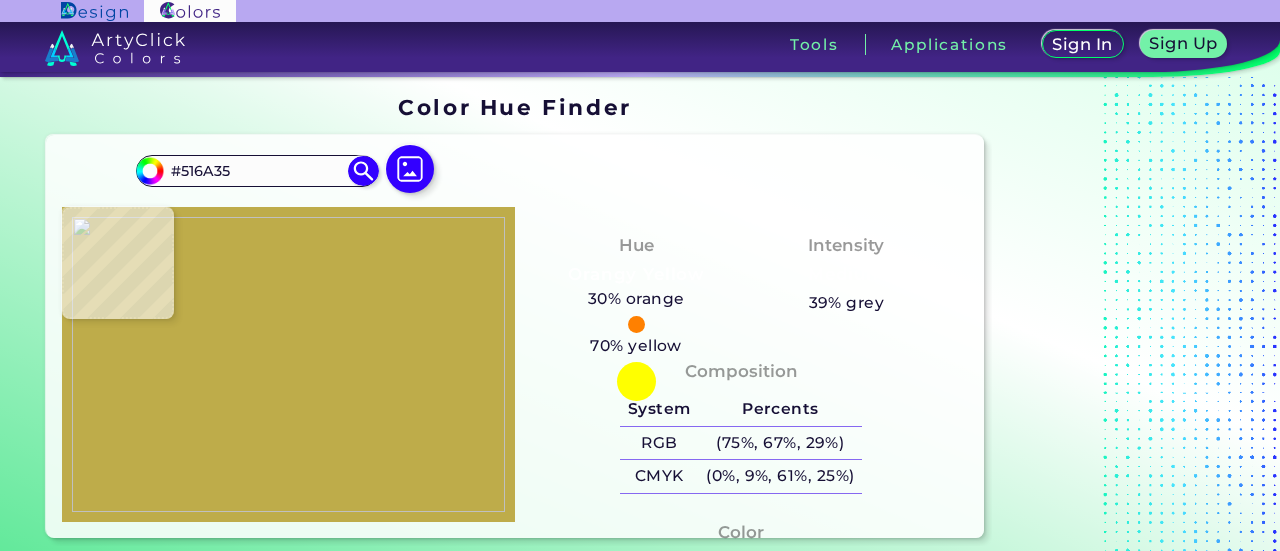 type on "#546e27" 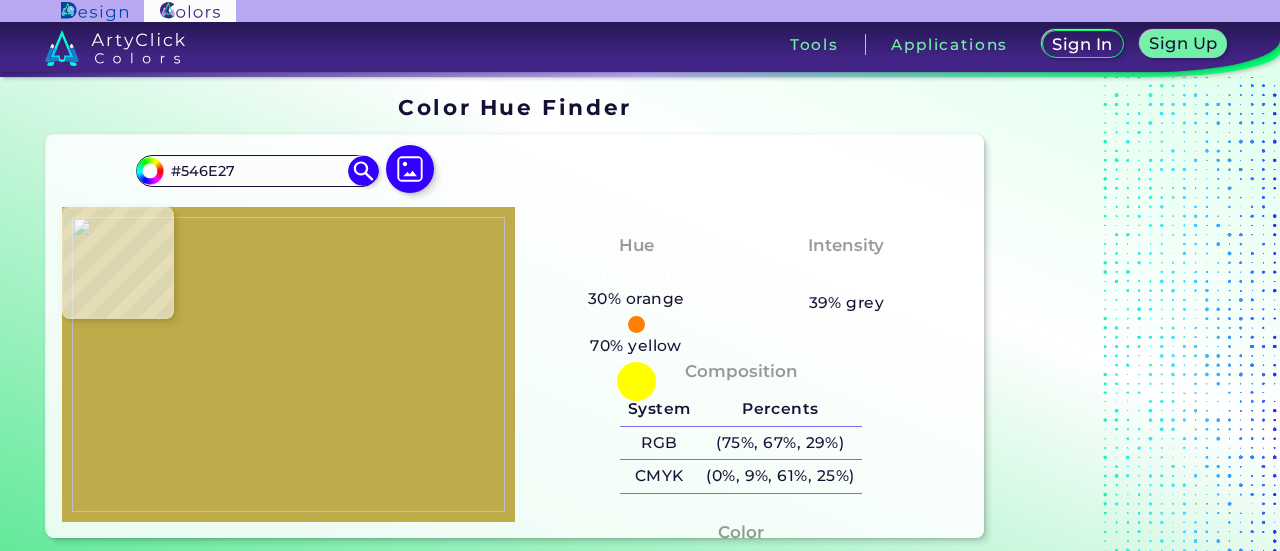 type on "#7f9f2e" 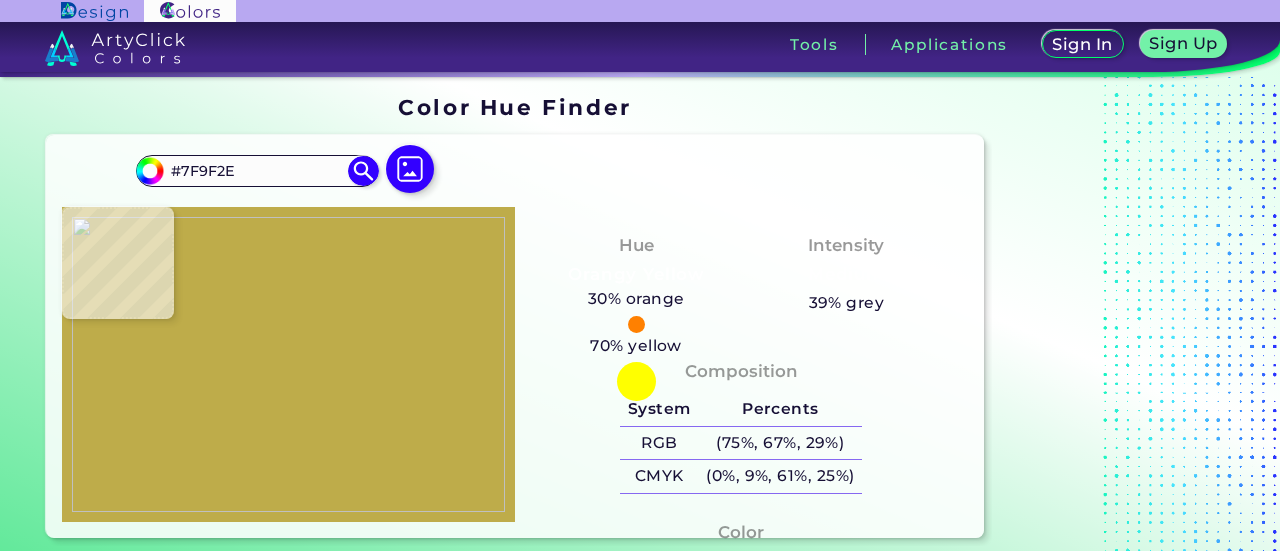 type on "#8aaa39" 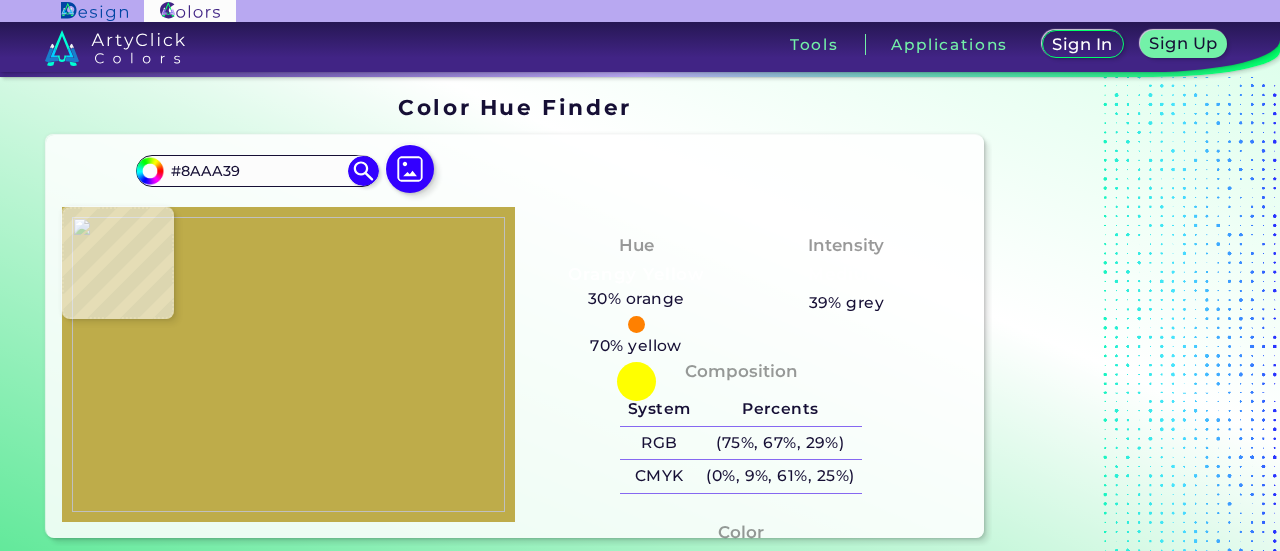 type on "#8ab041" 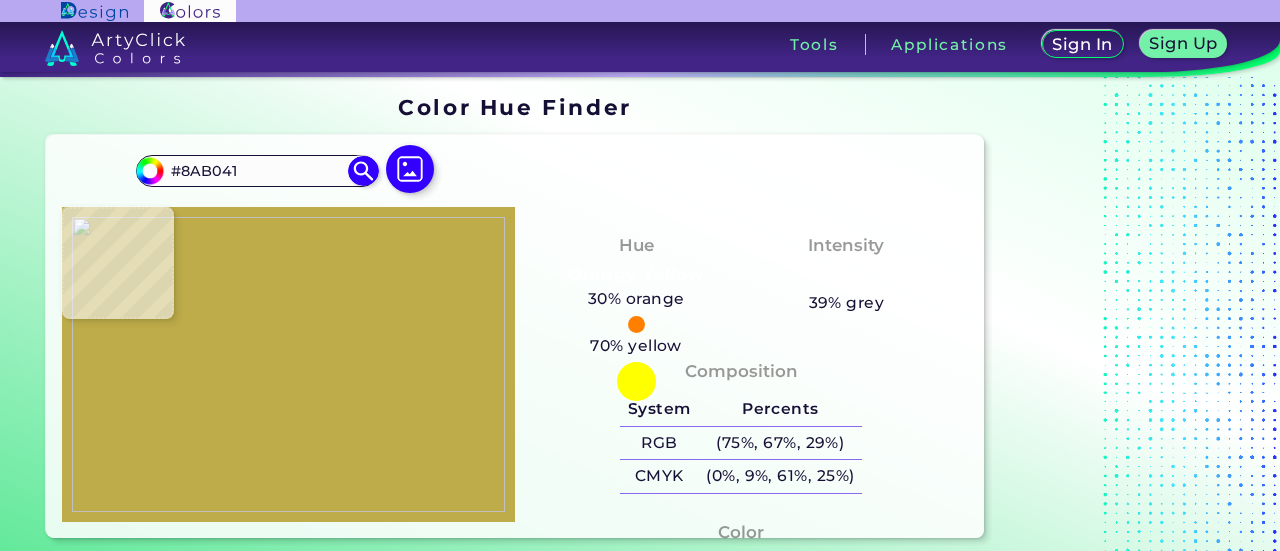 type on "#88b141" 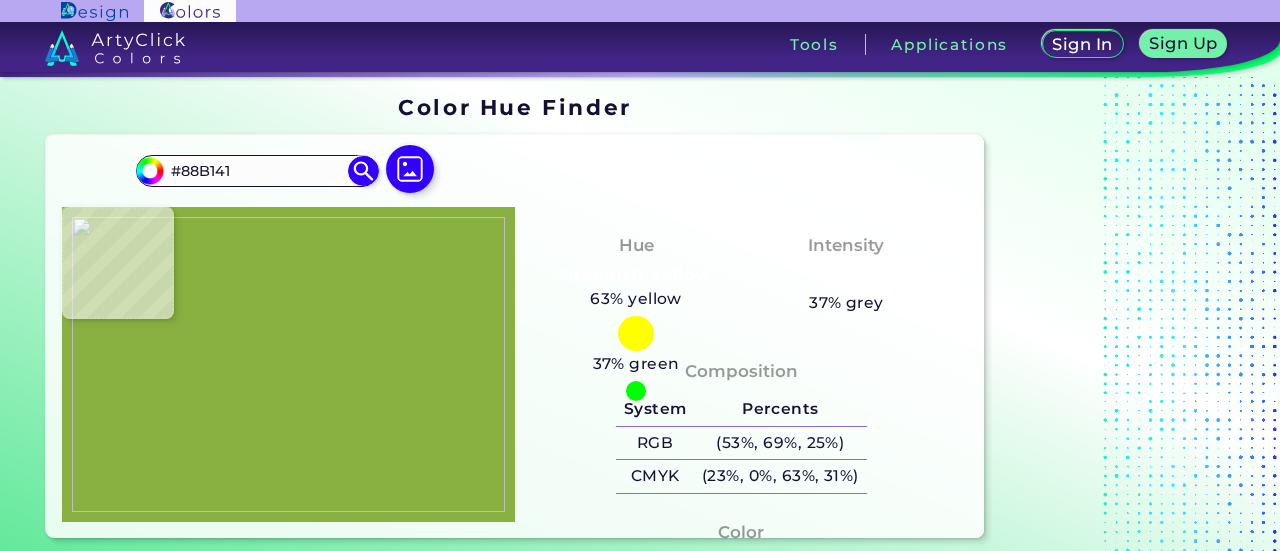 type on "#85b041" 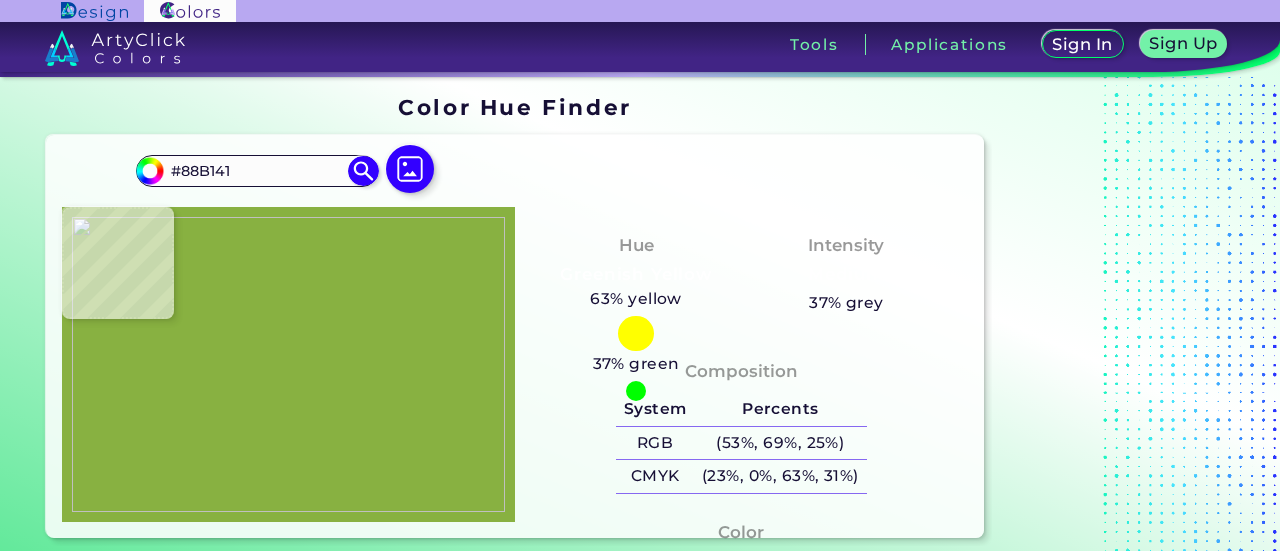 type on "#85B041" 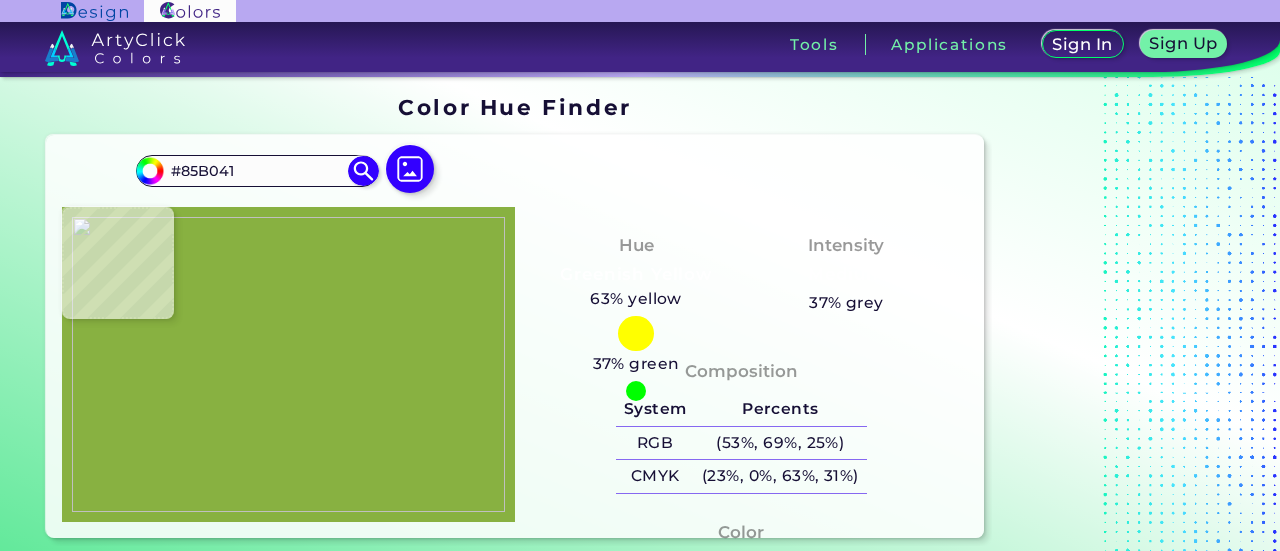 type on "#84ac3f" 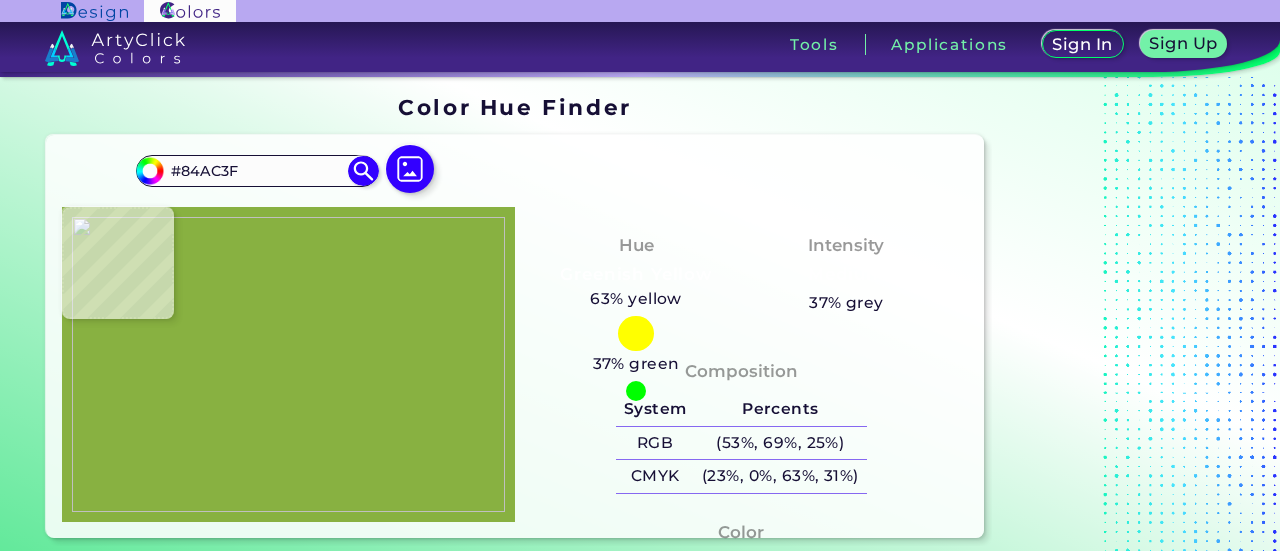 type on "#81a93e" 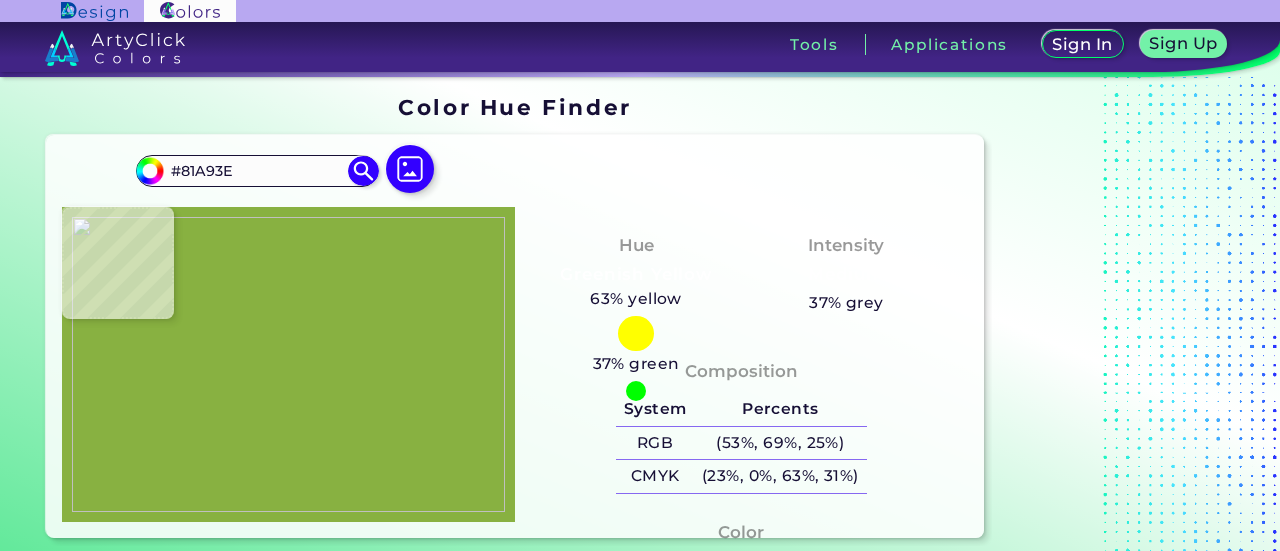 type on "#80ab3f" 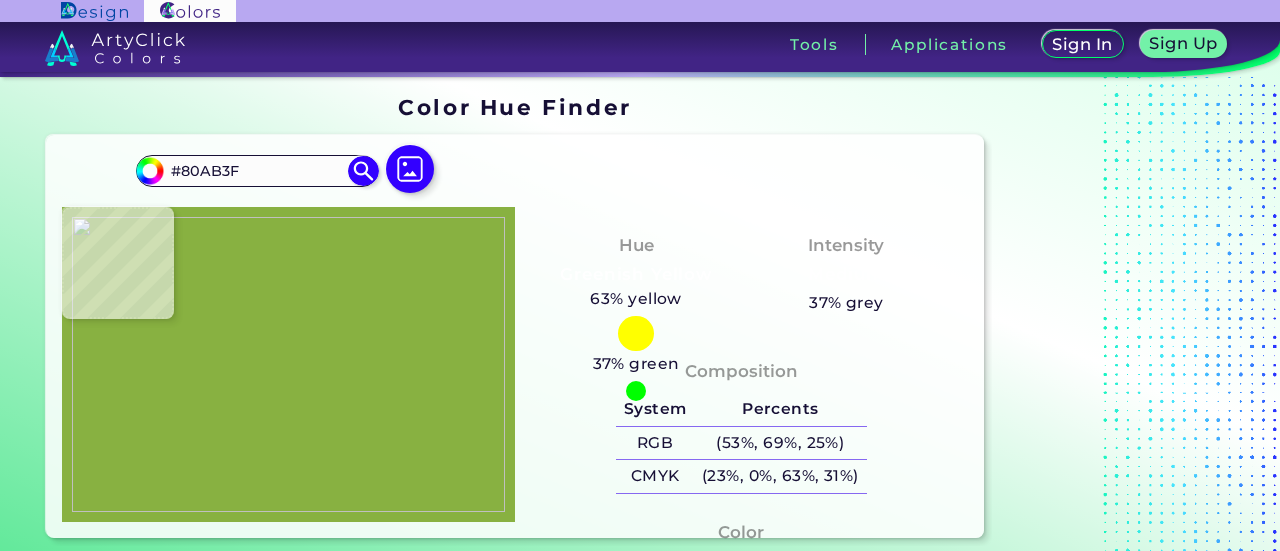 type on "#7eab3d" 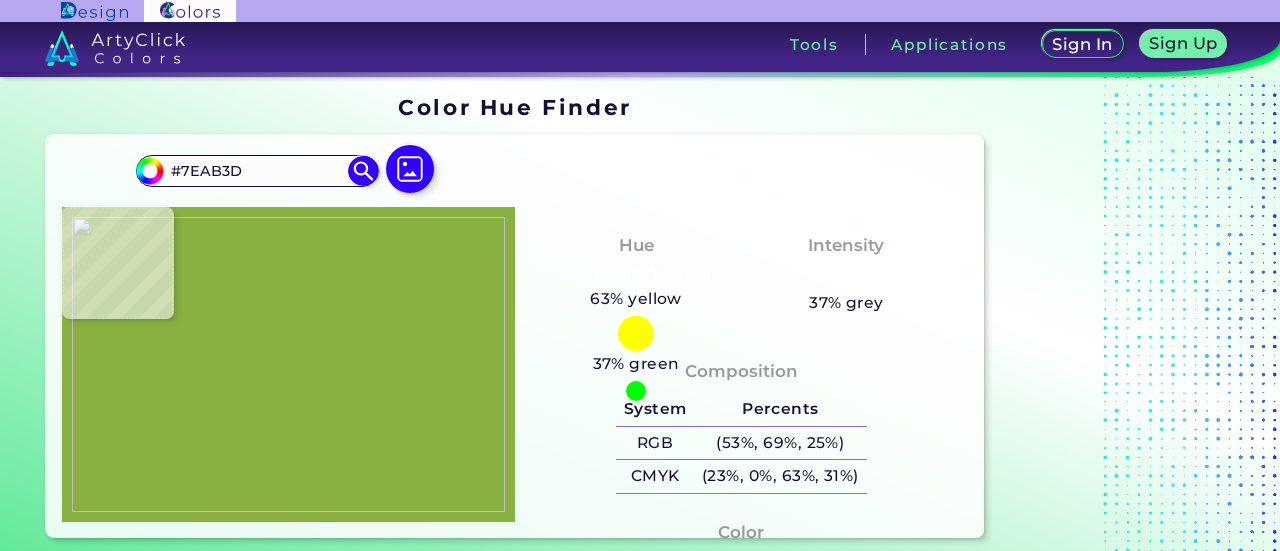 type on "#7daa3c" 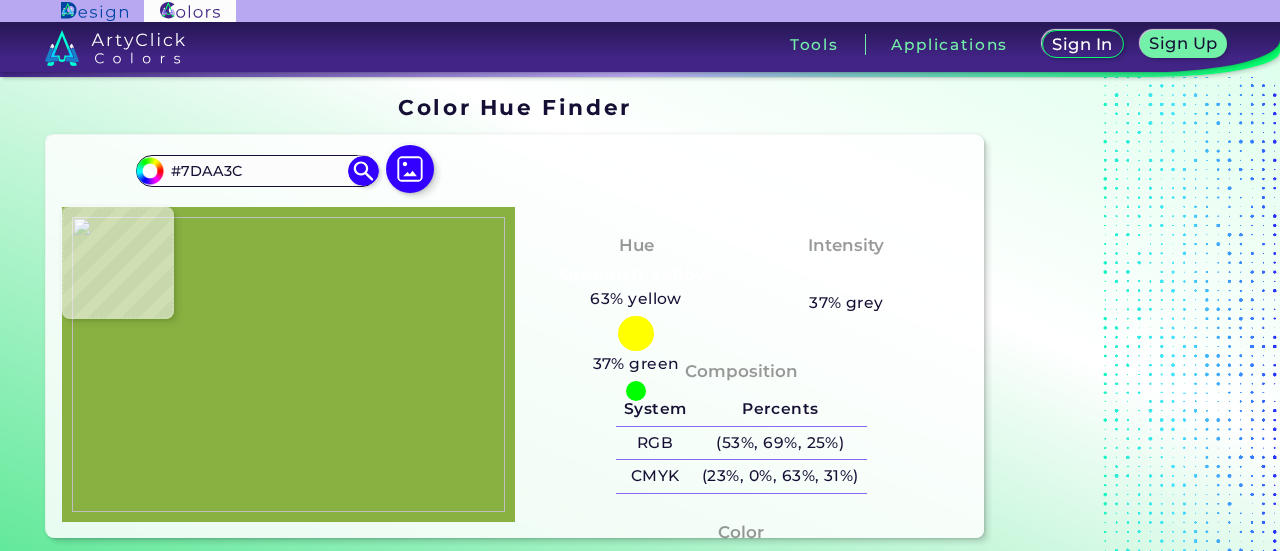 type on "#84ae40" 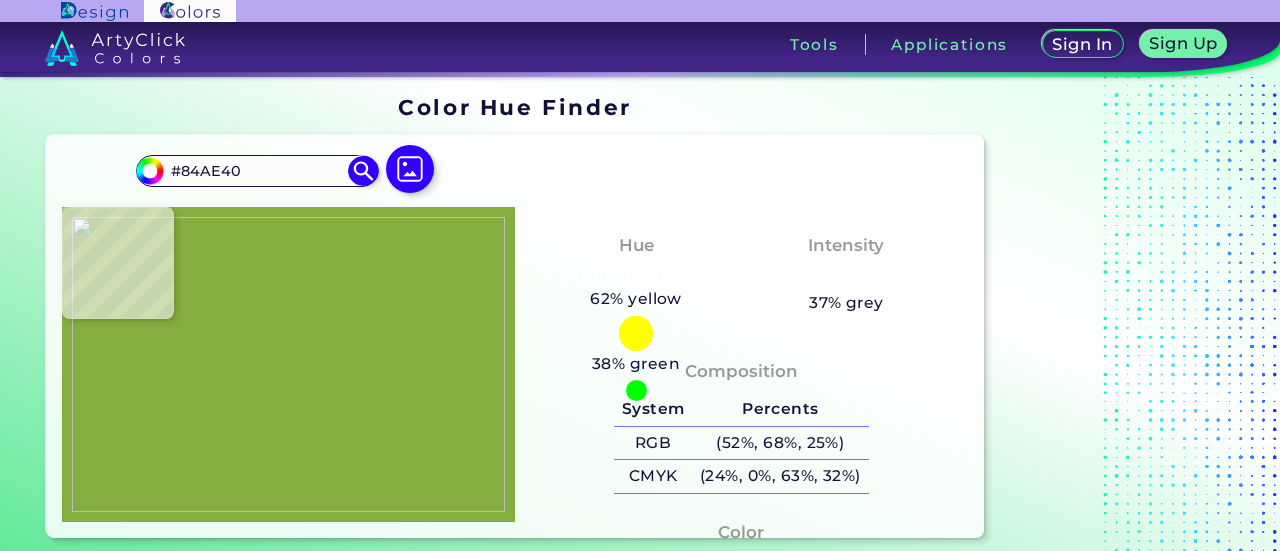 type on "#84ad3f" 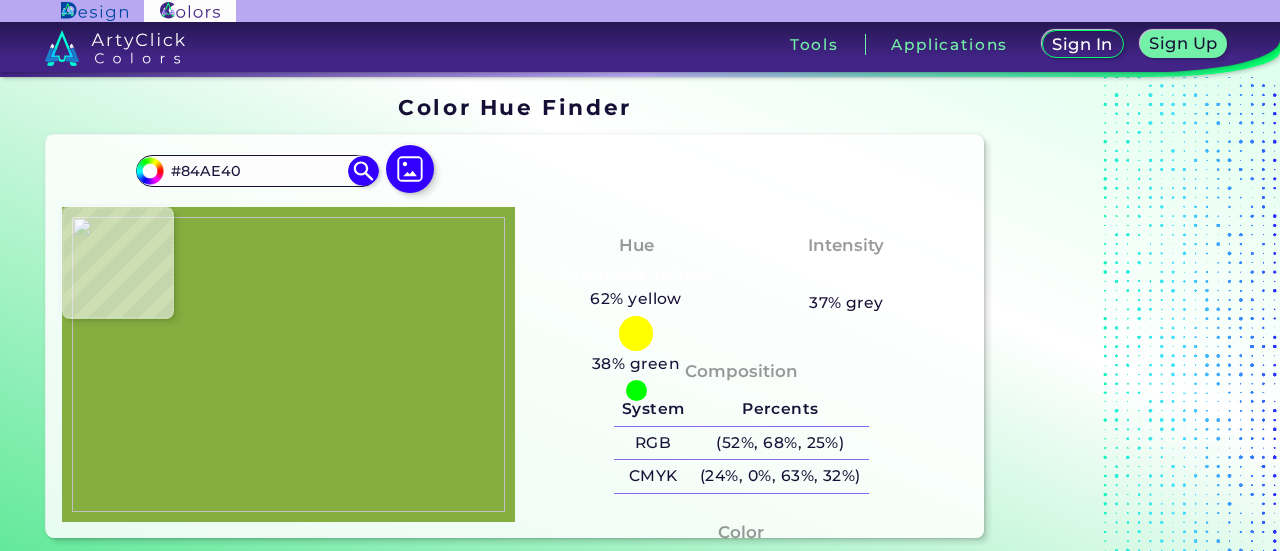 type on "#84AD3F" 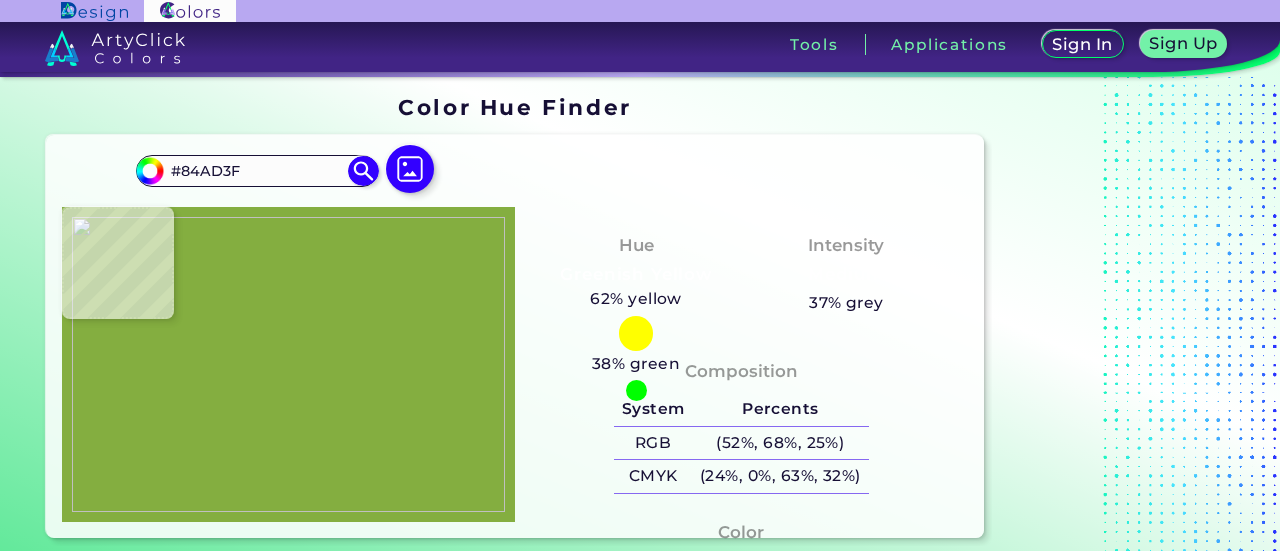 type on "#7faa3a" 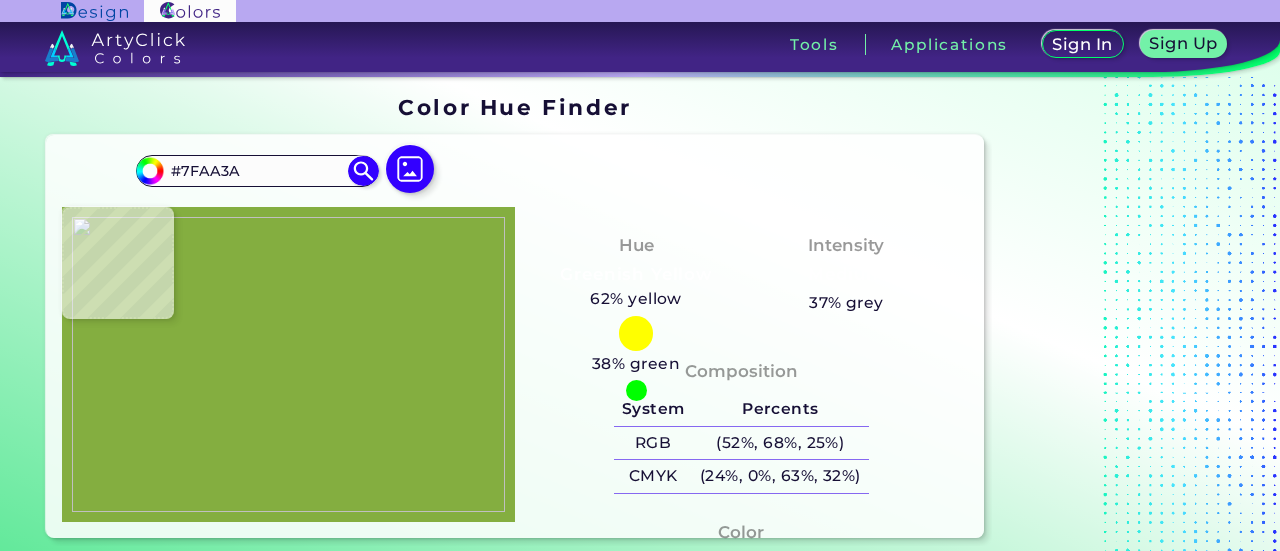 type on "#82ae3d" 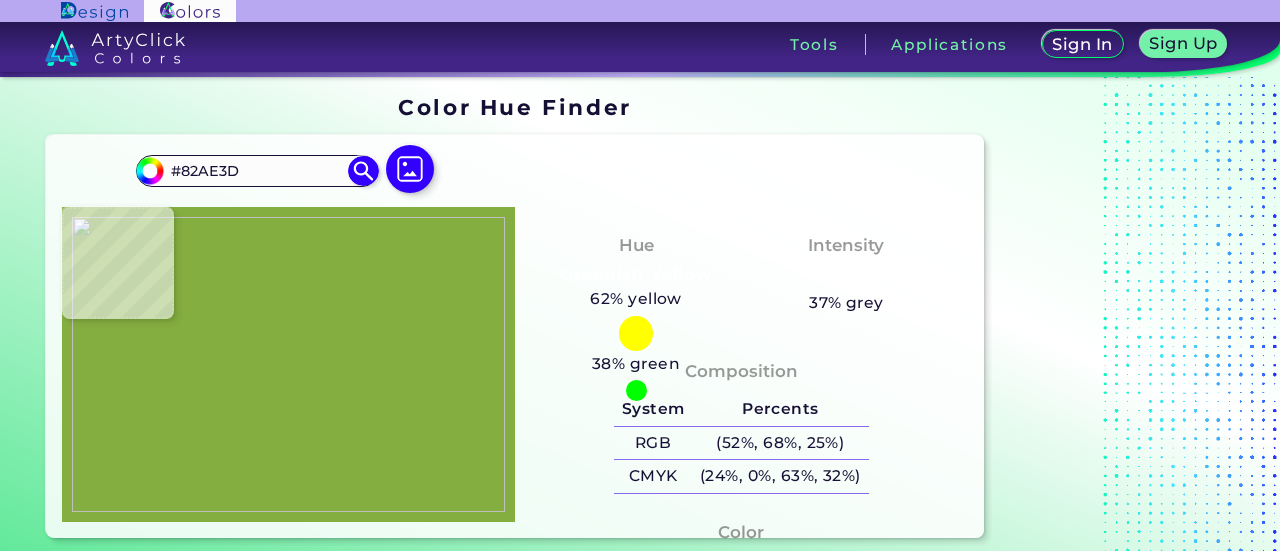 type on "#82ac3e" 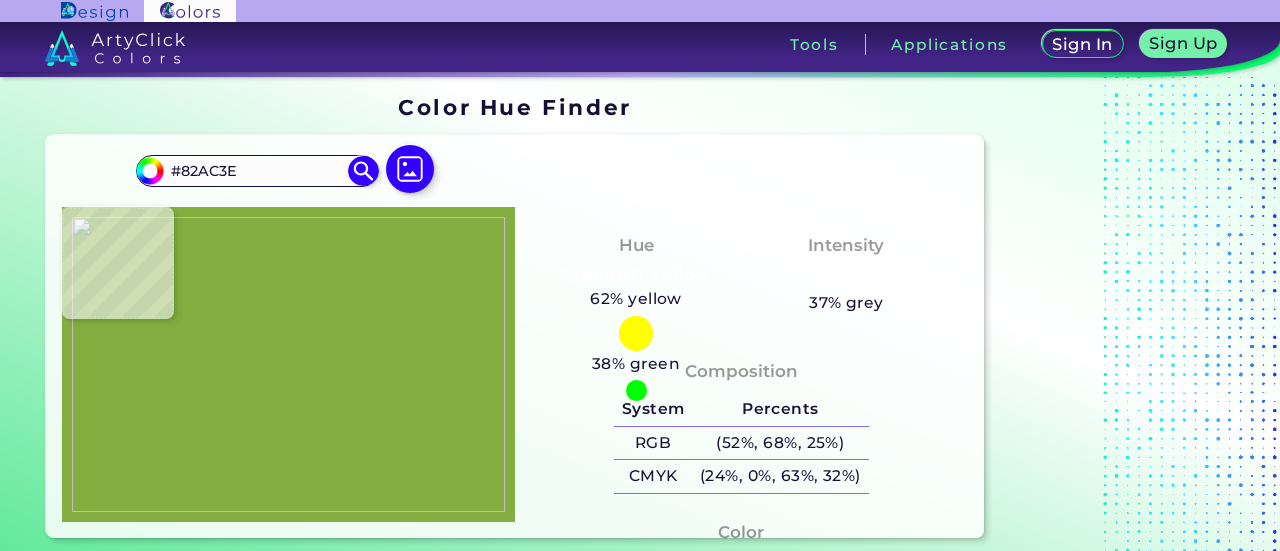 type on "#83ab41" 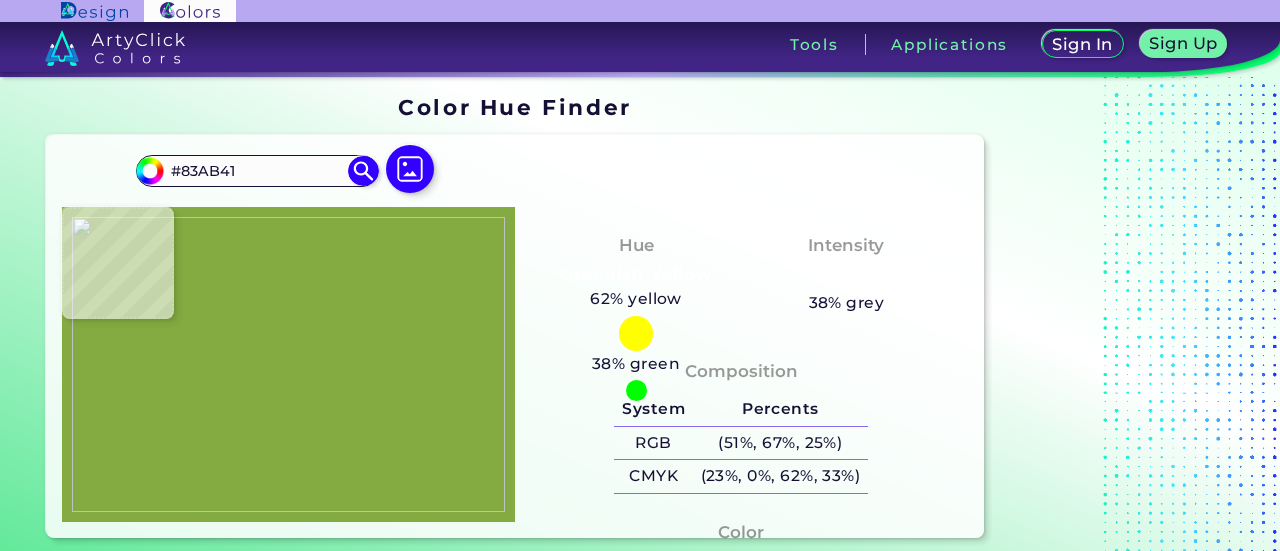click at bounding box center (288, 364) 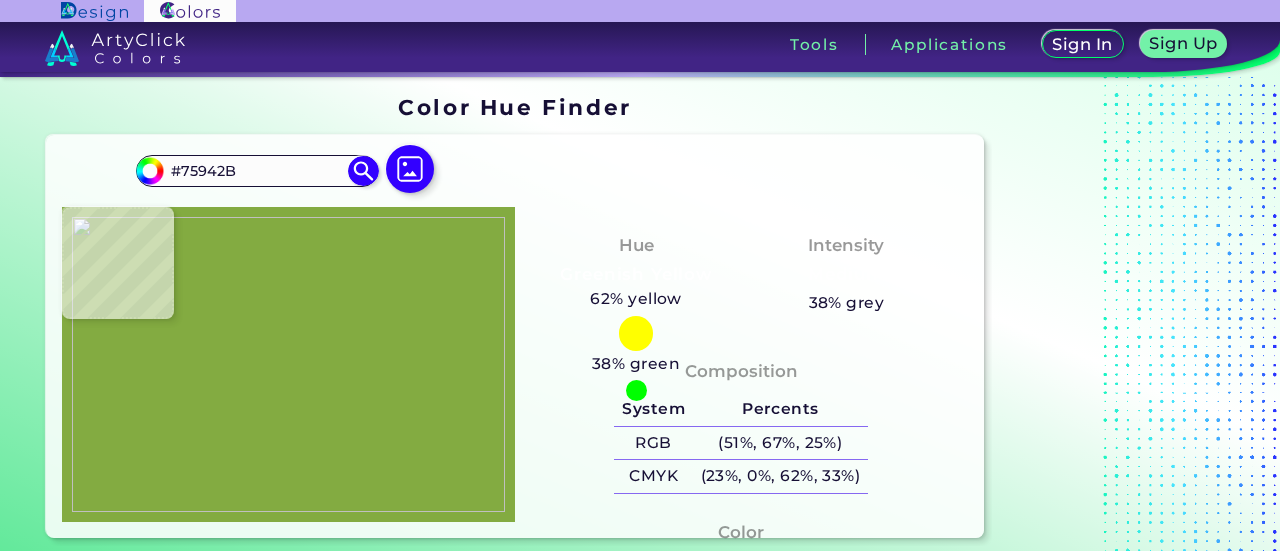 type on "#69871d" 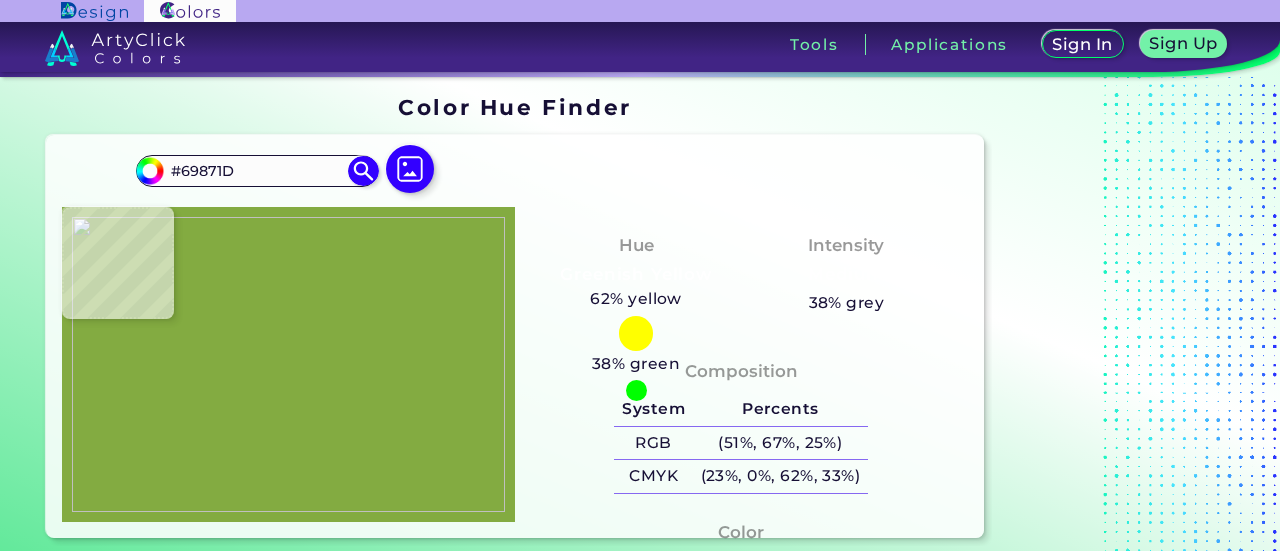 type on "#6b8a22" 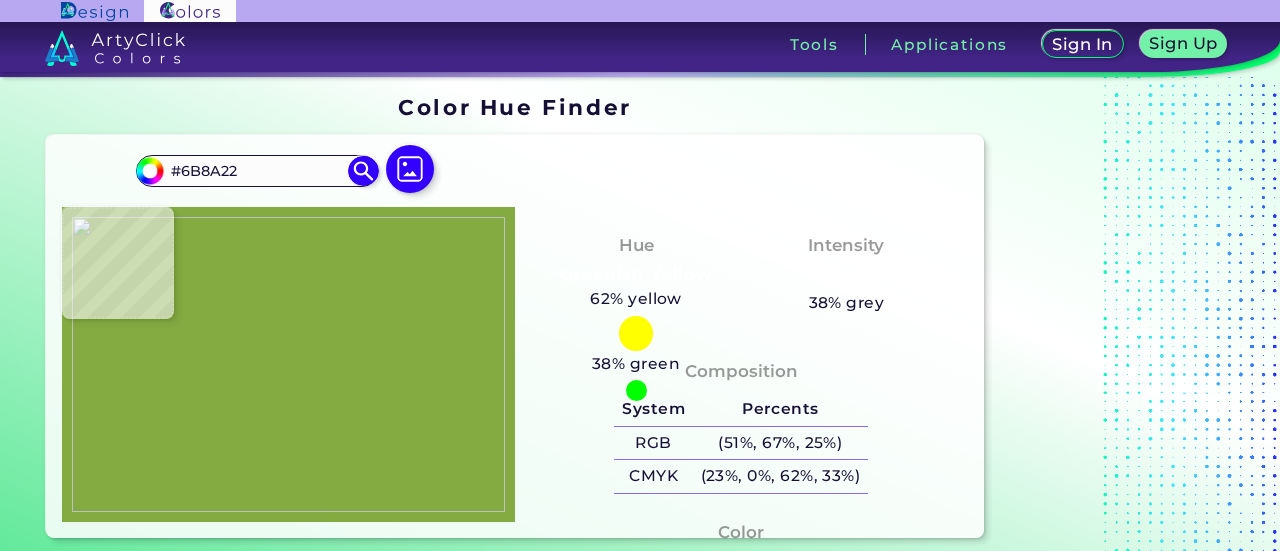 type on "#76972f" 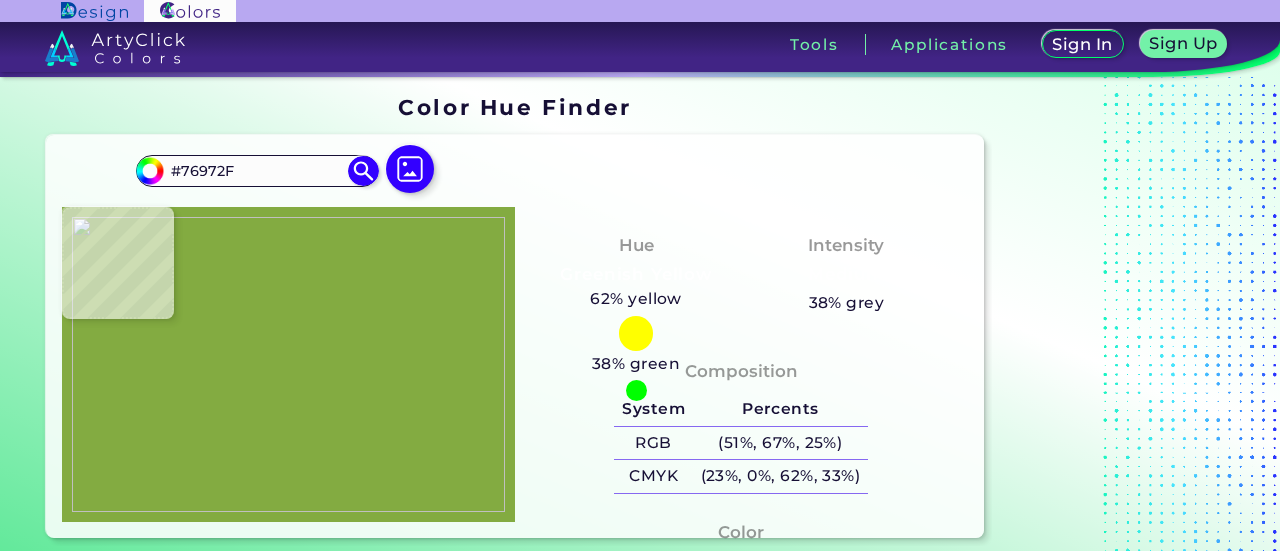 type on "#70912b" 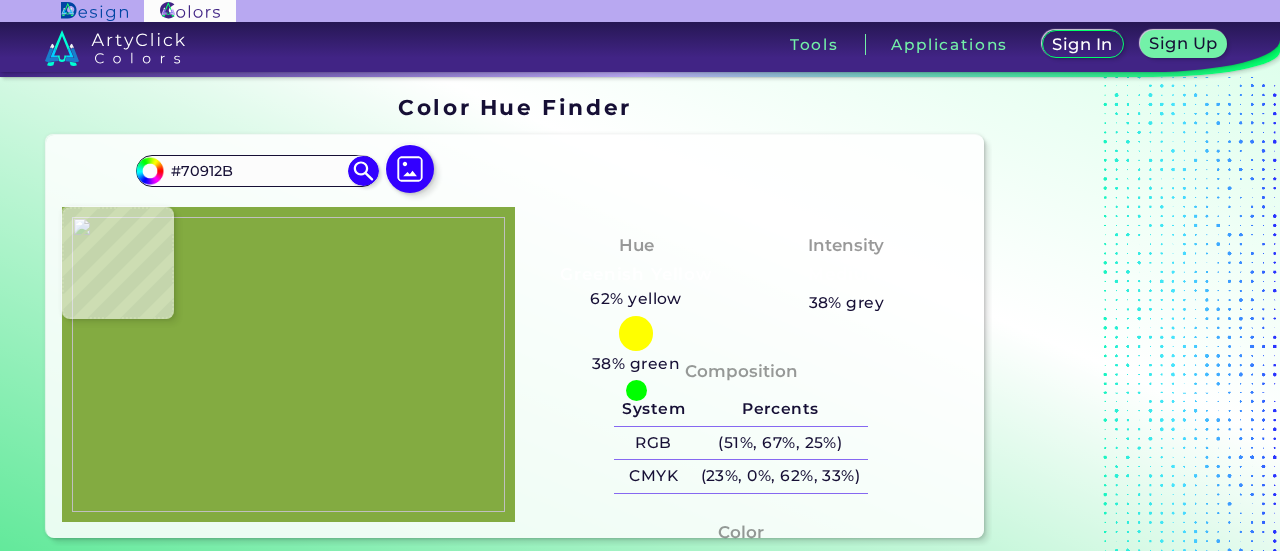 type on "#6f932f" 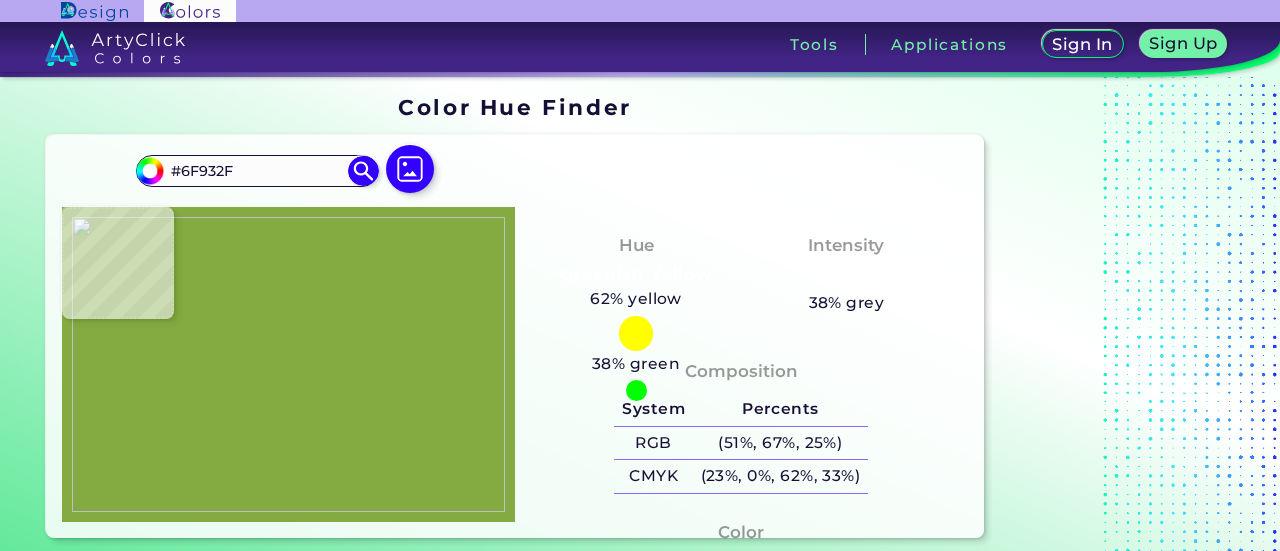 type on "#739836" 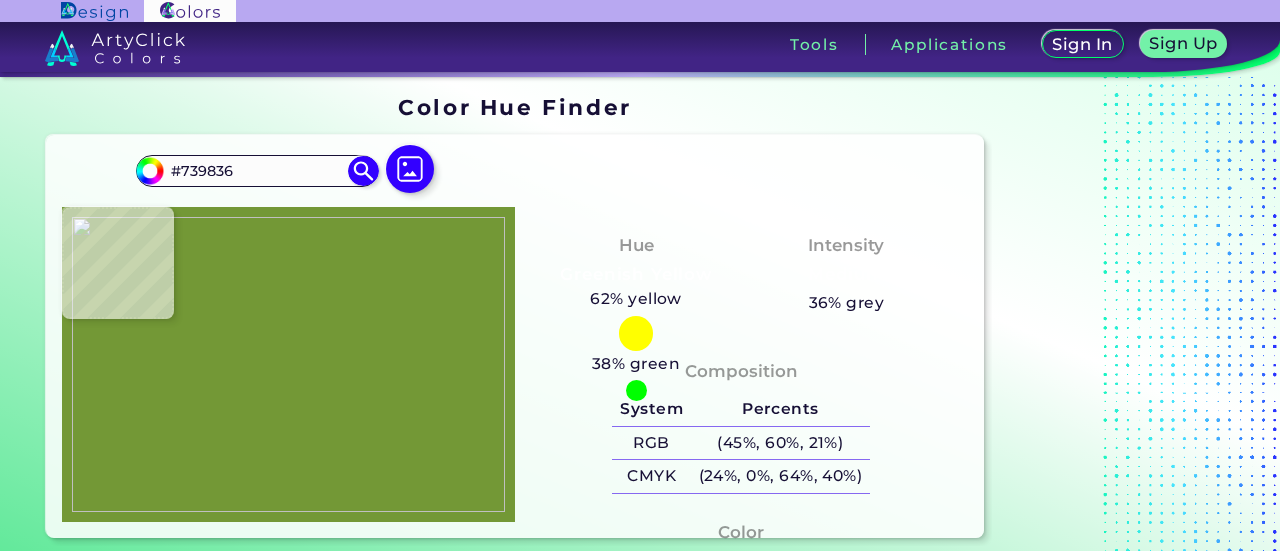 type on "#709133" 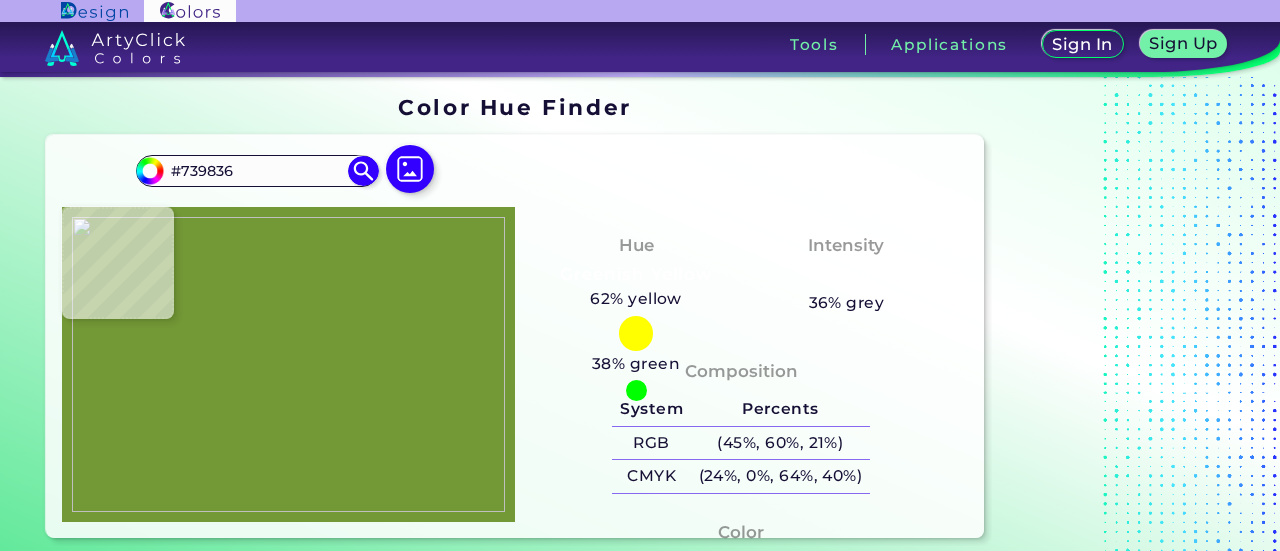 type on "#709133" 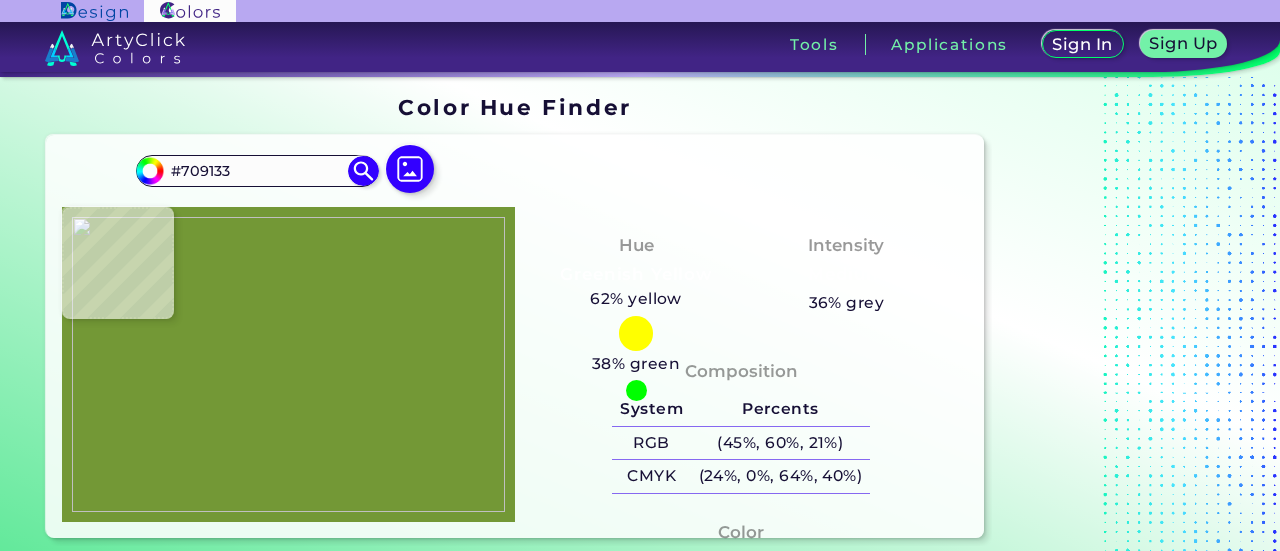 type on "#75943a" 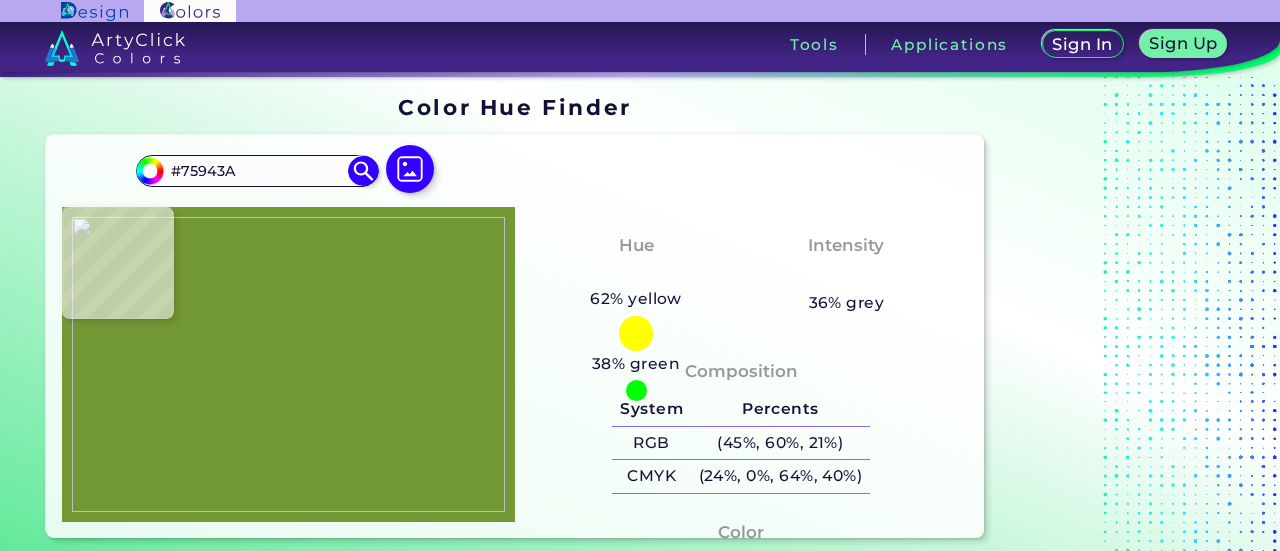 type on "#73933a" 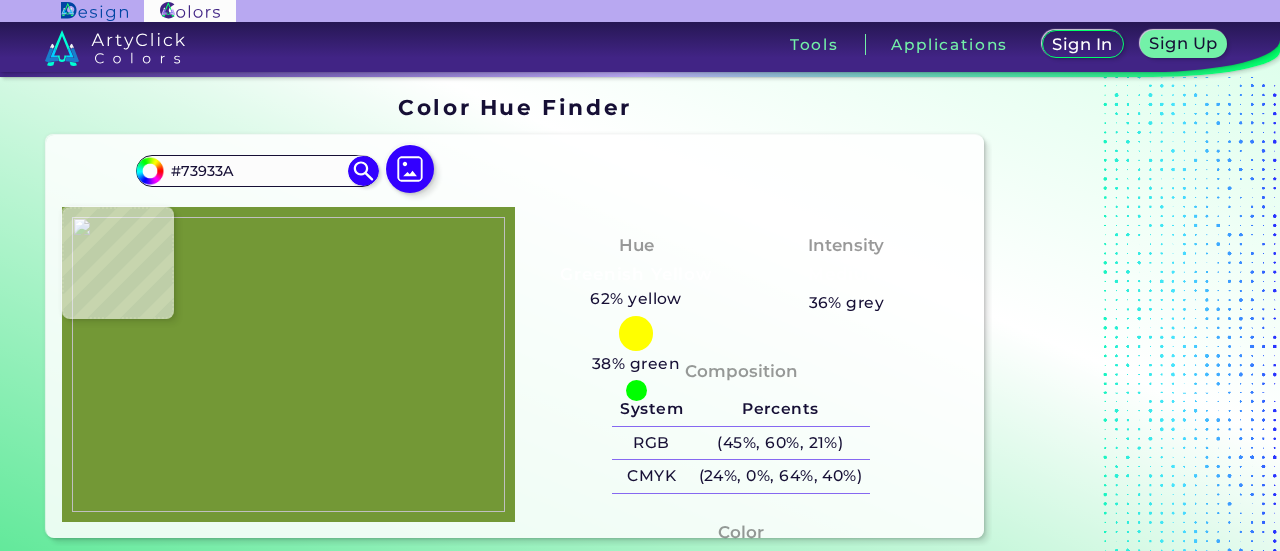 type on "#678d33" 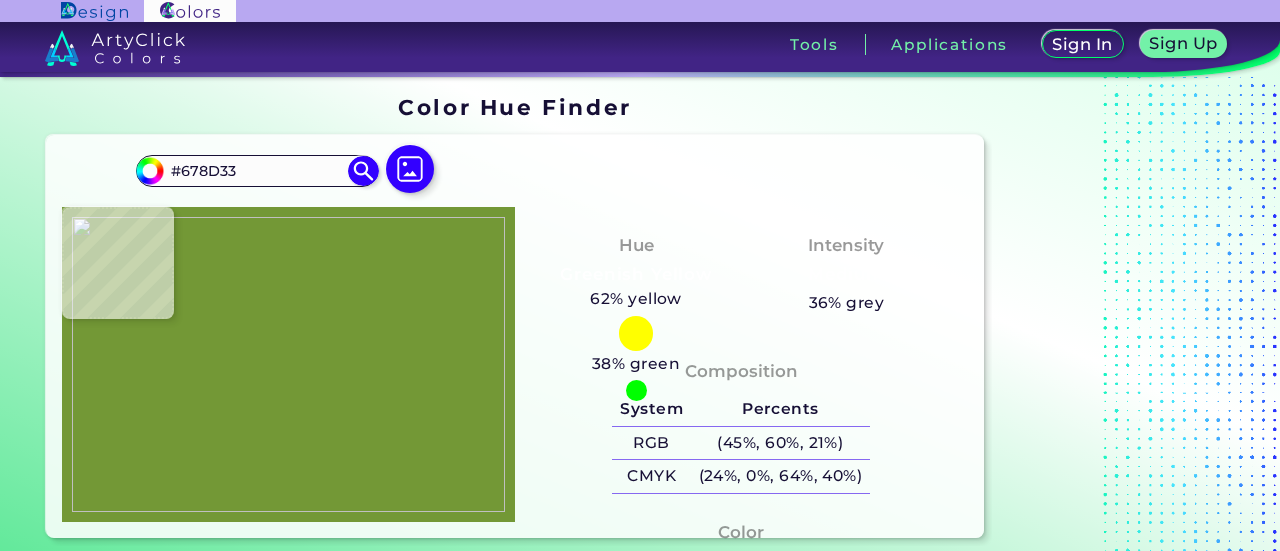 type on "#6a8931" 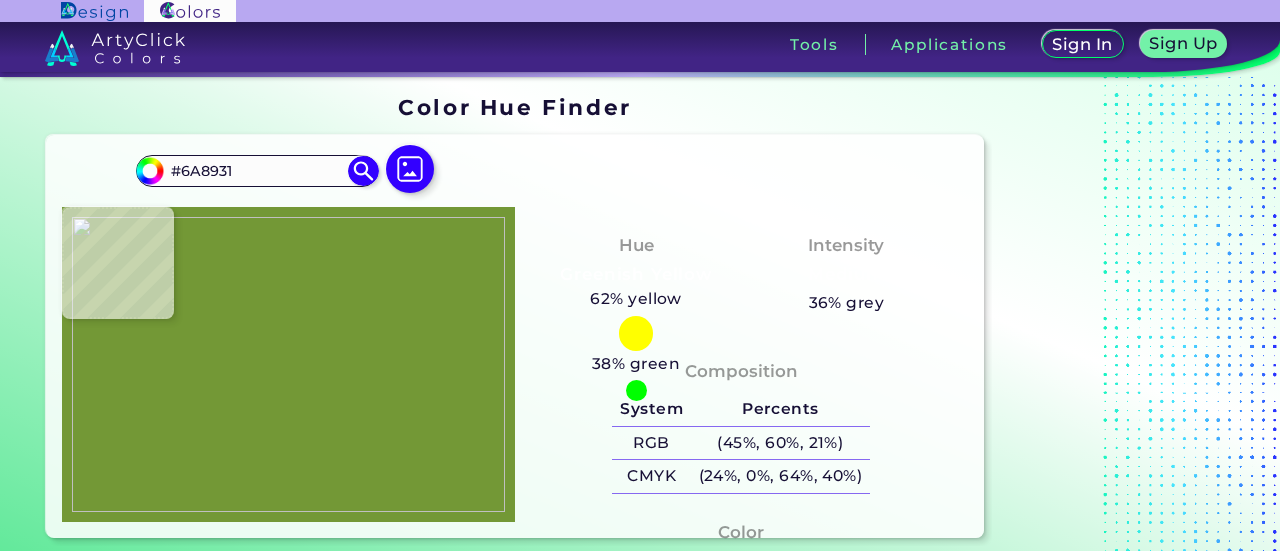 type on "#70812b" 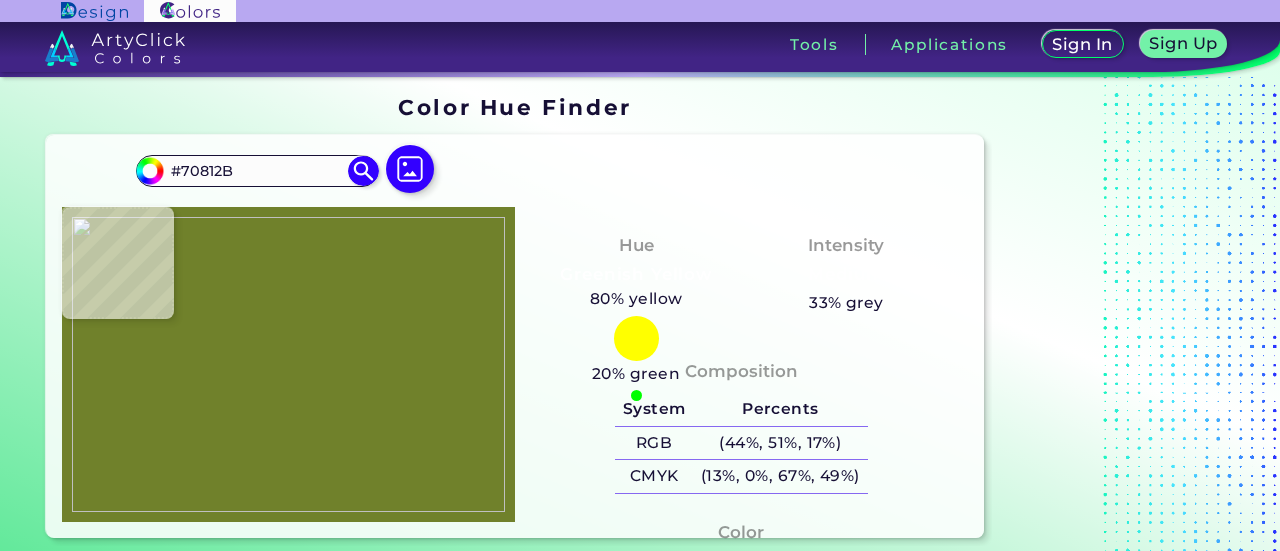 type on "#6d7f2c" 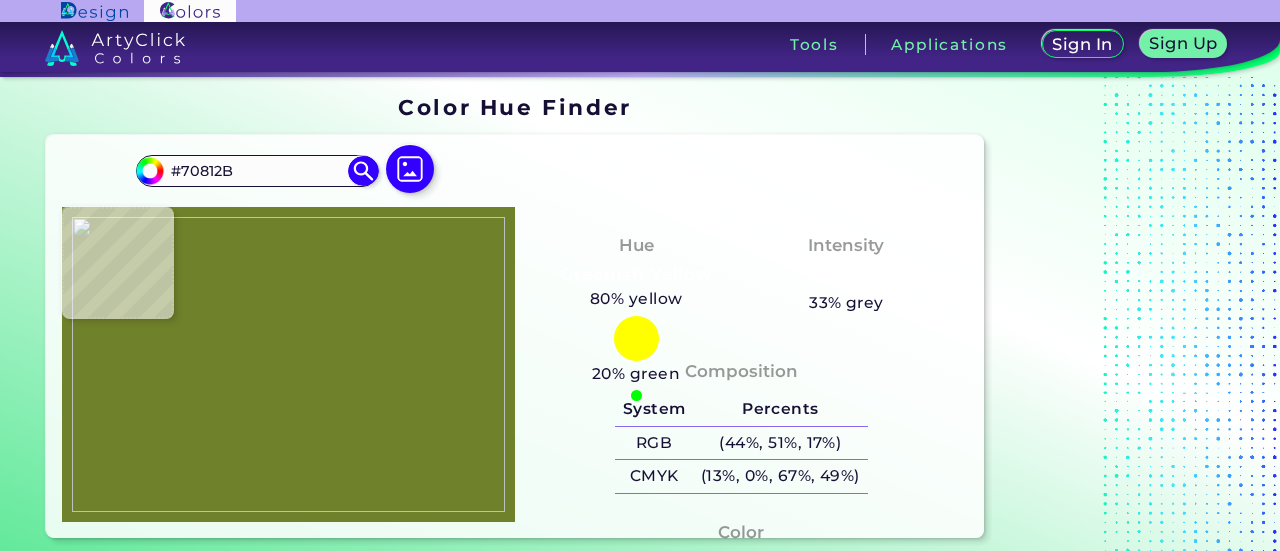 type on "#6D7F2C" 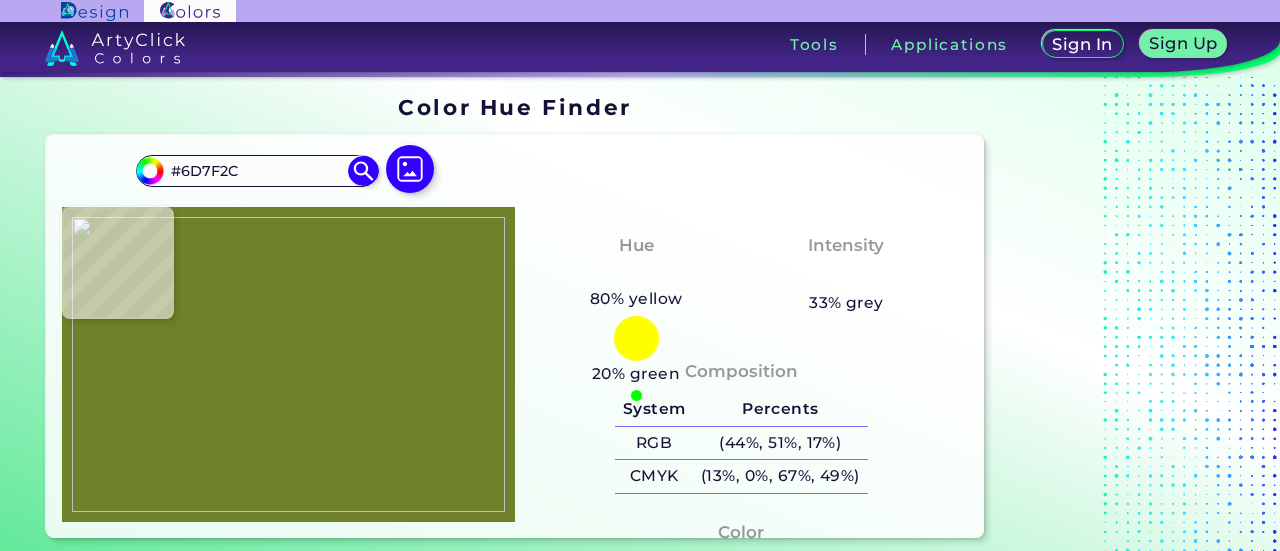 type on "#697f2c" 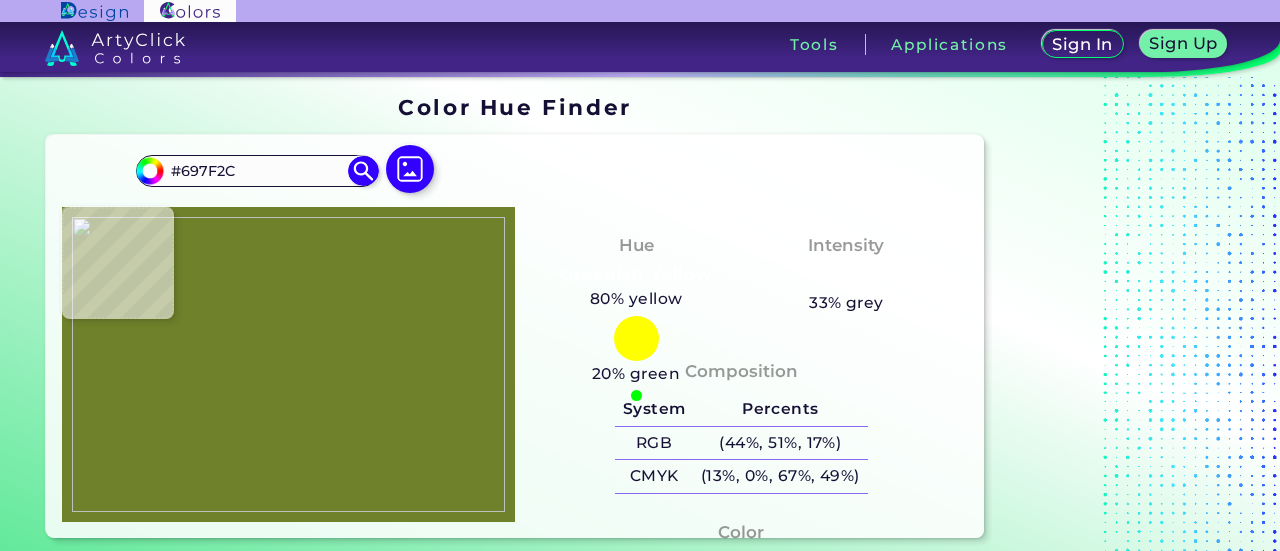 type on "#667625" 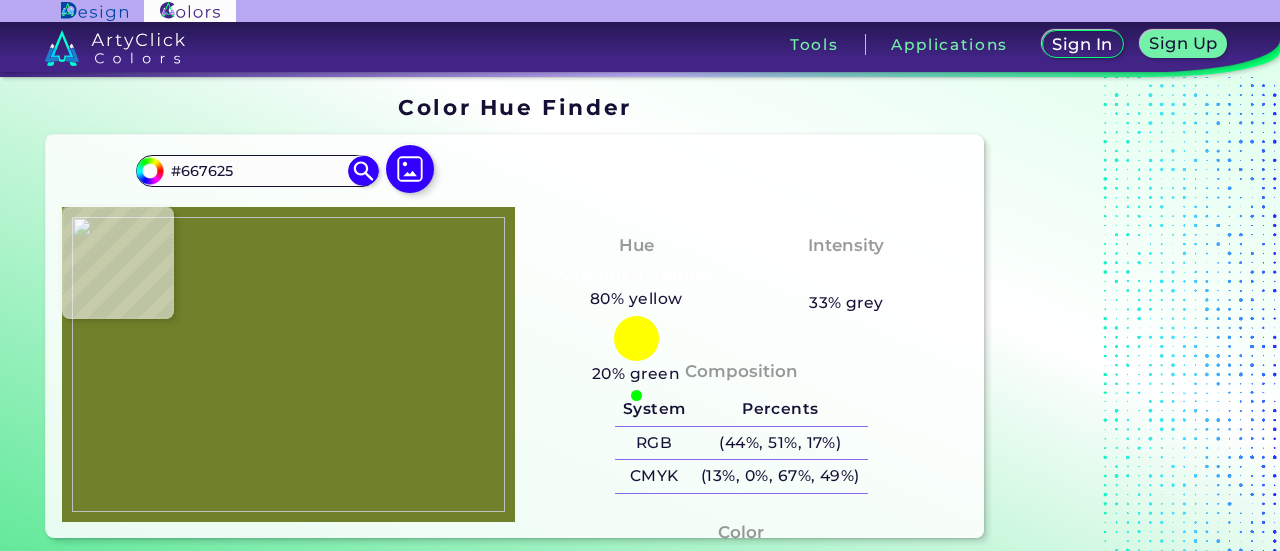 type on "#656f23" 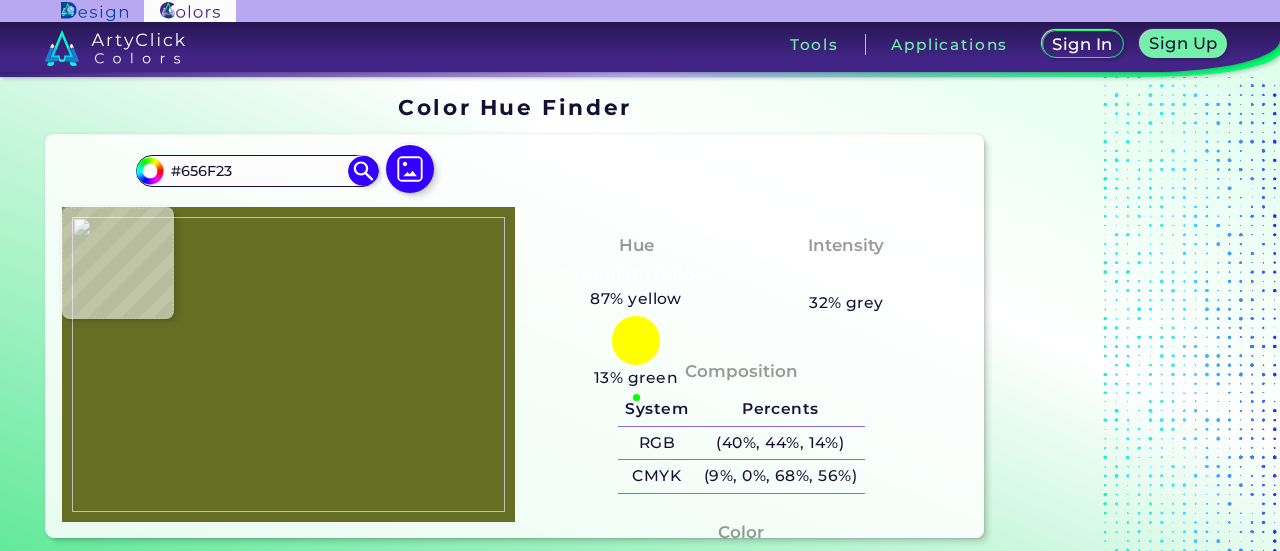 type on "#6c6f16" 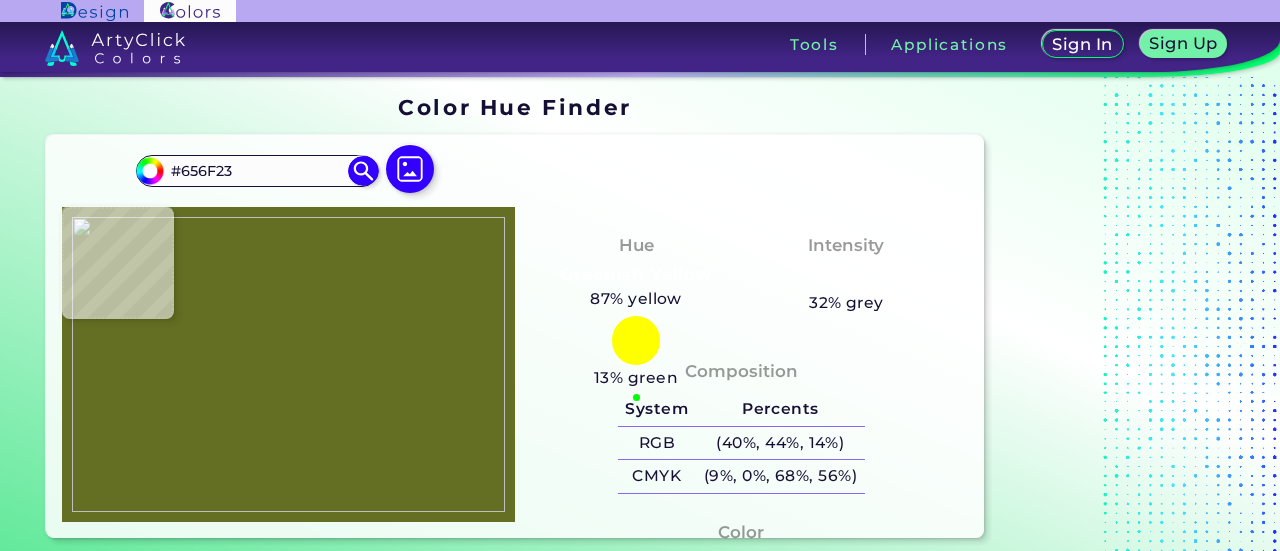 type on "#6C6F16" 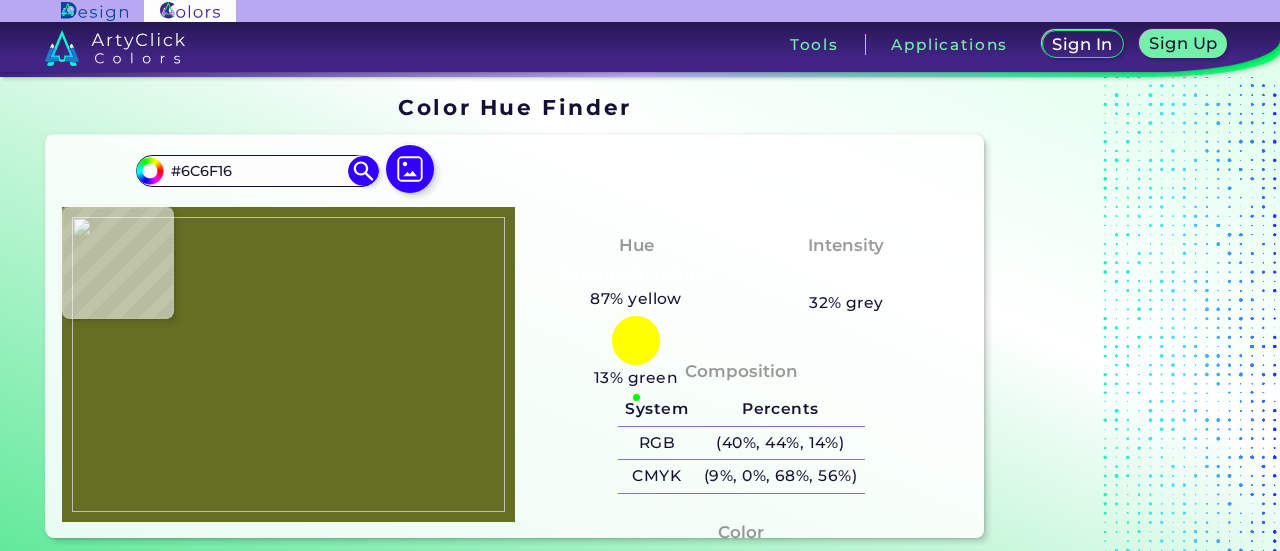 type on "#696710" 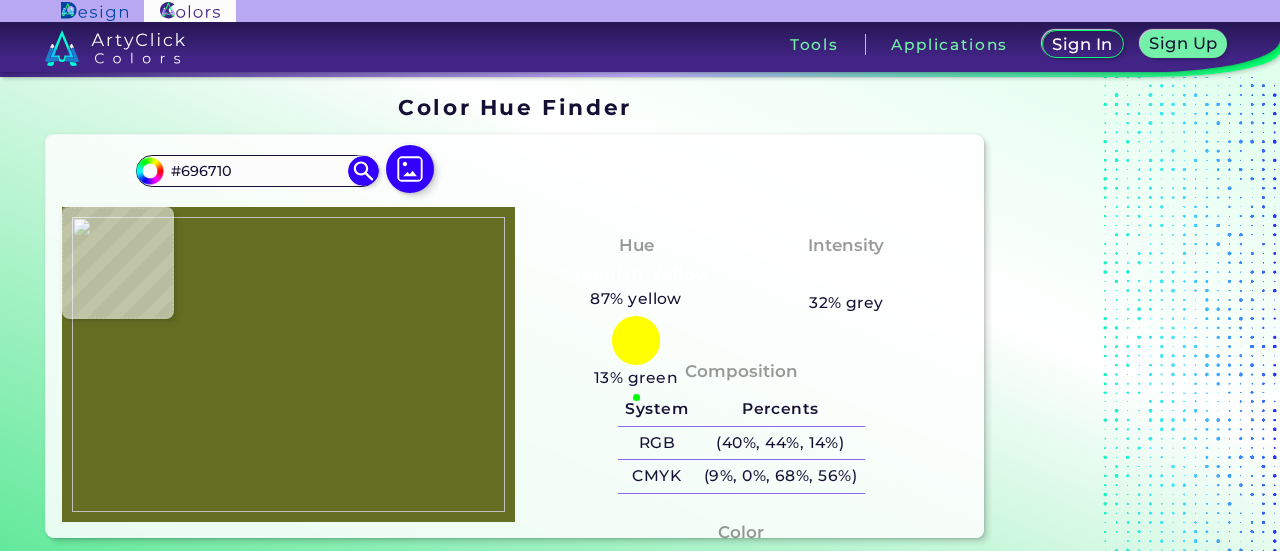 type on "#605913" 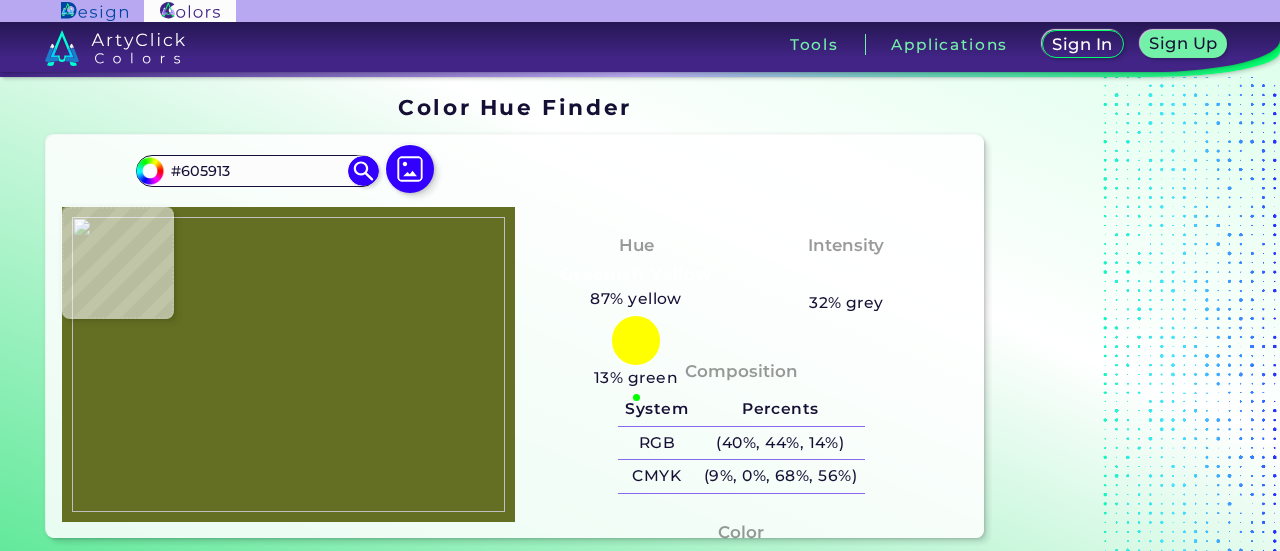 type on "#524c10" 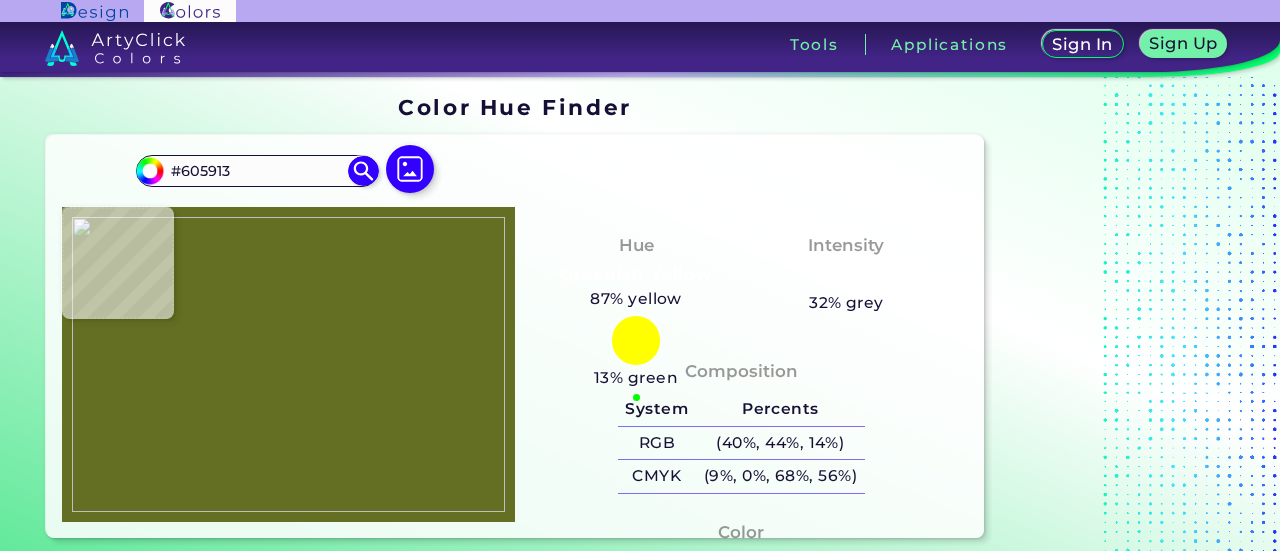 type on "#524C10" 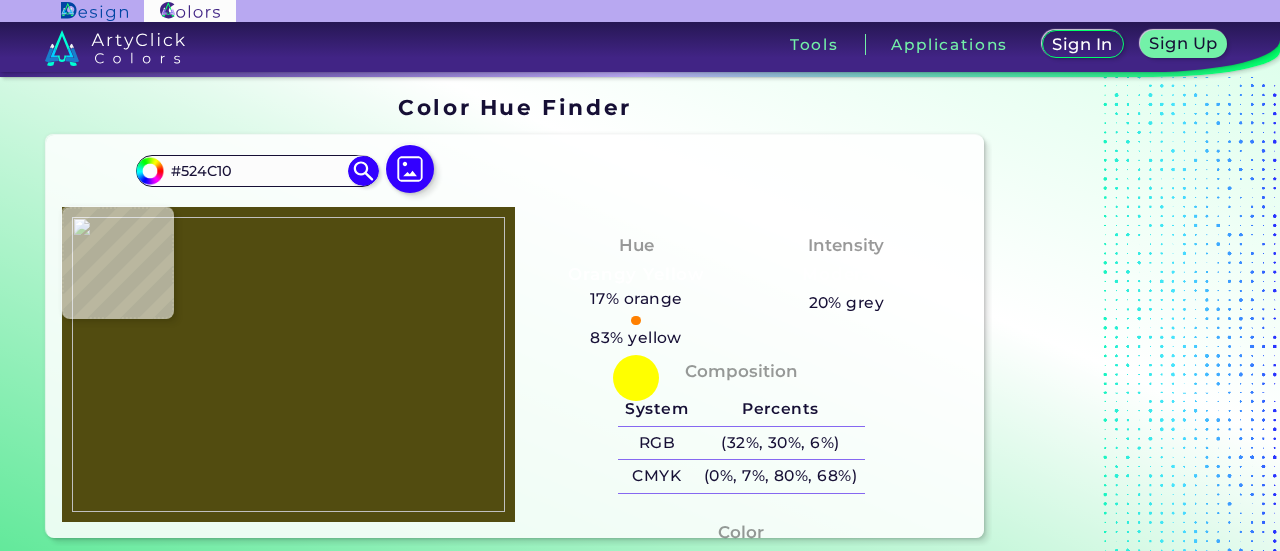 type on "#626111" 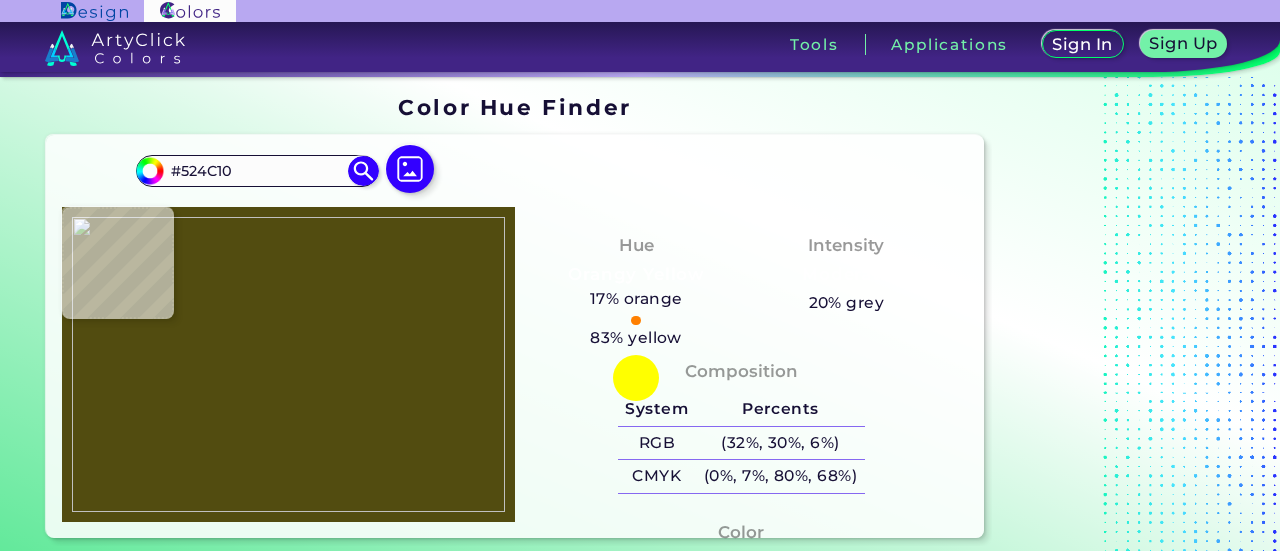 type on "#626111" 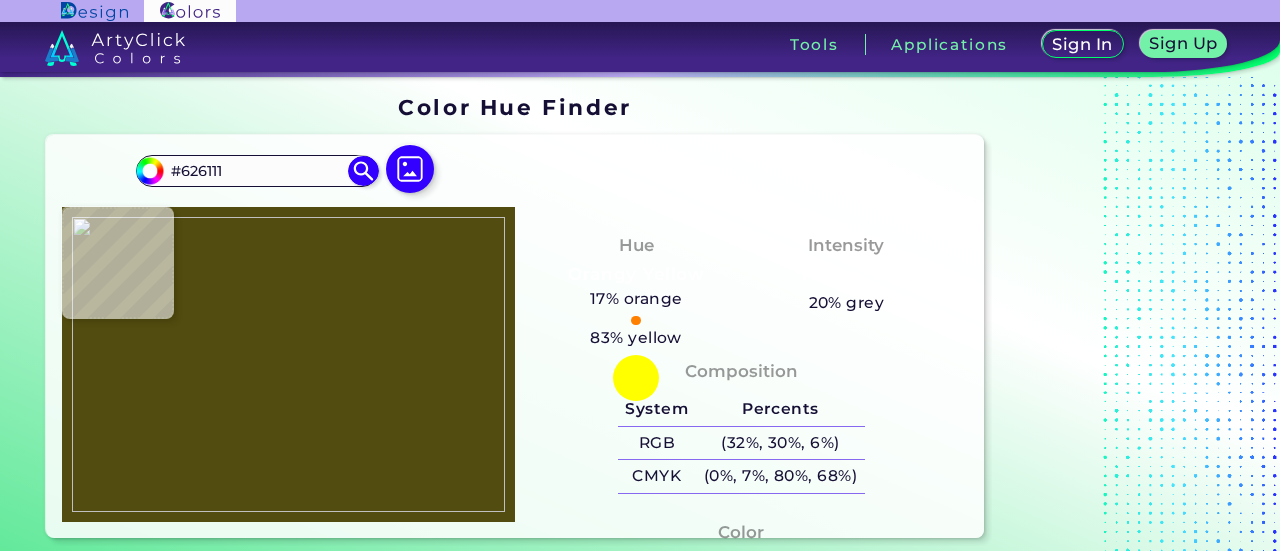 type on "#5f5f14" 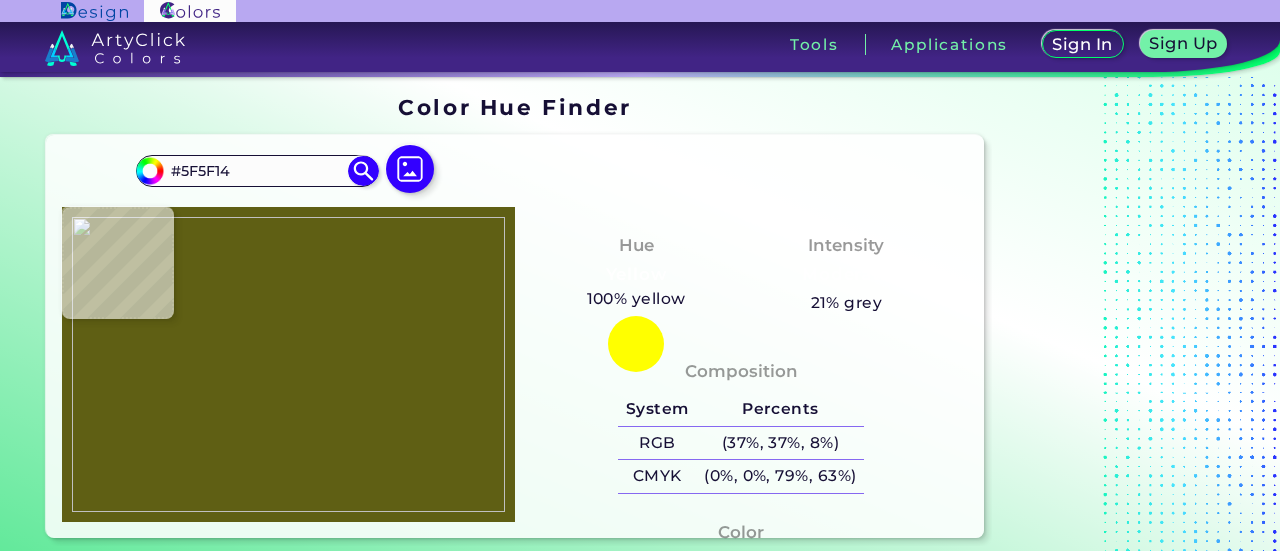 type on "#626214" 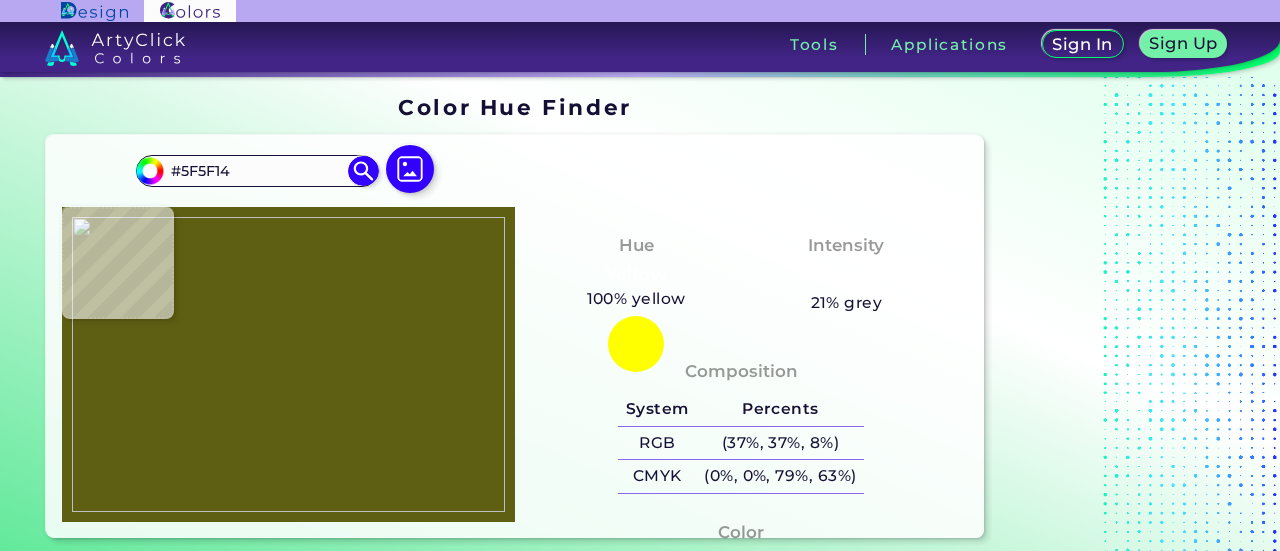 type on "#626214" 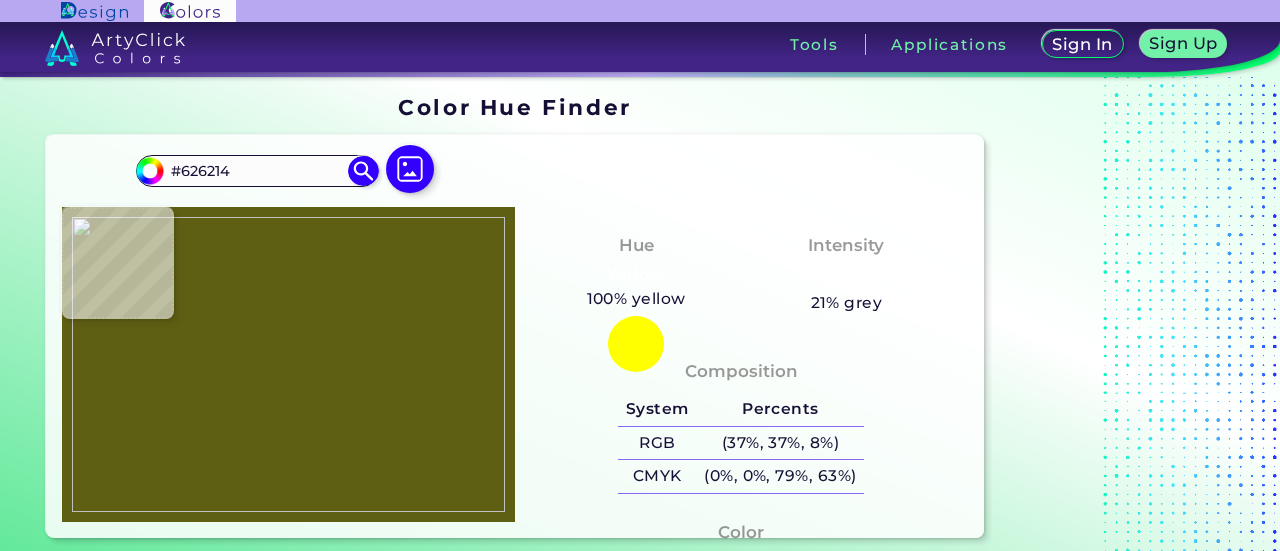 type on "#666616" 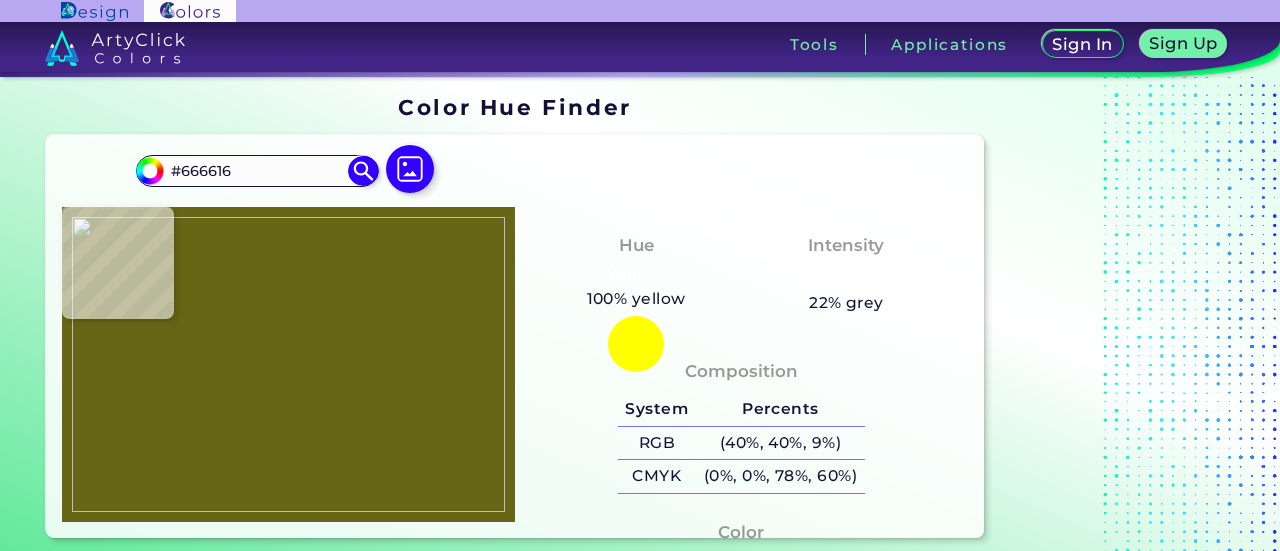 type on "#696a16" 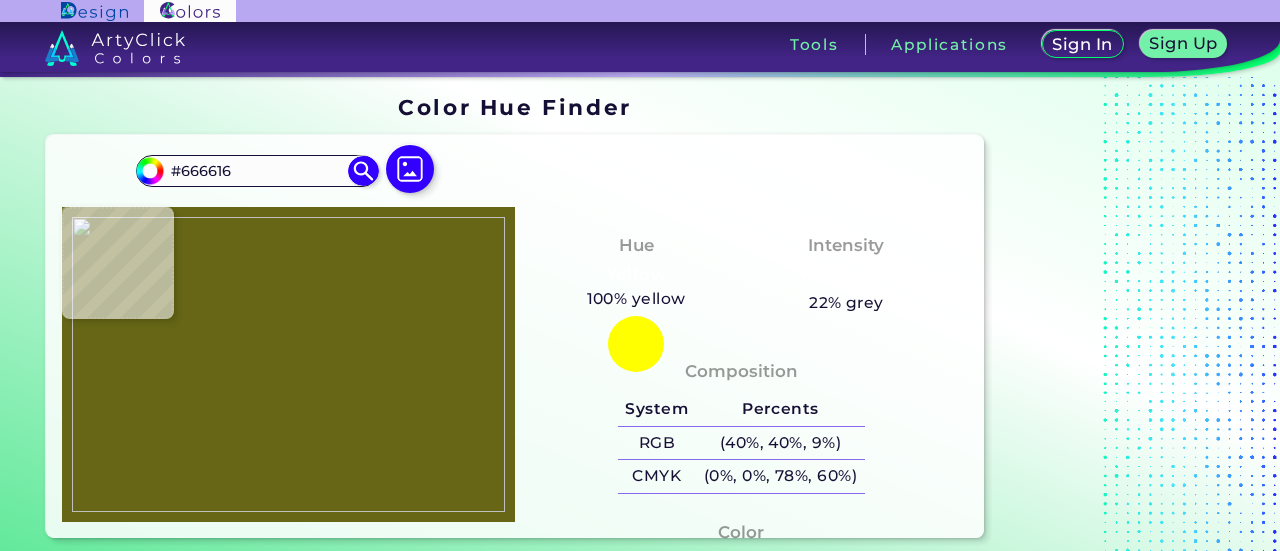 type on "#696A16" 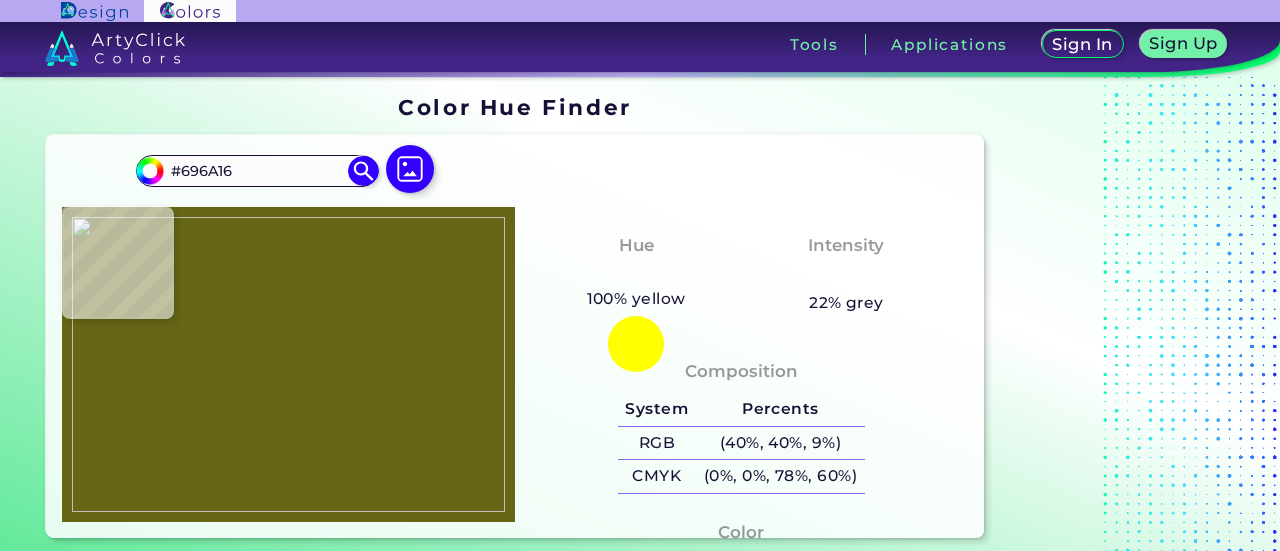 type on "#676c1e" 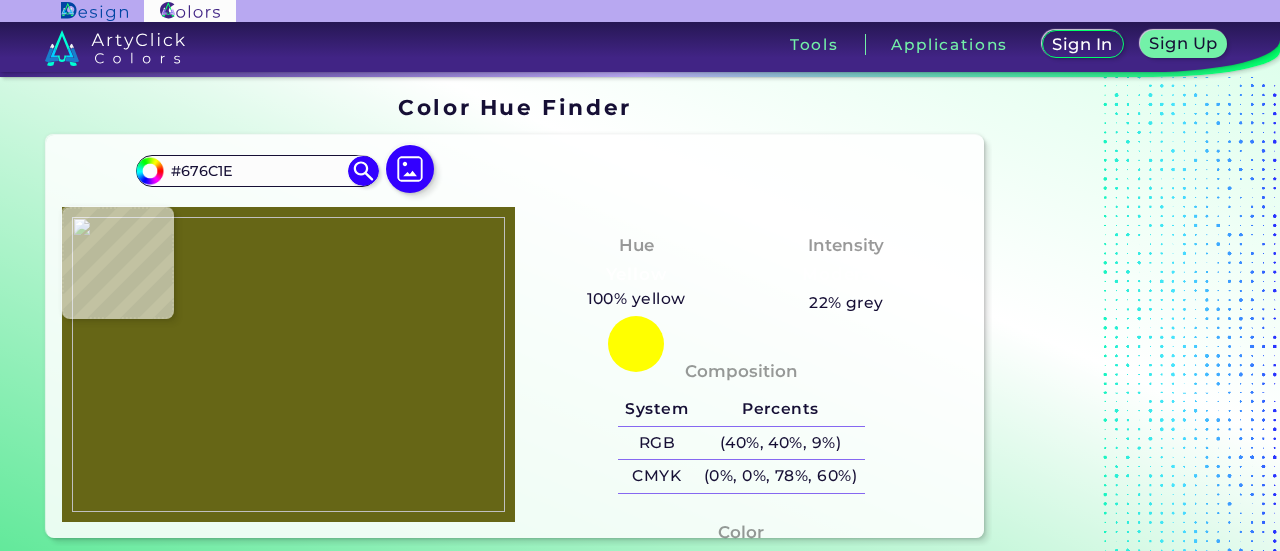 type on "#666d25" 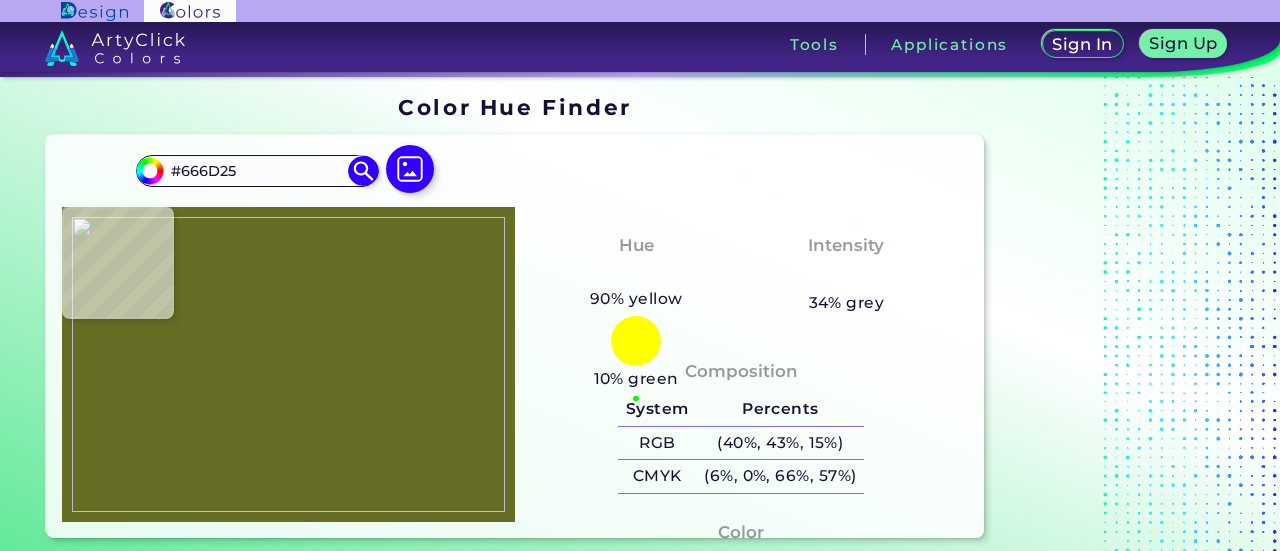 click at bounding box center (288, 364) 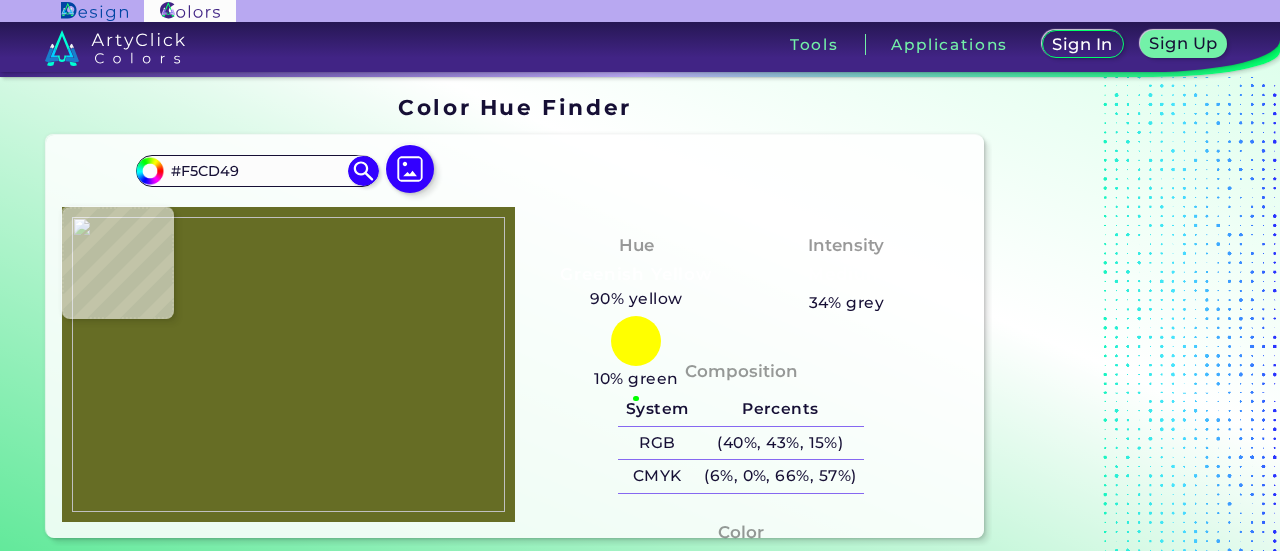 type on "#f0c94b" 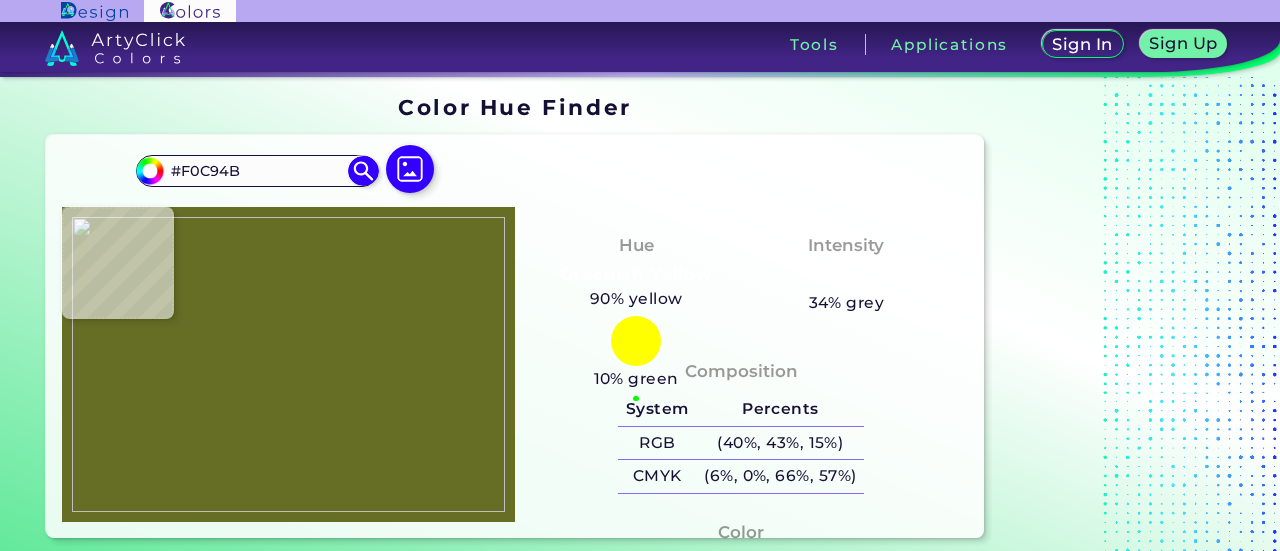 type on "#f2ca4f" 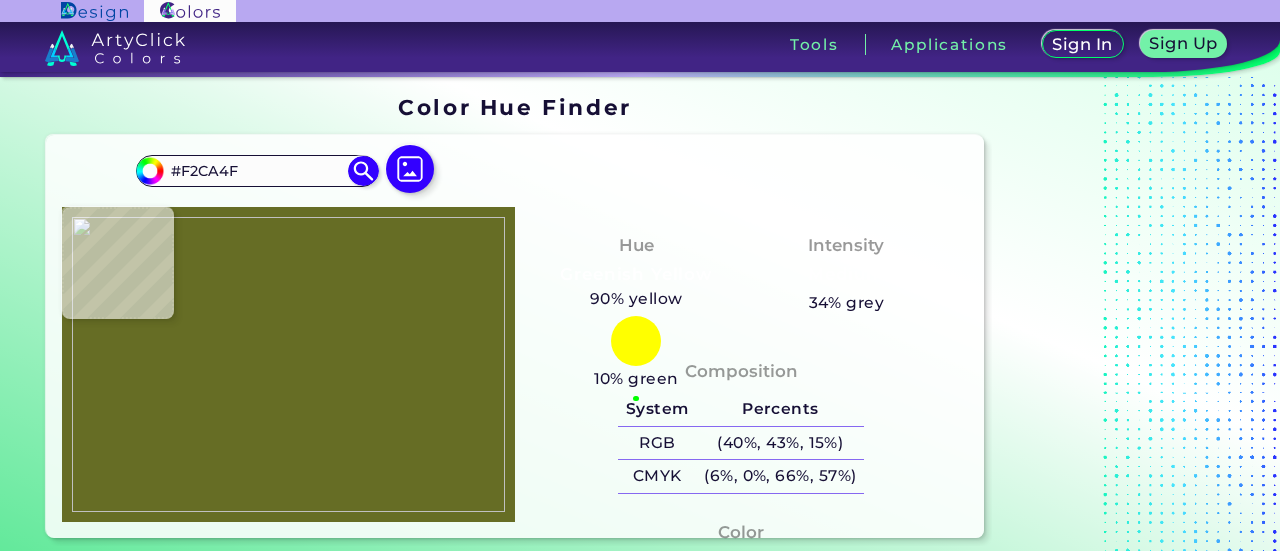 type on "#ecc750" 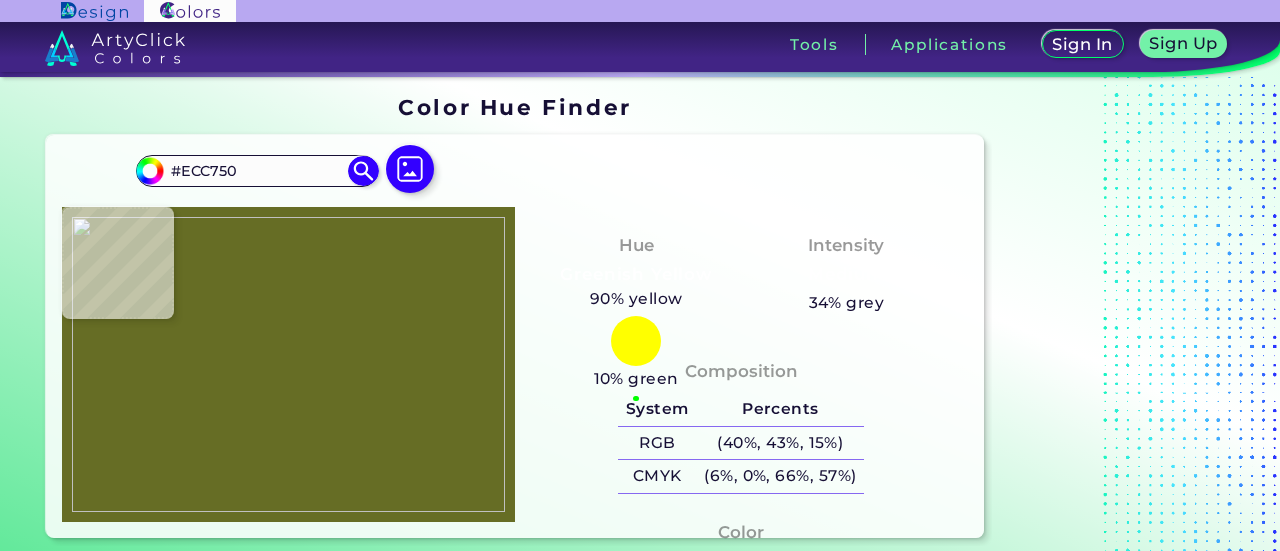 type on "#e3c24d" 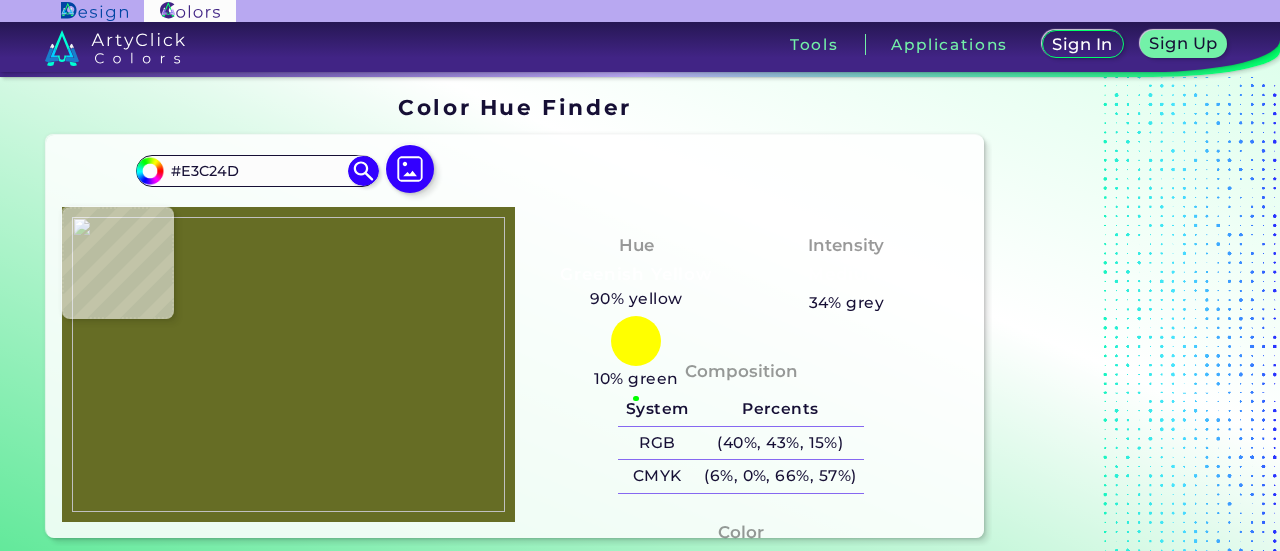 type on "#ddbf4c" 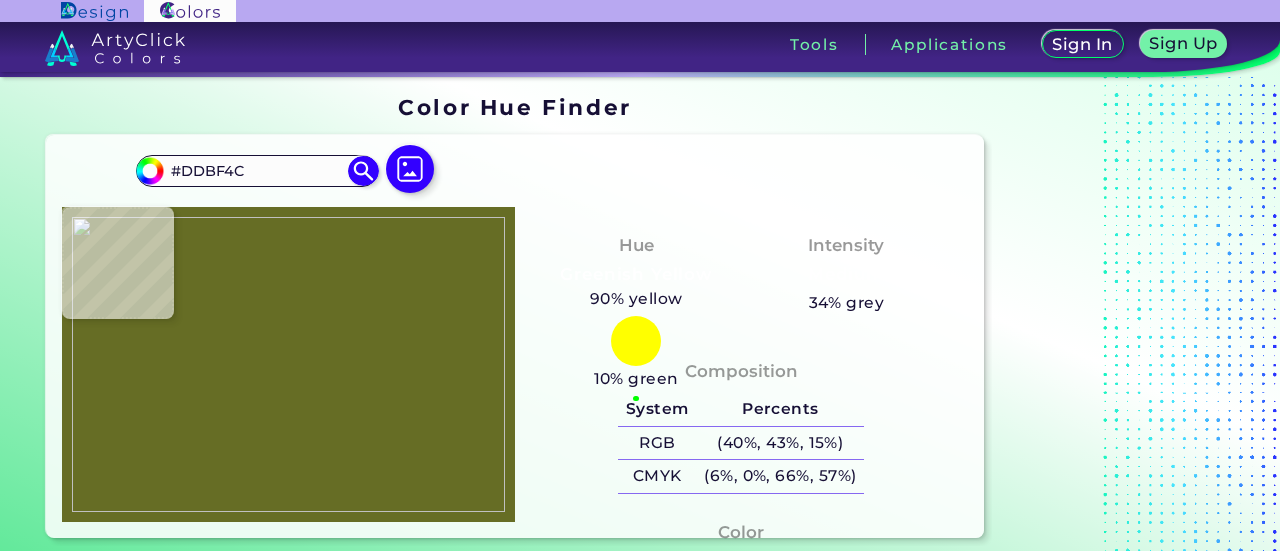 type on "#d5bb50" 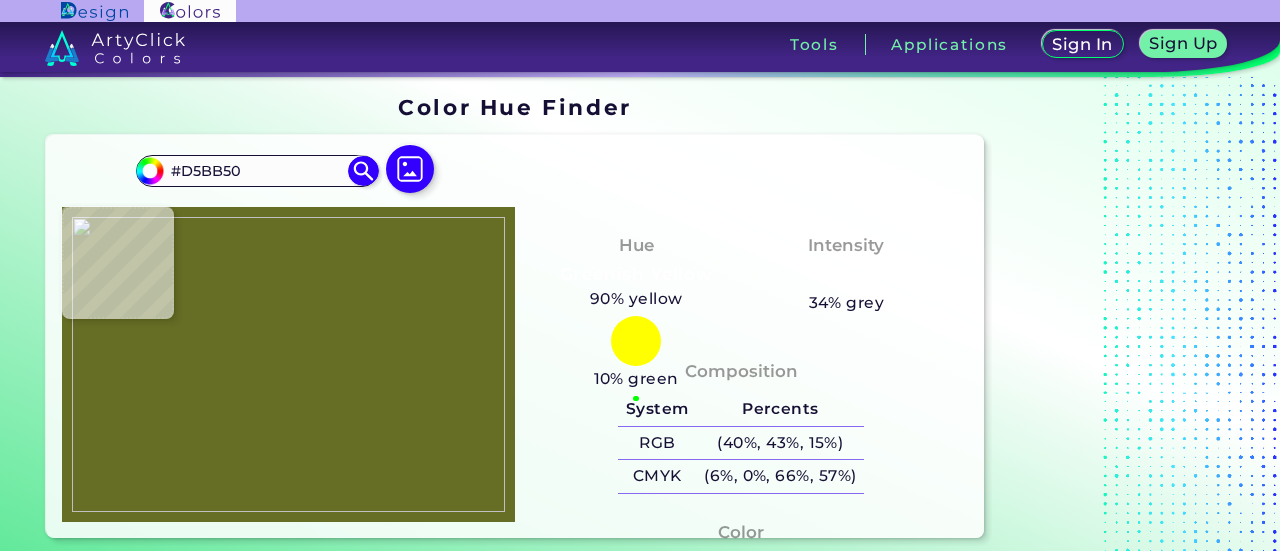 type on "#d2bb52" 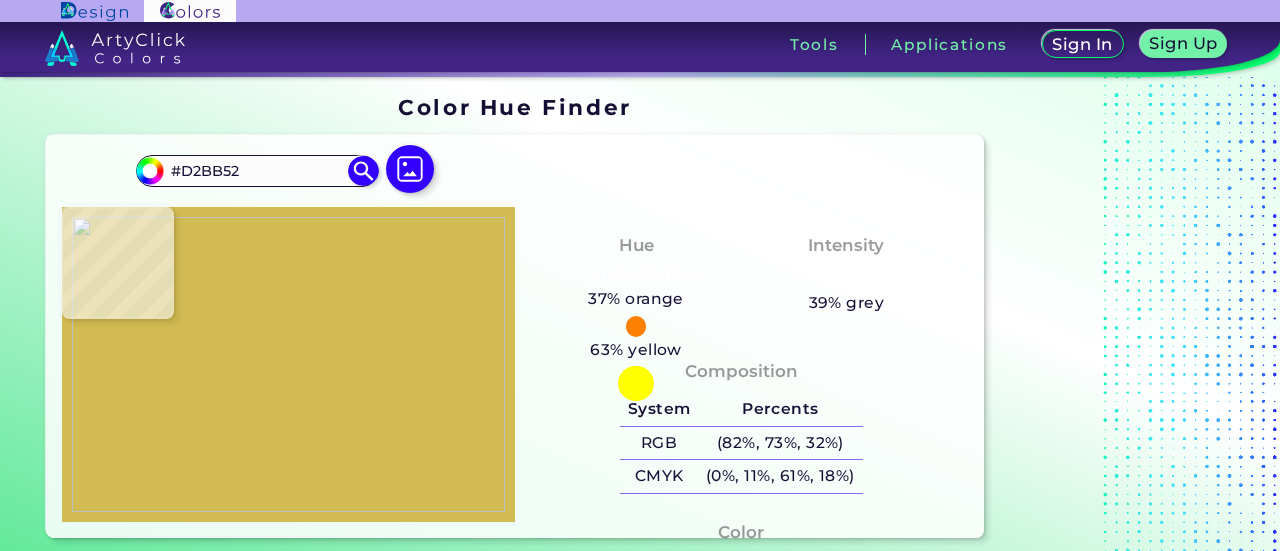type on "#d1bb52" 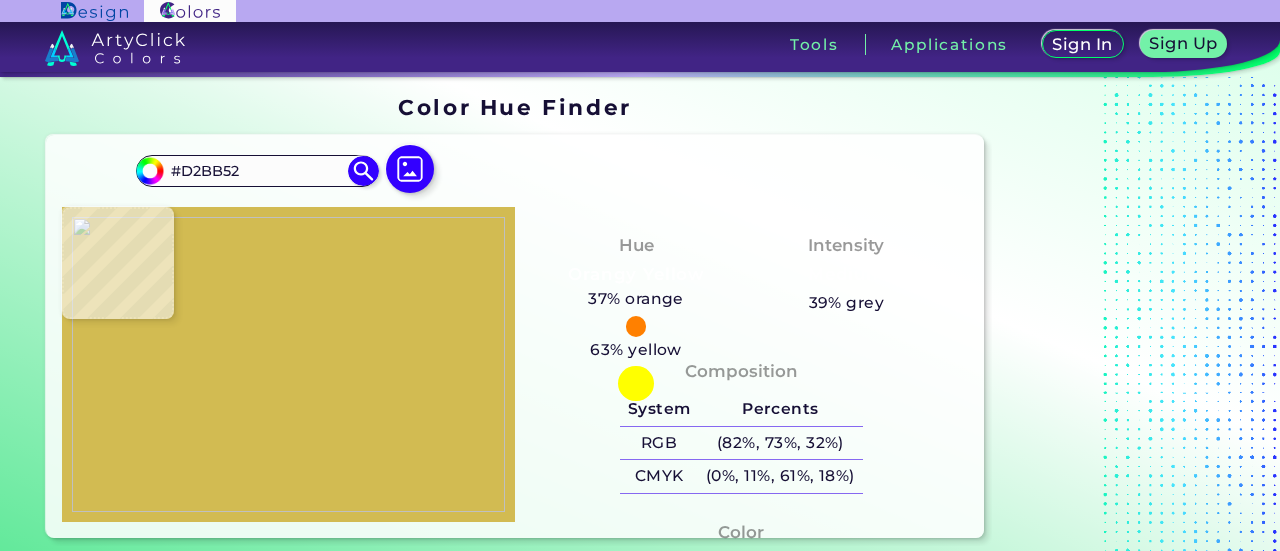 type on "#D1BB52" 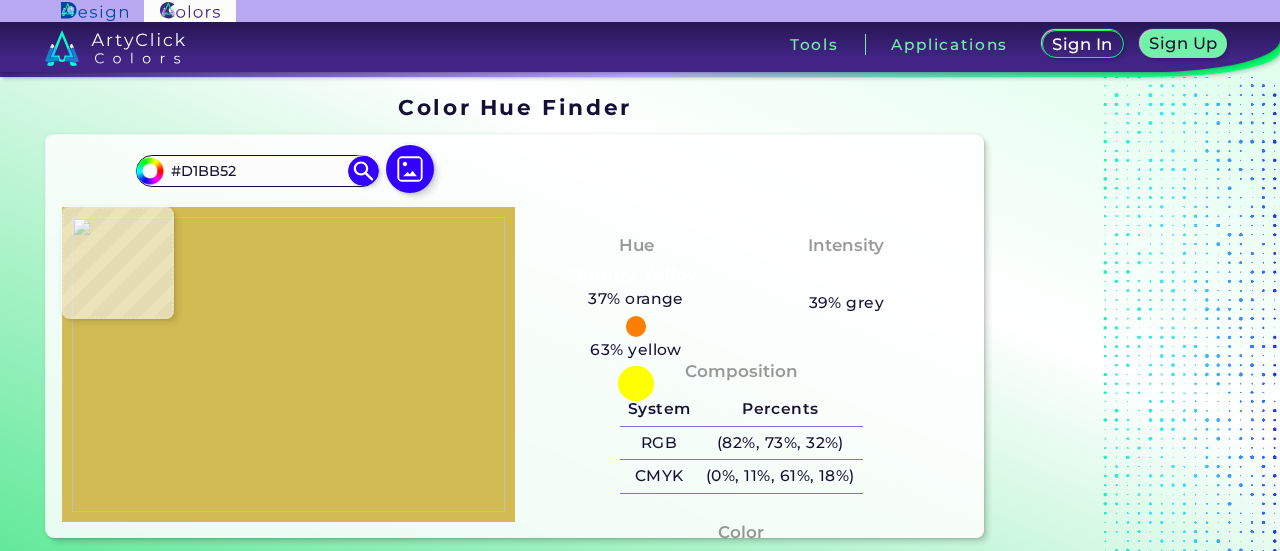 type on "#cfbc52" 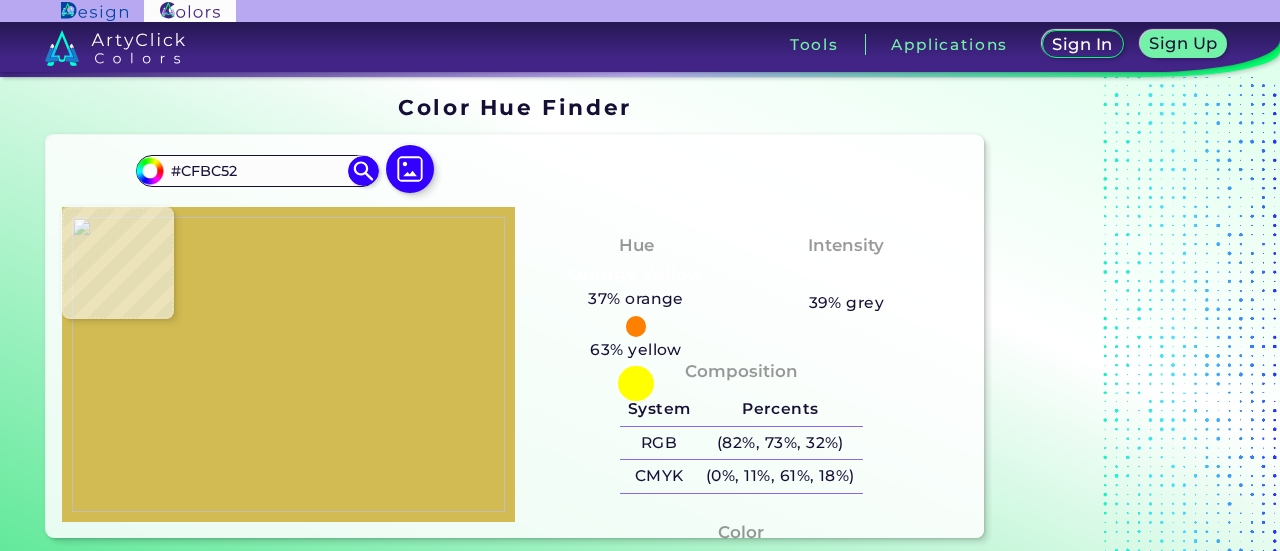 type on "#cfbe52" 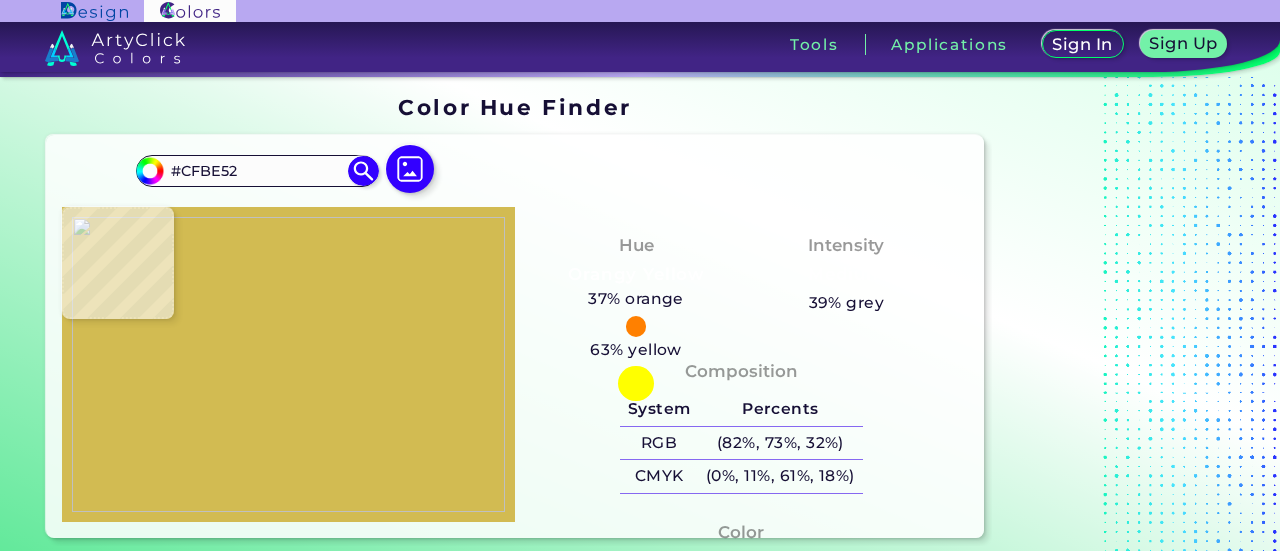type on "#cfbf53" 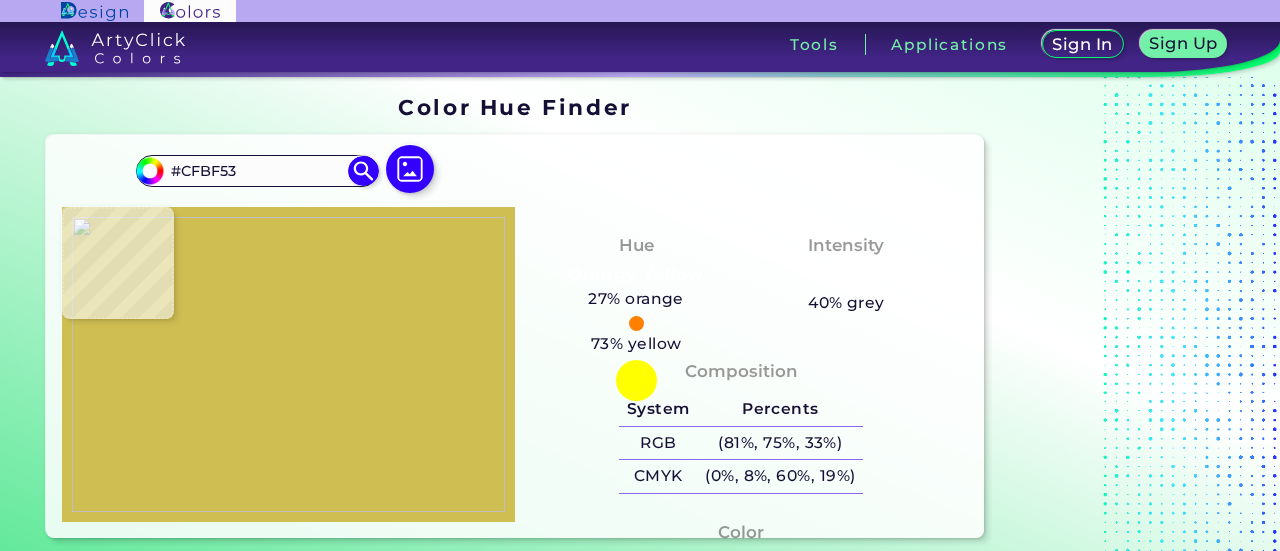 type on "#ccbf54" 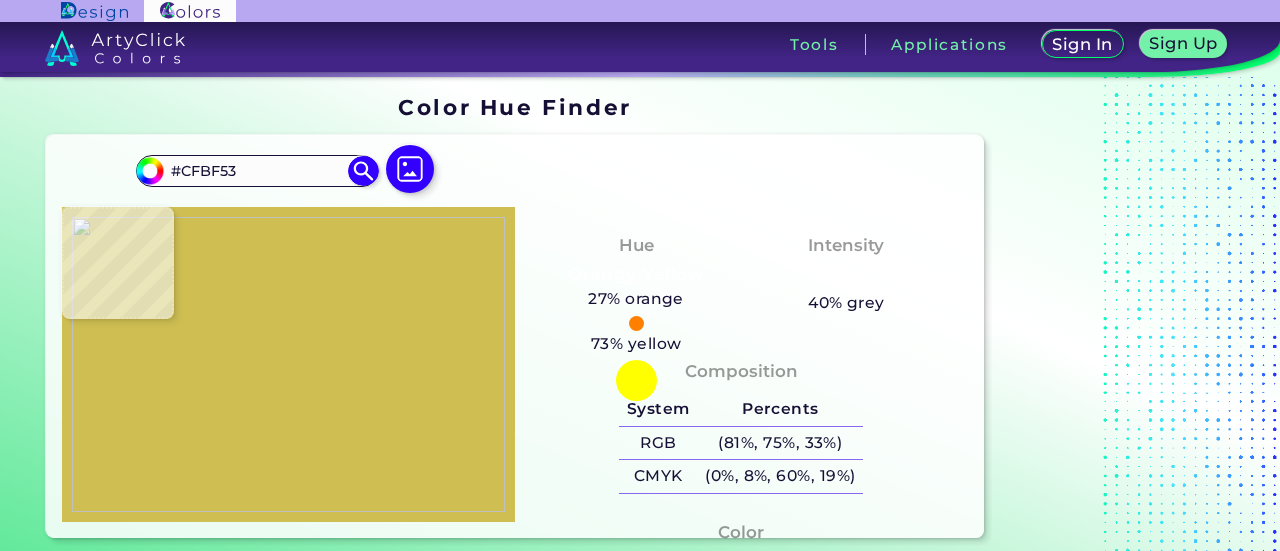 type on "#CCBF54" 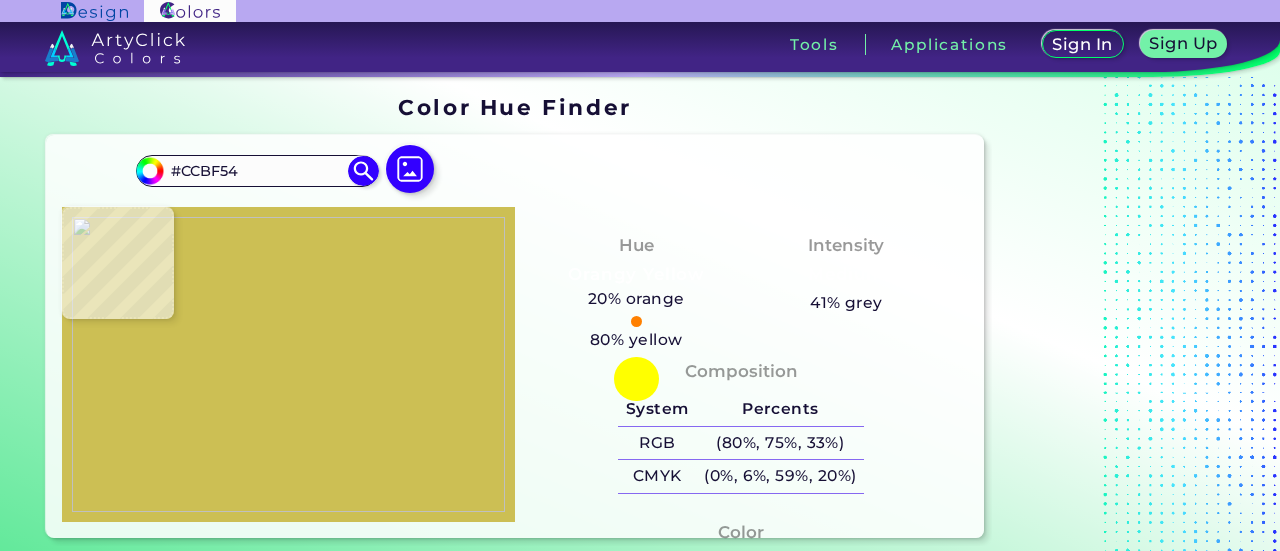 click at bounding box center (288, 364) 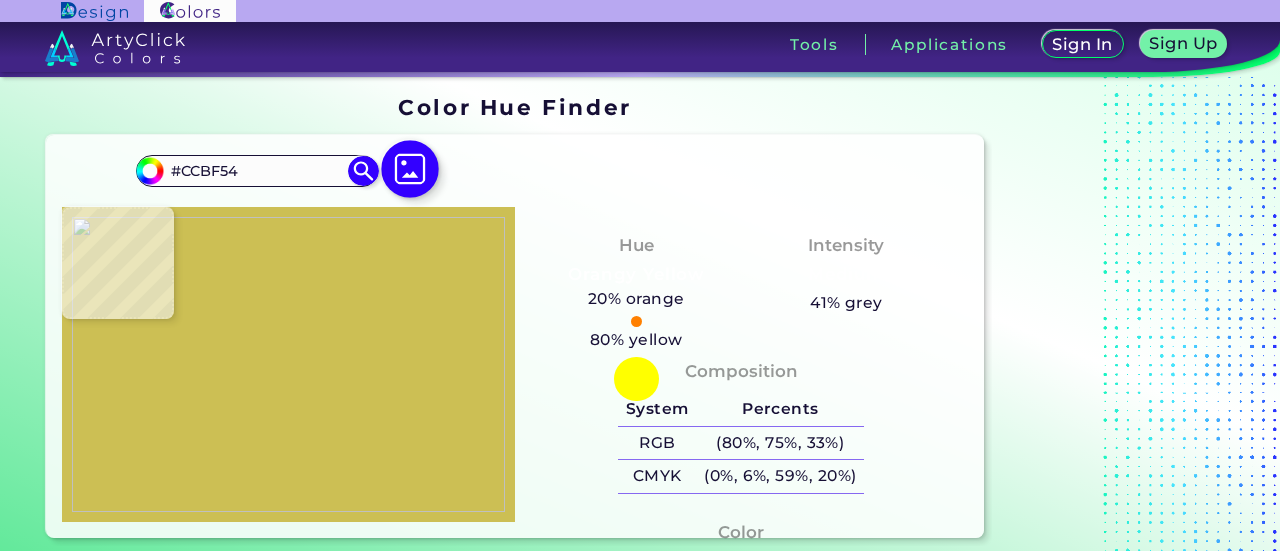 click at bounding box center (410, 170) 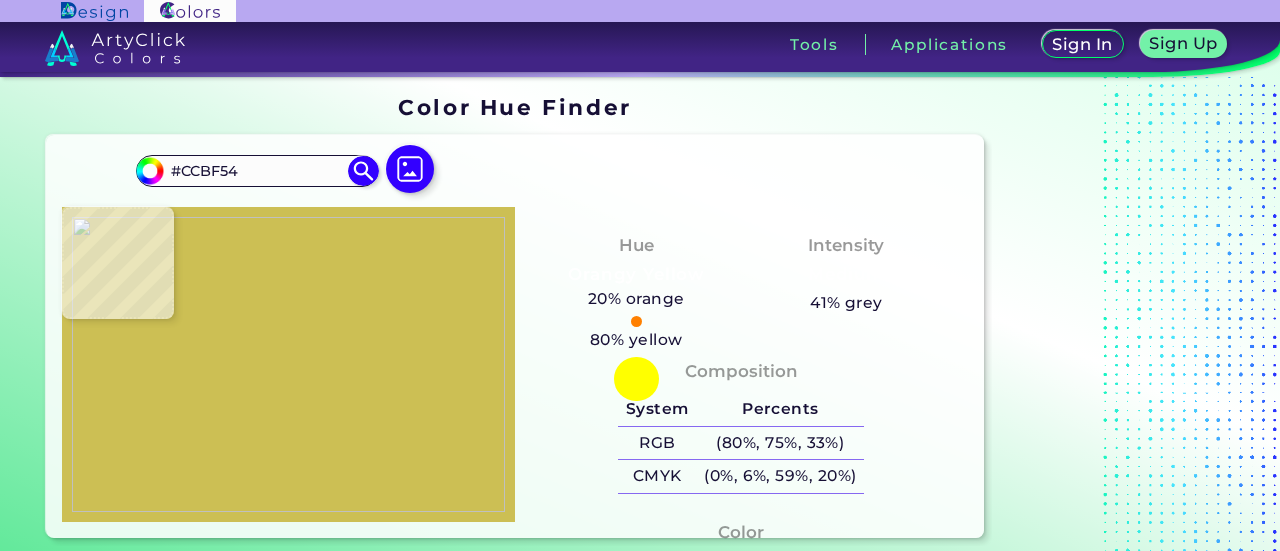 click at bounding box center (288, 364) 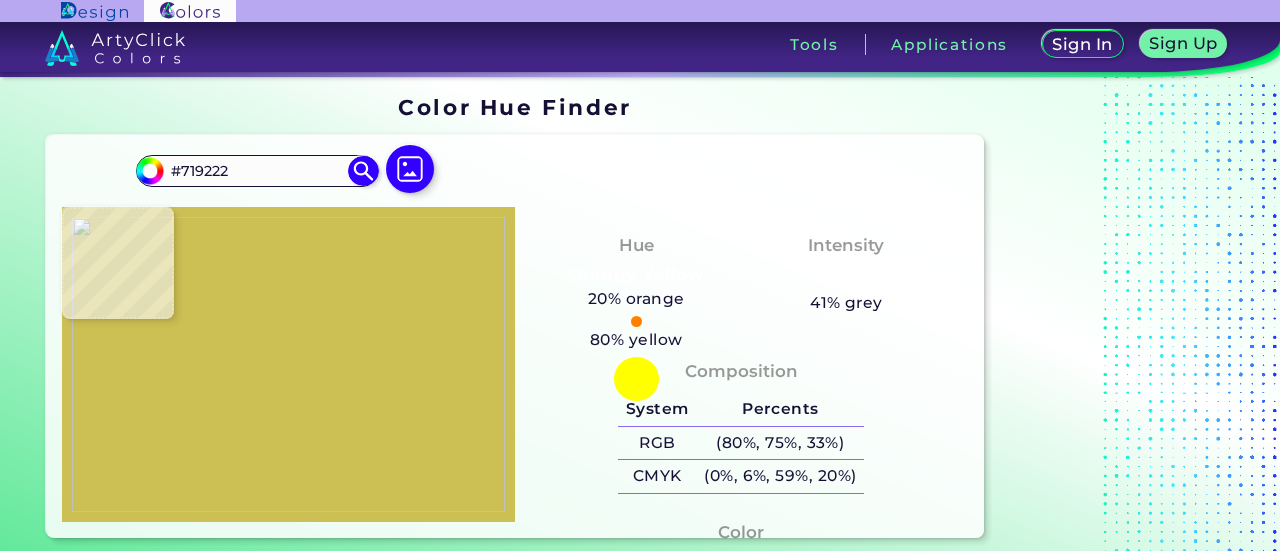 type on "#8cb042" 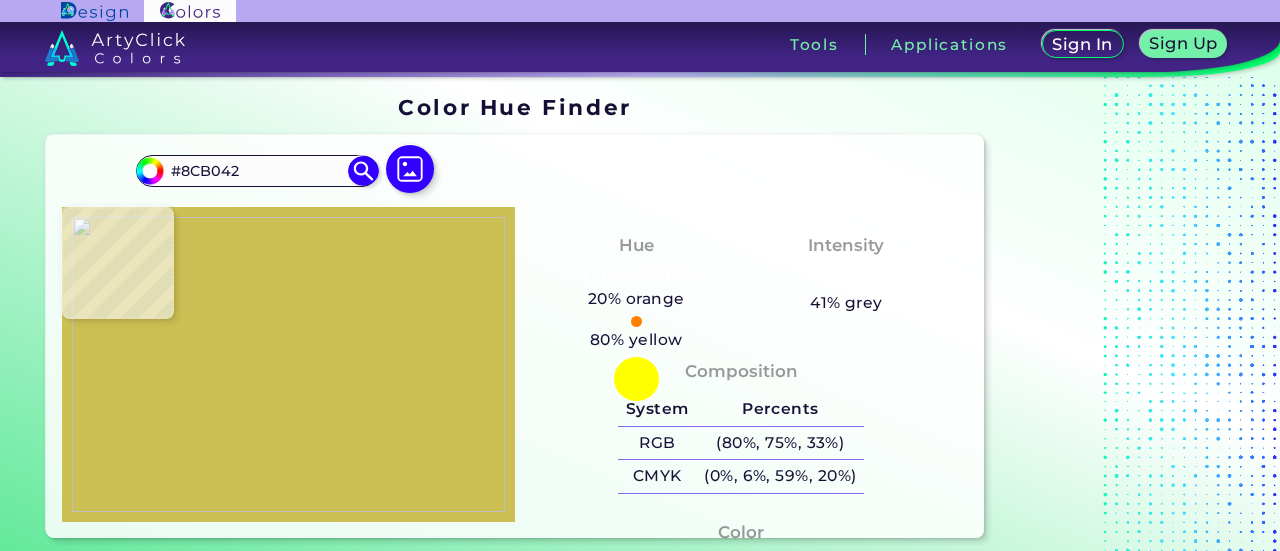type on "#80a939" 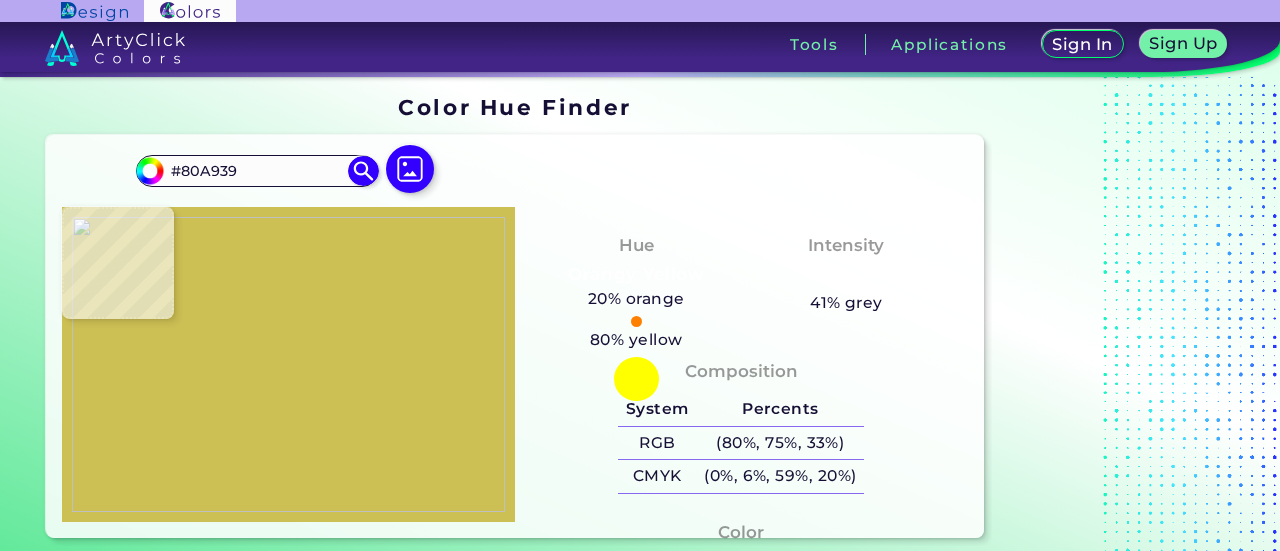 type on "#82ae3d" 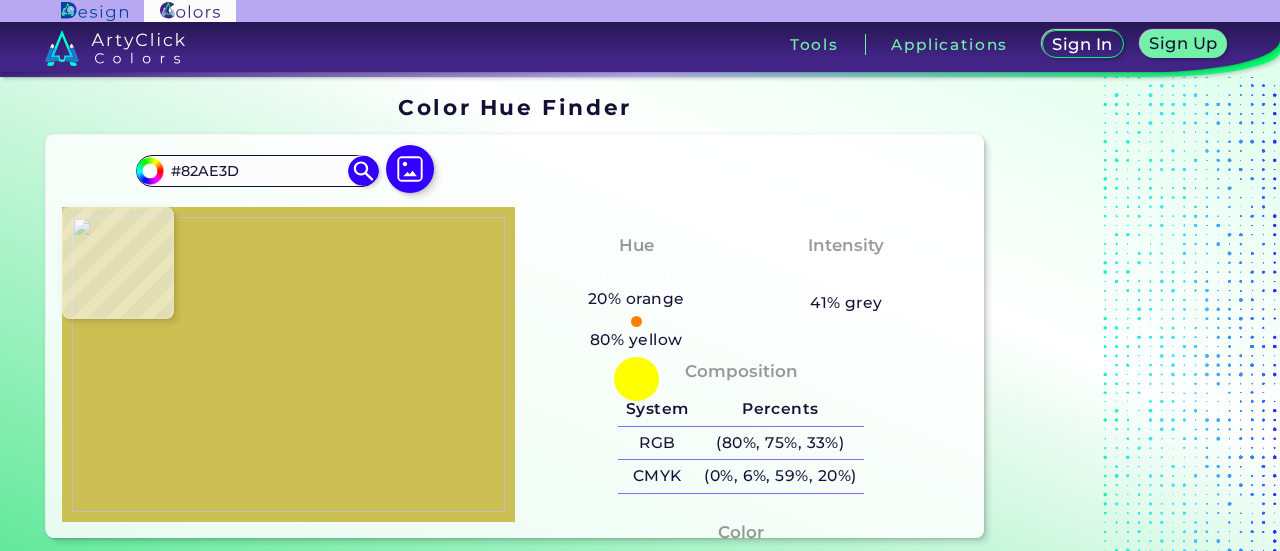 type on "#82b03c" 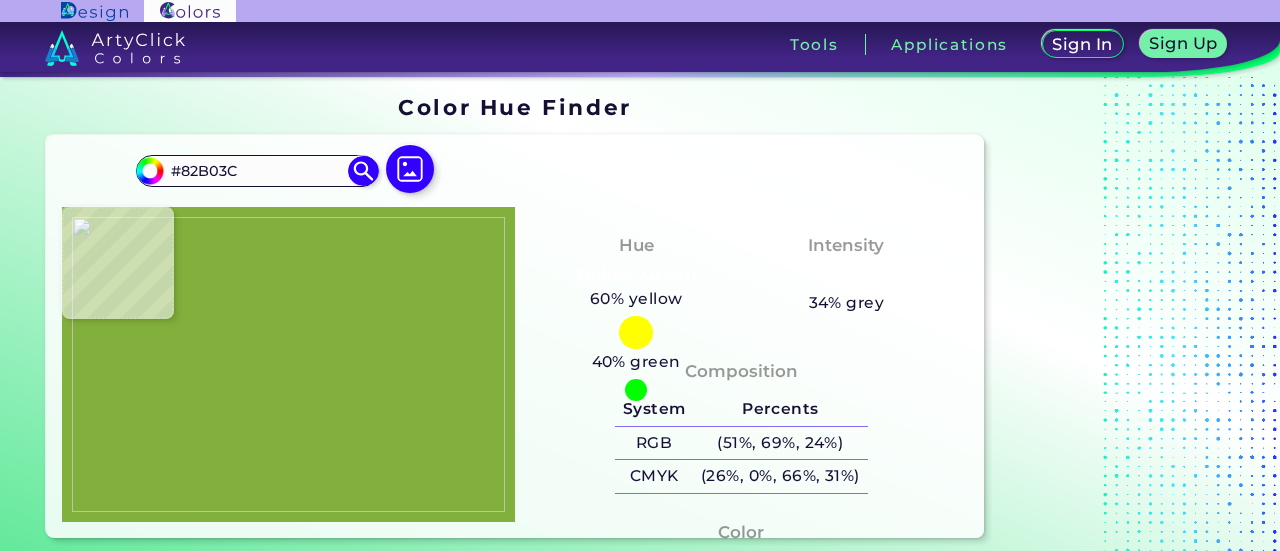 type on "#83b13d" 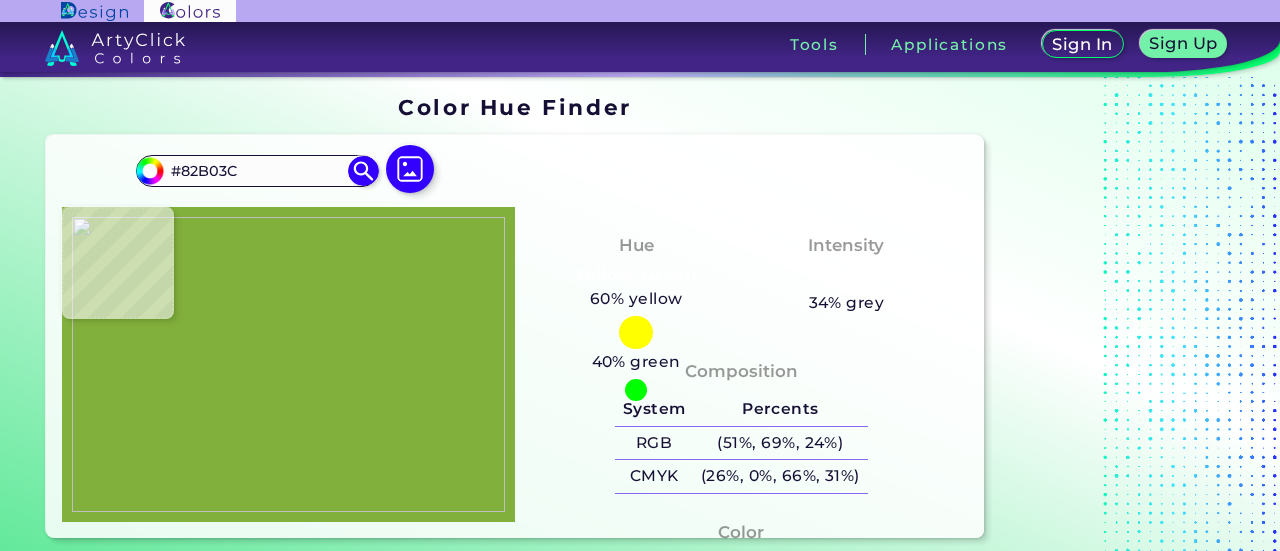 type on "#83B13D" 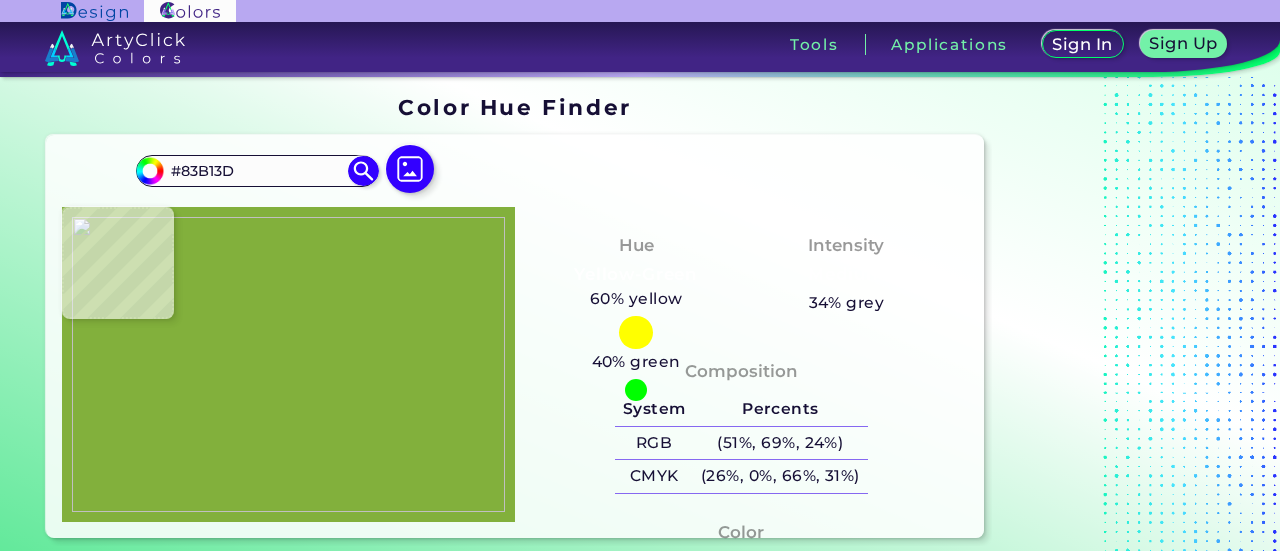 click at bounding box center [288, 364] 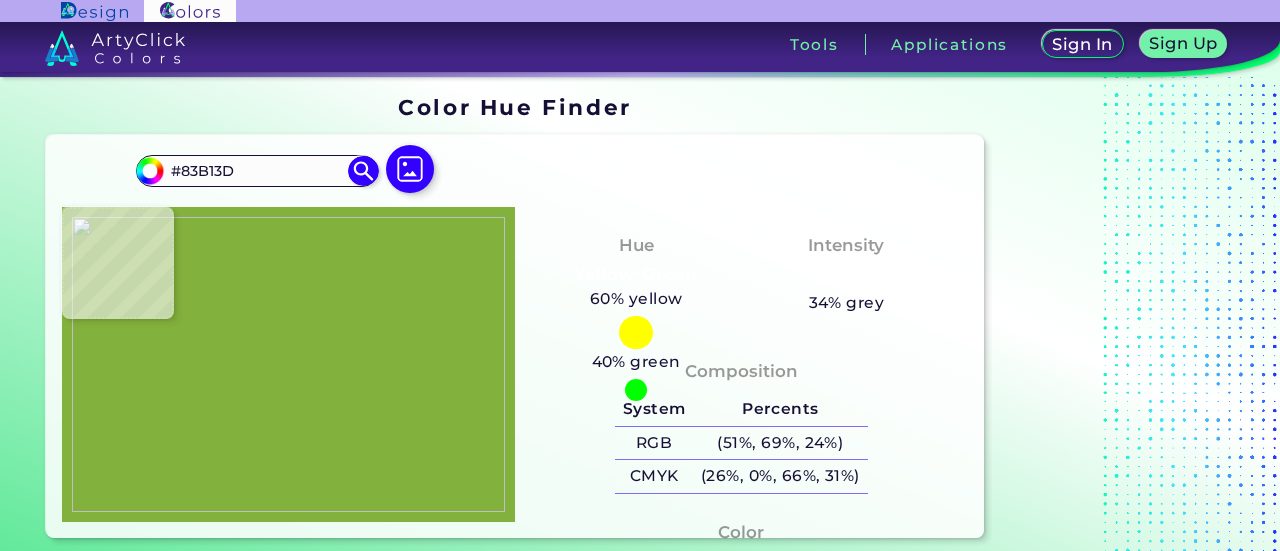 drag, startPoint x: 250, startPoint y: 171, endPoint x: 2, endPoint y: 149, distance: 248.97389 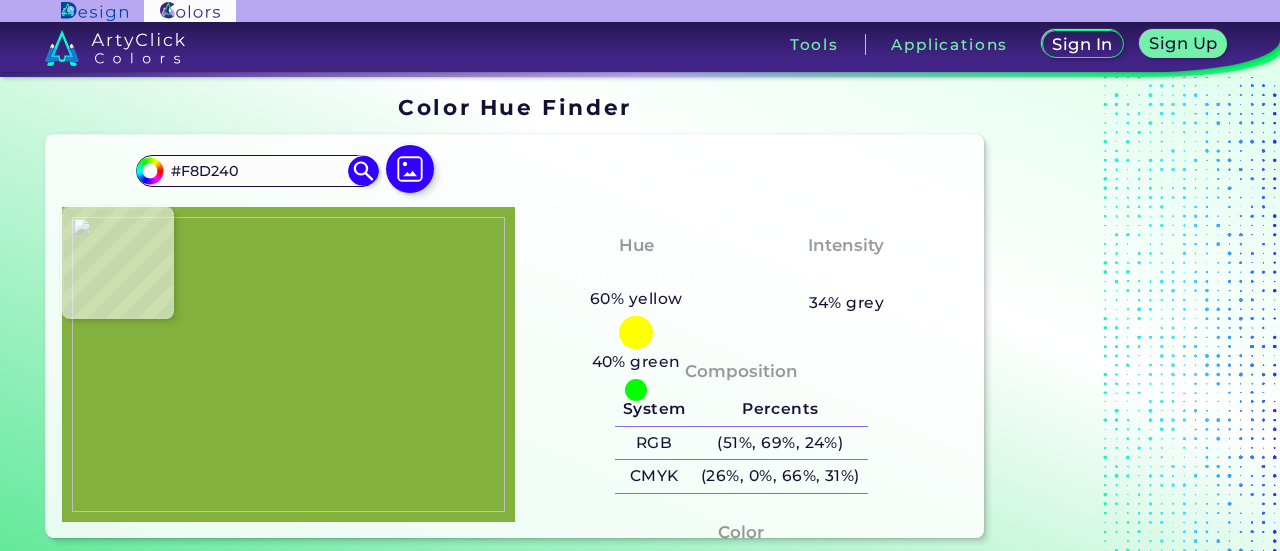 type on "#f0c935" 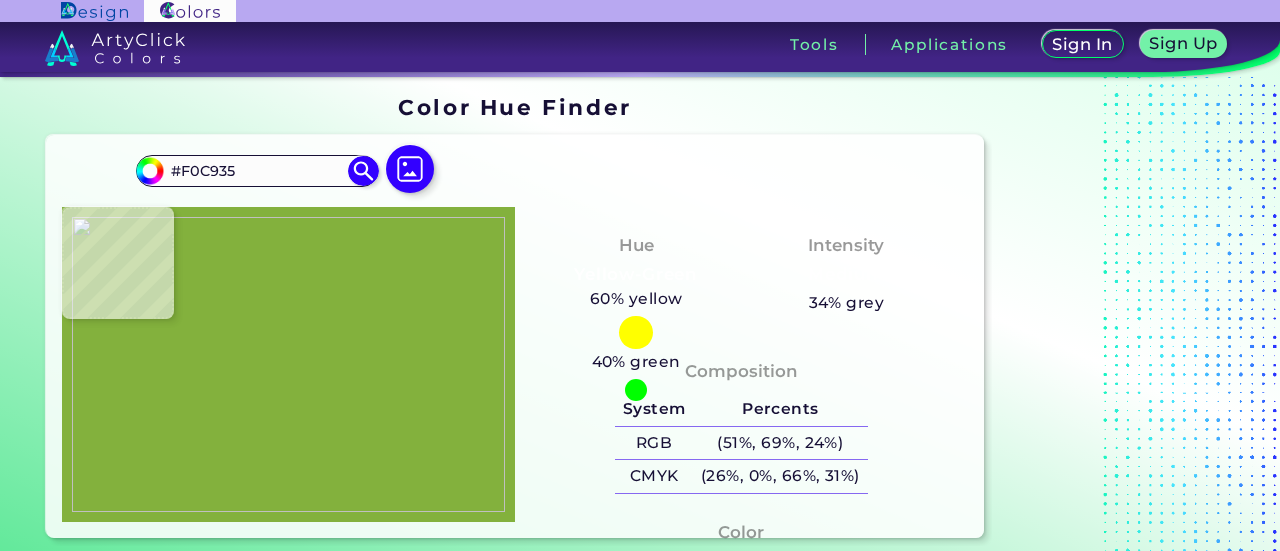 type on "#f3cb37" 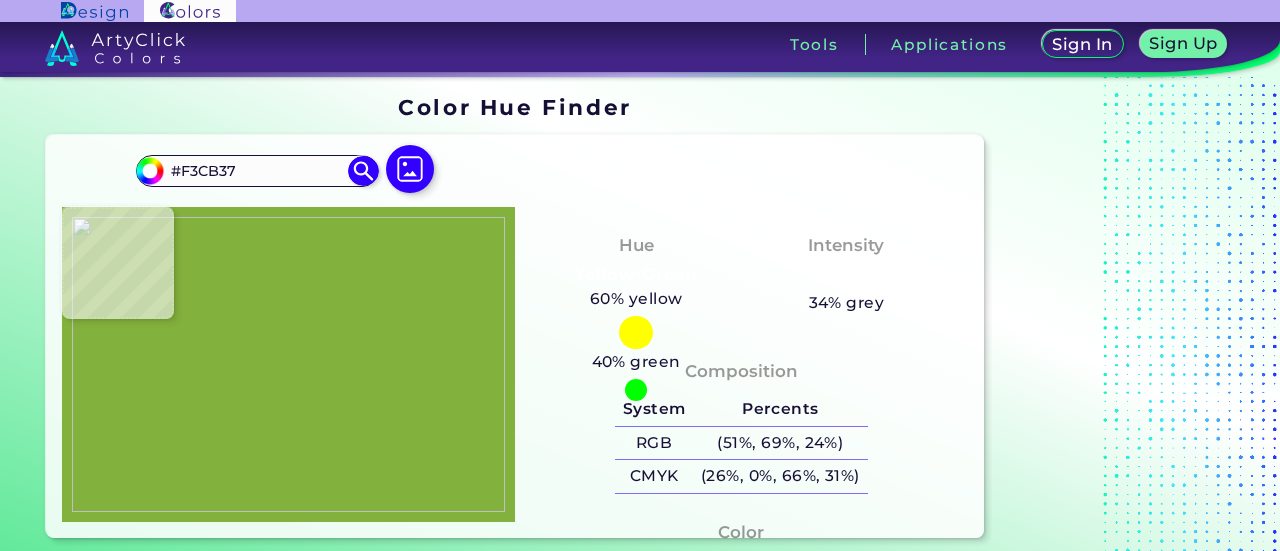 type on "#fcd945" 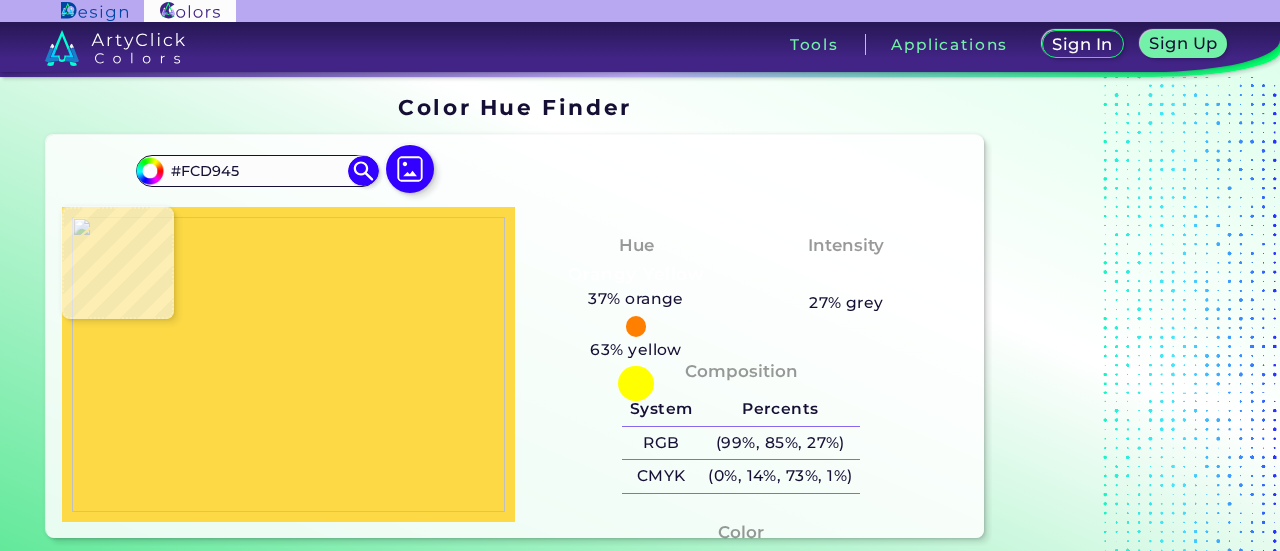 type on "#f9d545" 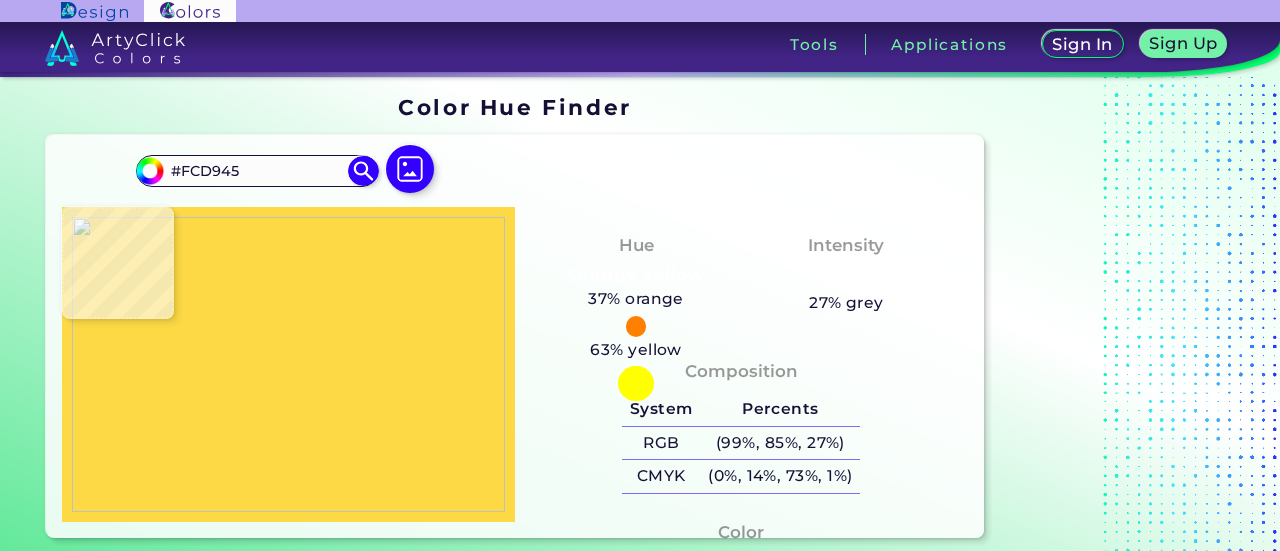 type on "#F9D545" 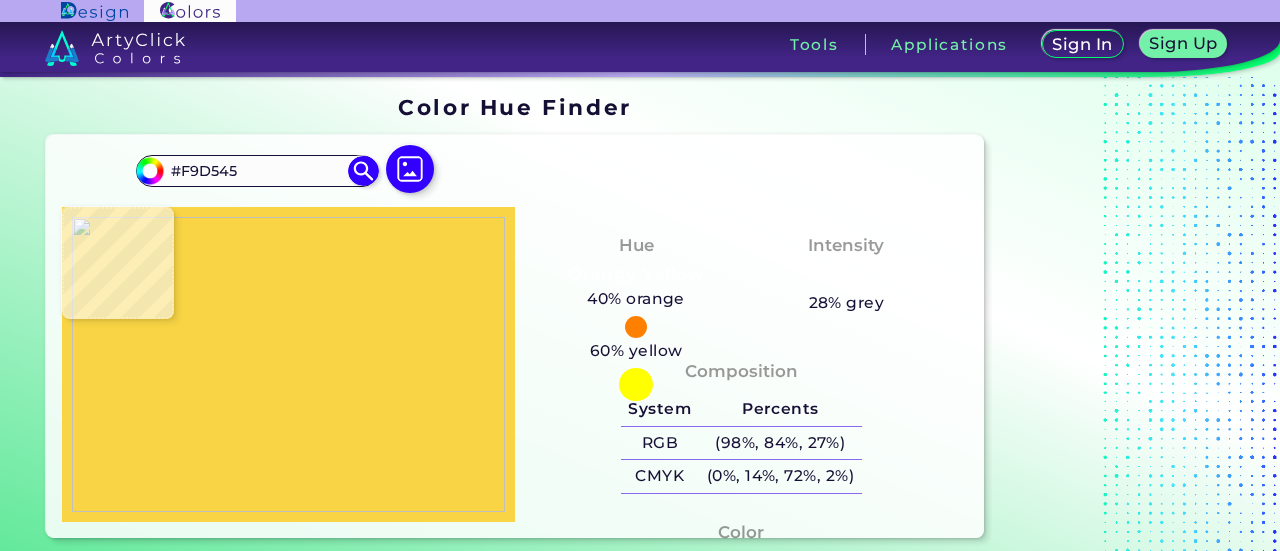 type on "#f7d243" 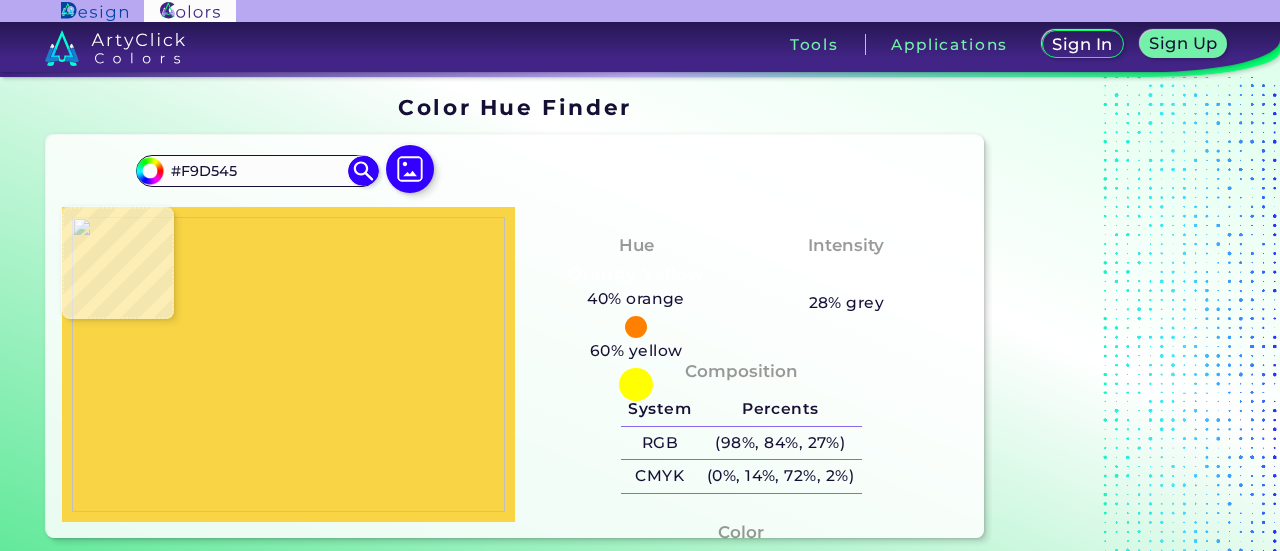 type on "#F7D243" 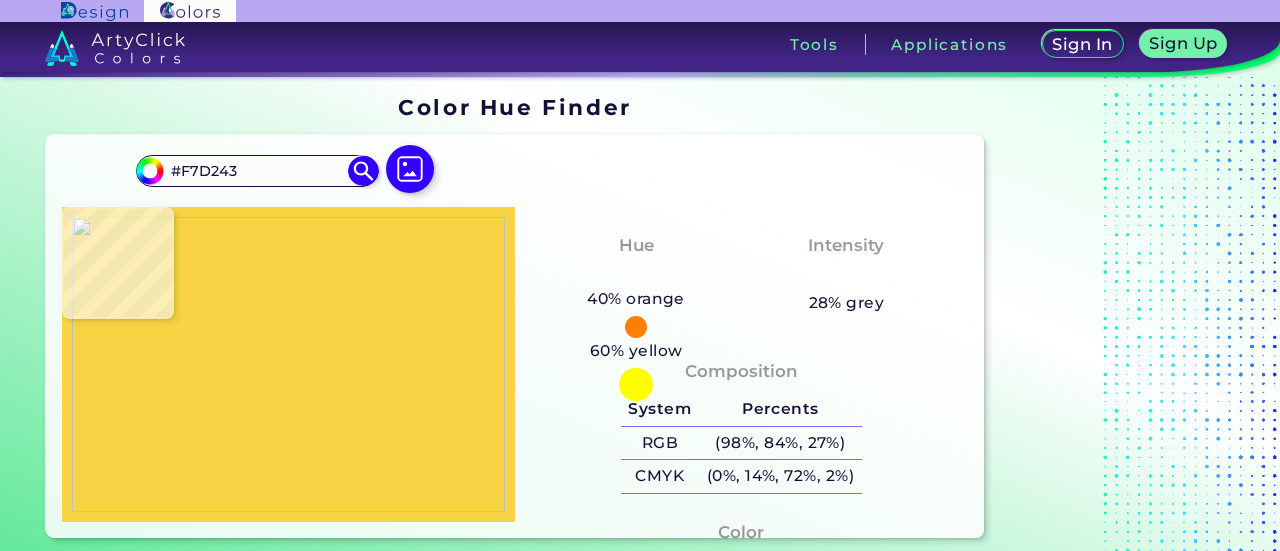 type on "#f8d244" 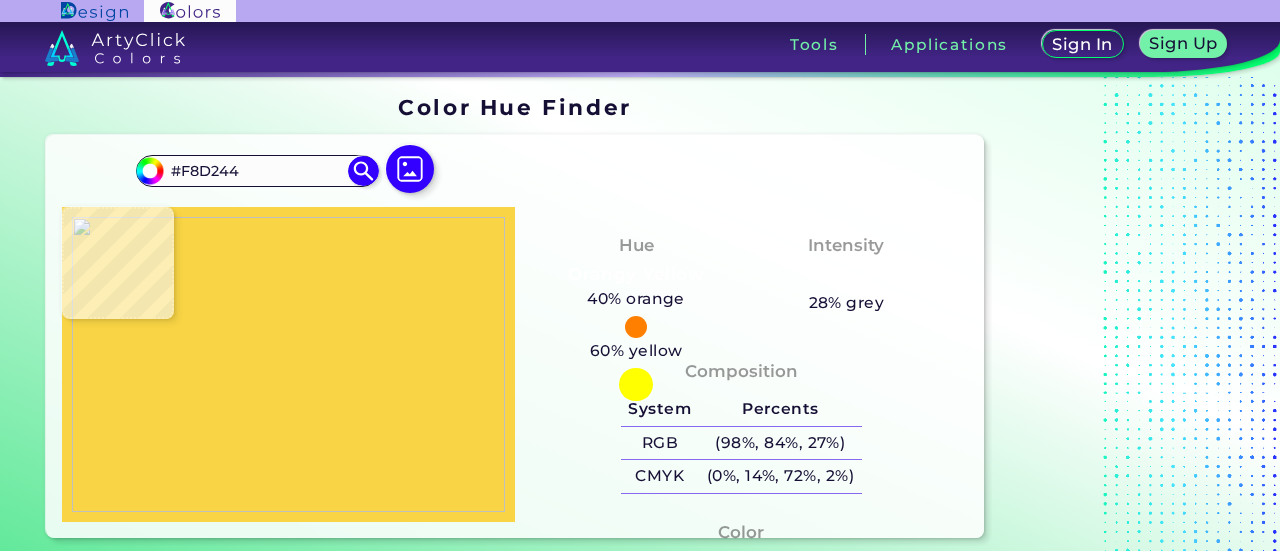 click at bounding box center [288, 364] 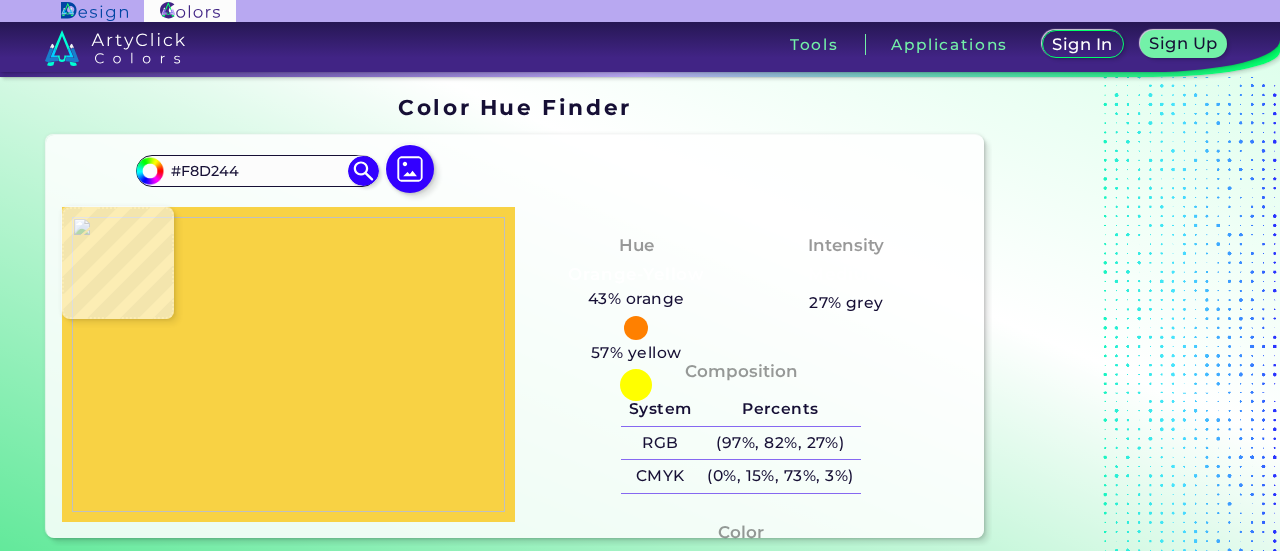 drag, startPoint x: 195, startPoint y: 164, endPoint x: 24, endPoint y: 143, distance: 172.28465 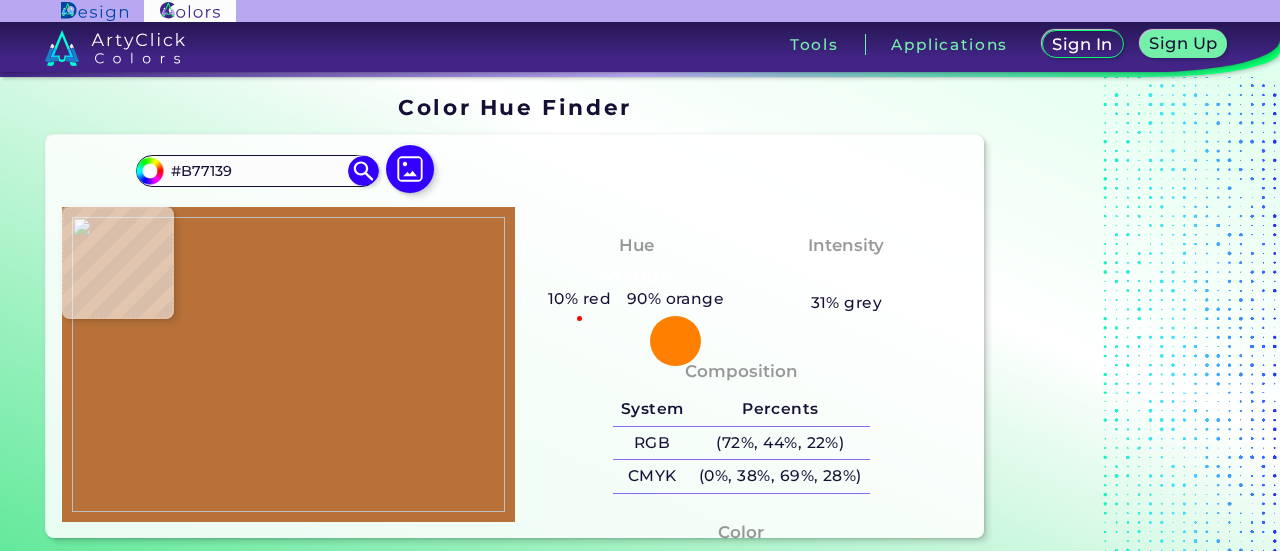type on "#ce9141" 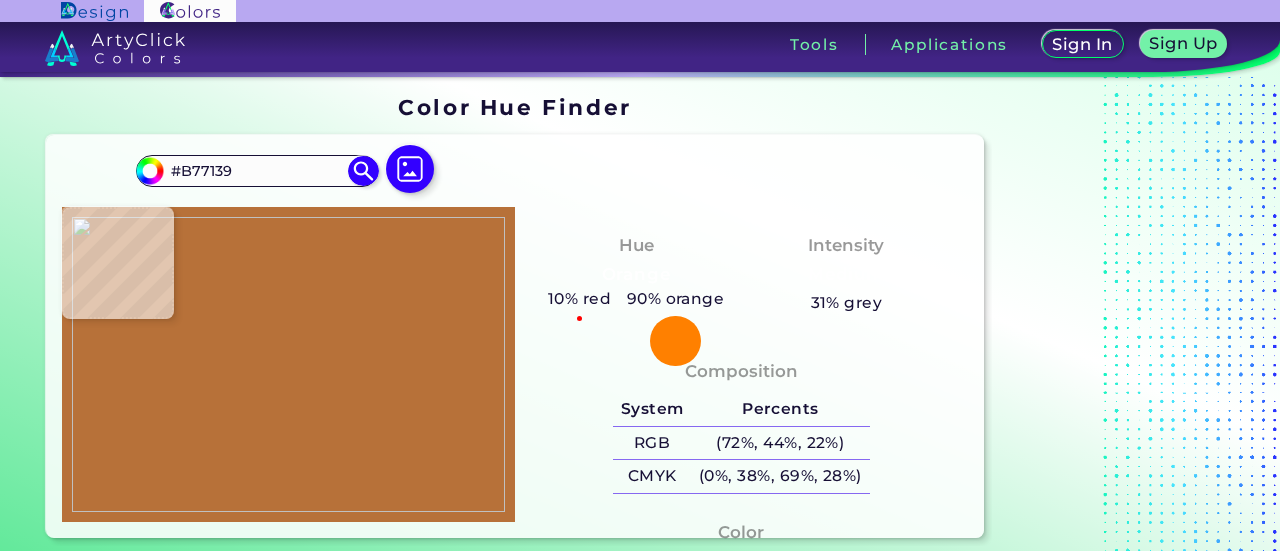 type on "#CE9141" 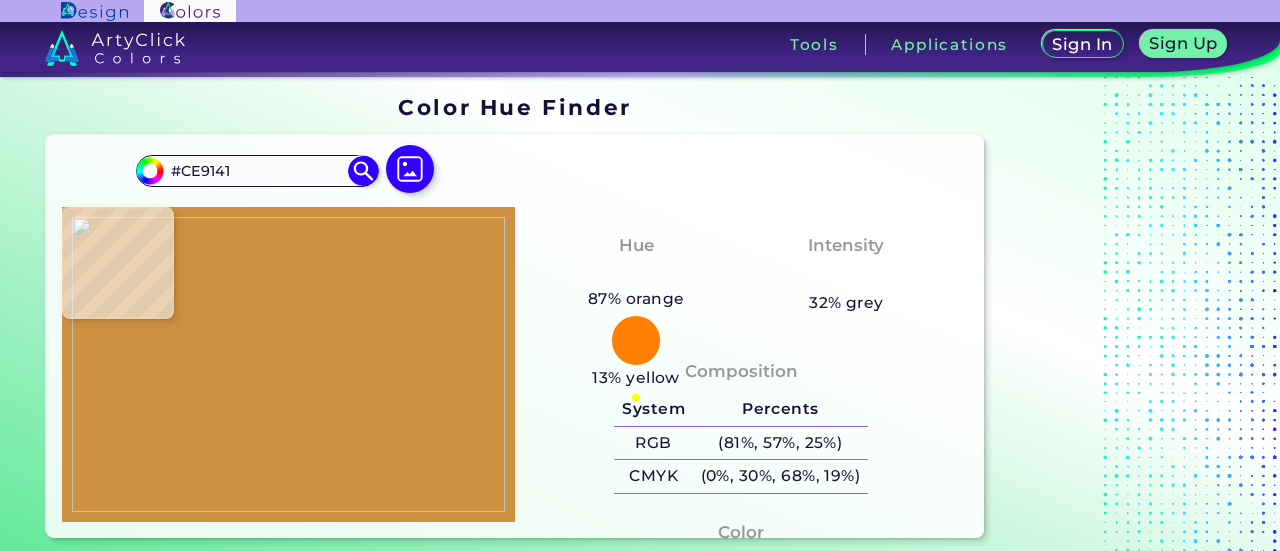 click at bounding box center [288, 364] 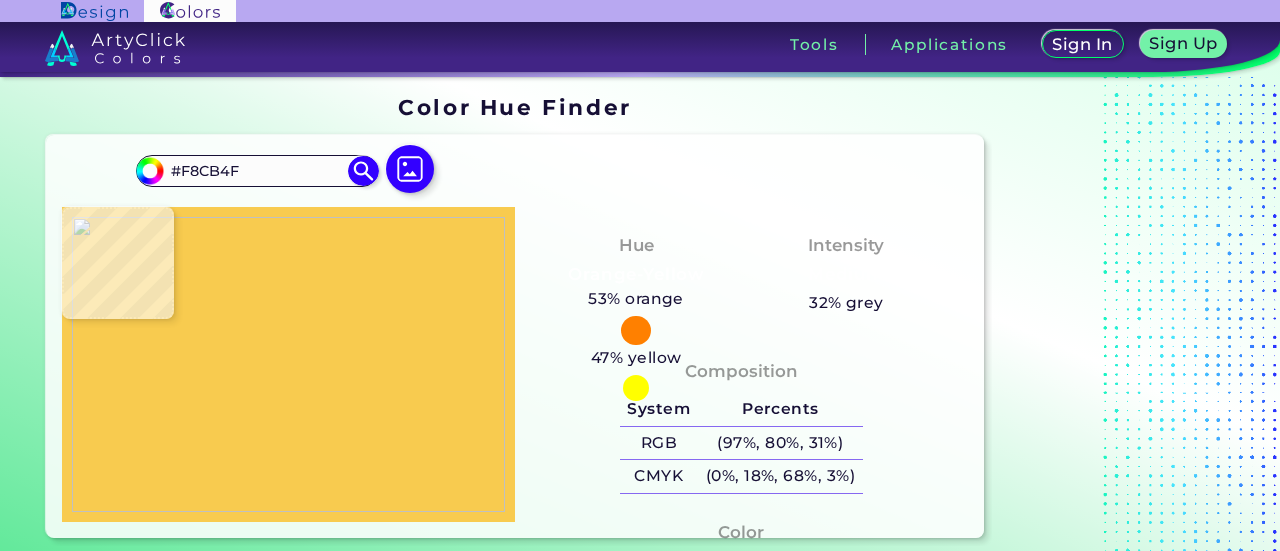 type on "#ecbc41" 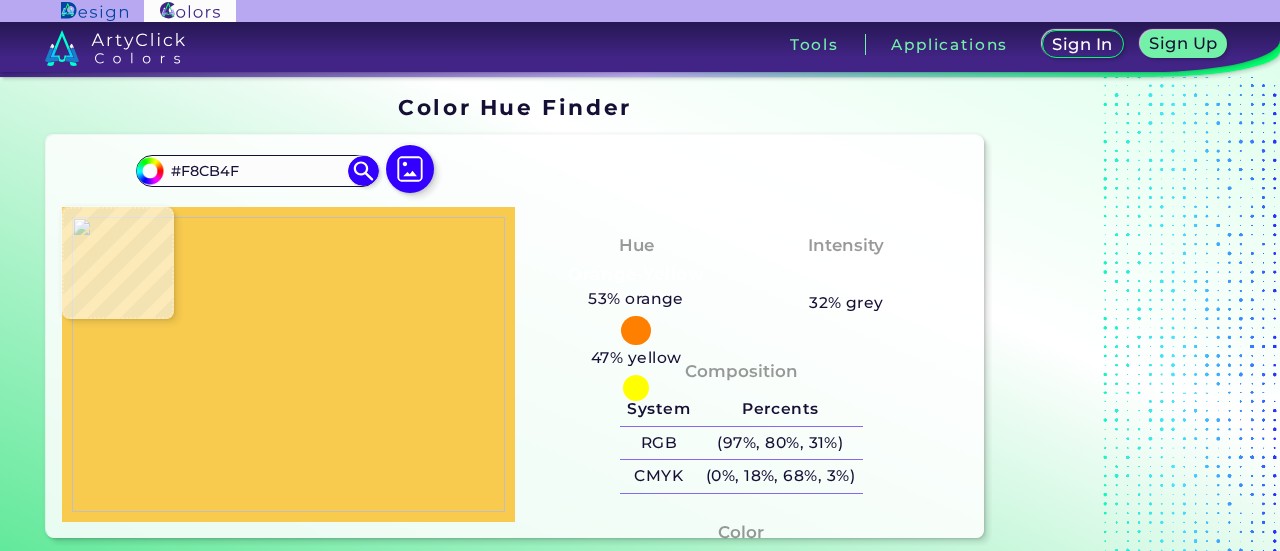 type on "#ECBC41" 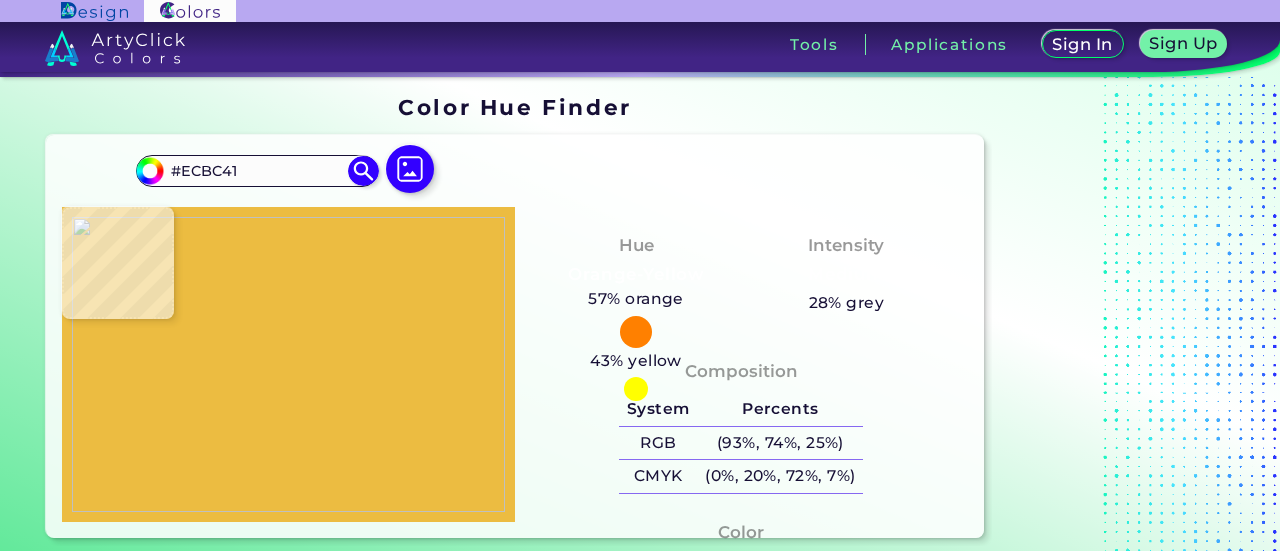 type on "#f0c043" 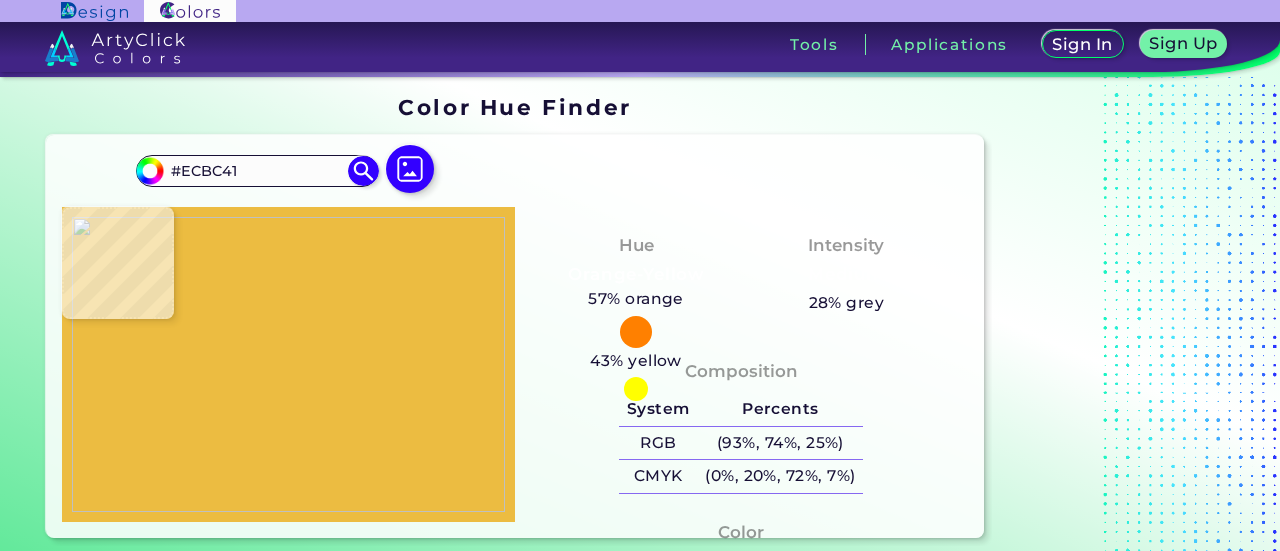 type on "#F0C043" 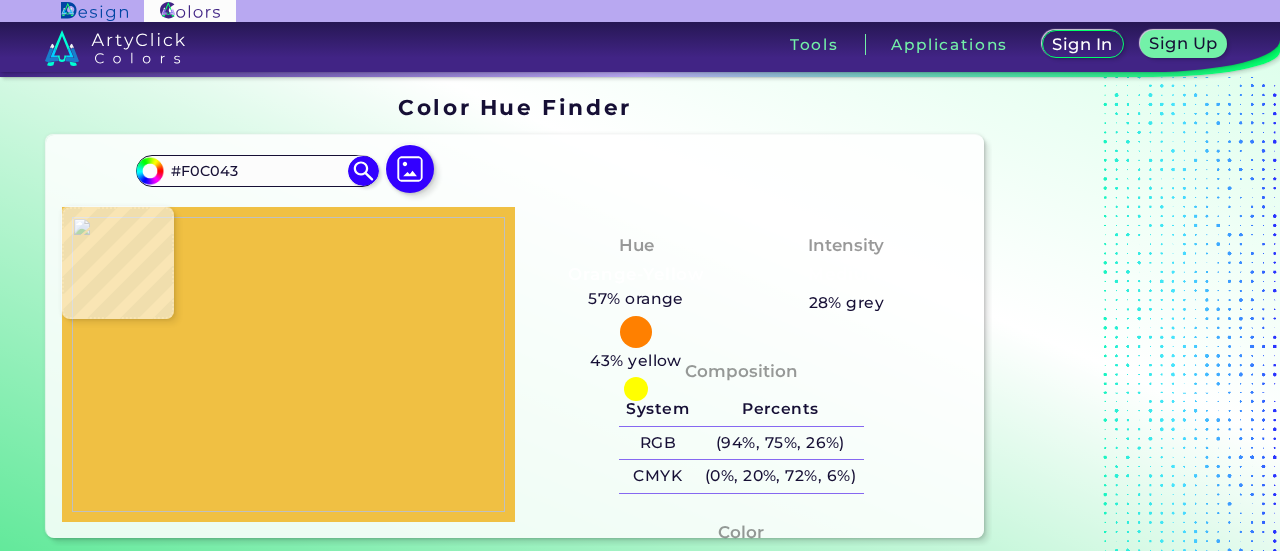 type on "#f8c64c" 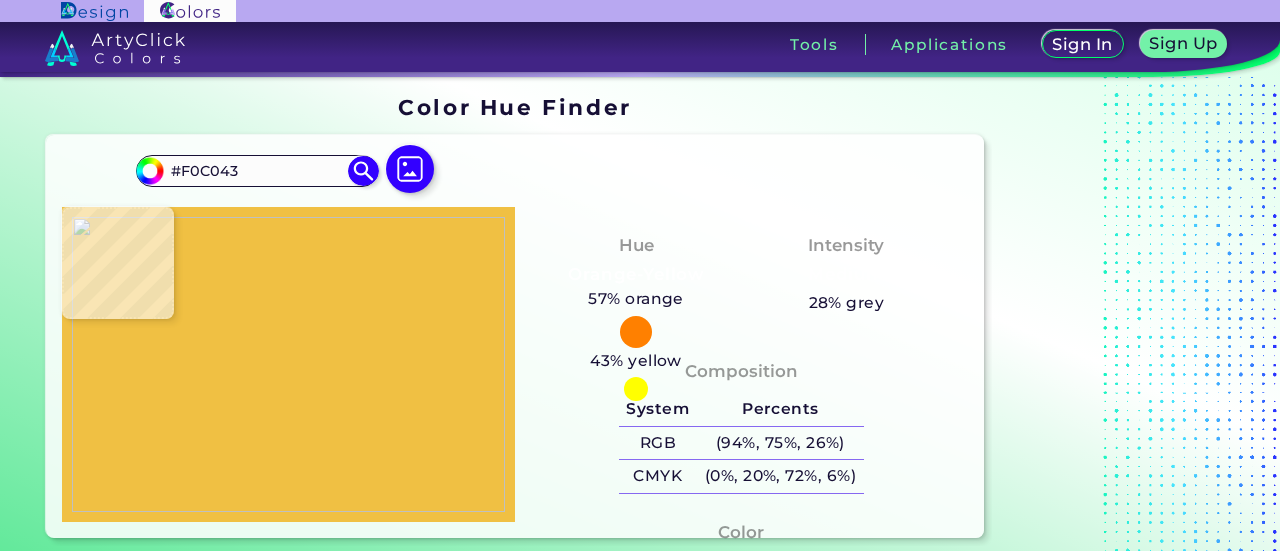 type on "#F8C64C" 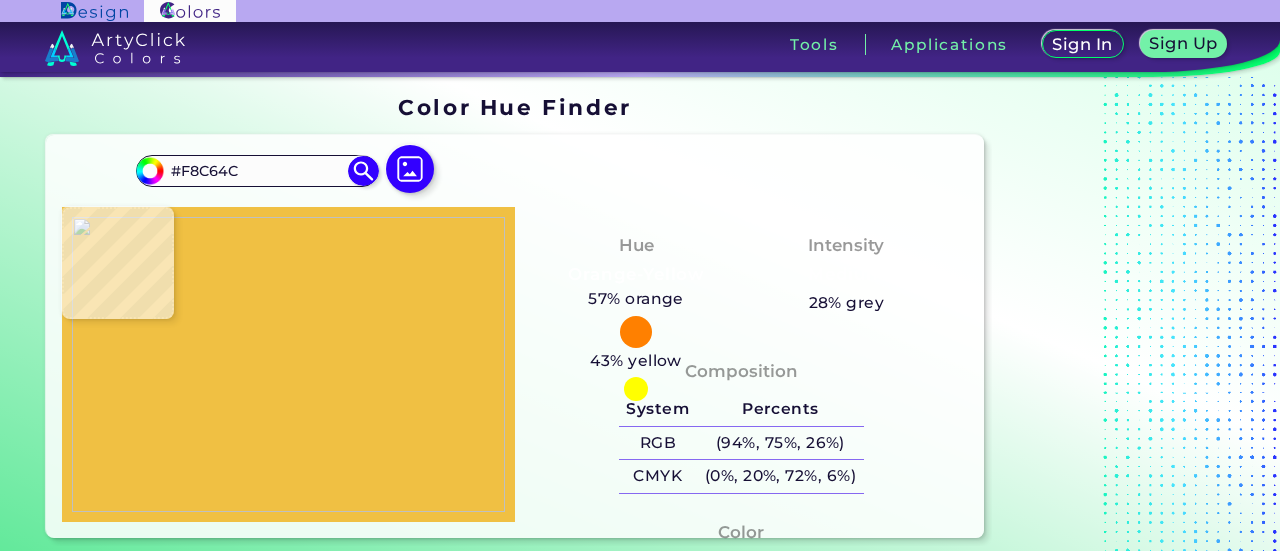 type on "#f6c150" 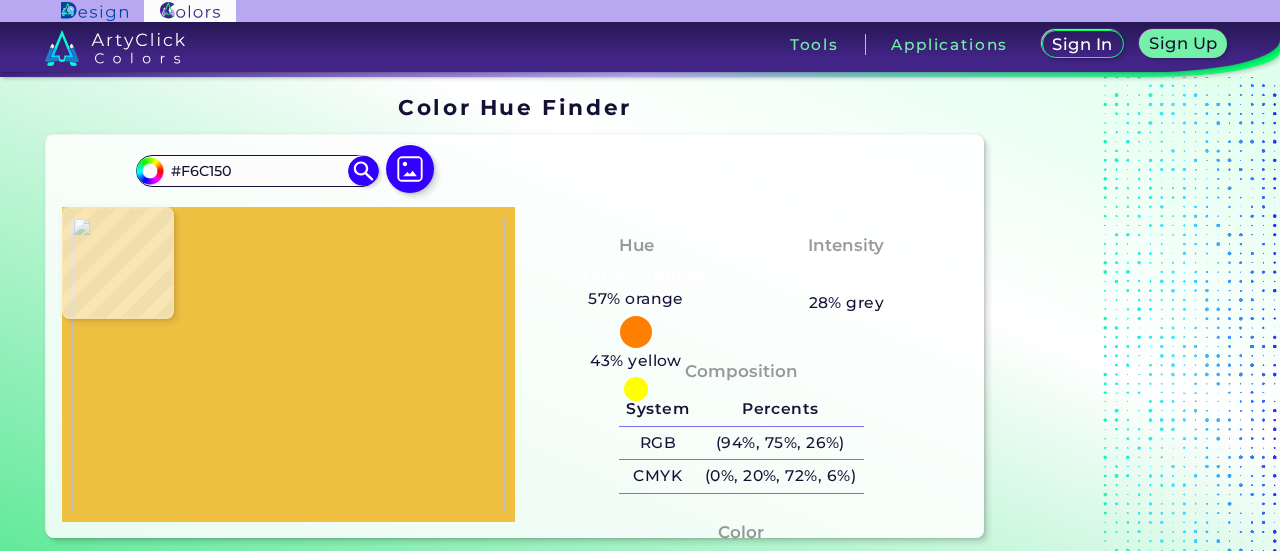 type on "#eab745" 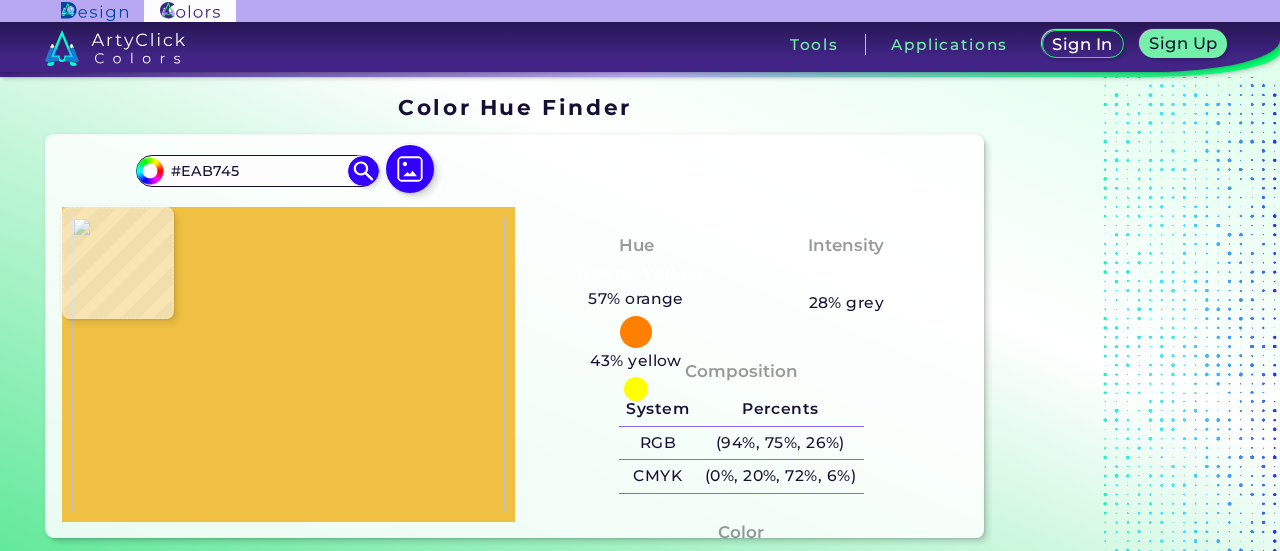click at bounding box center [288, 364] 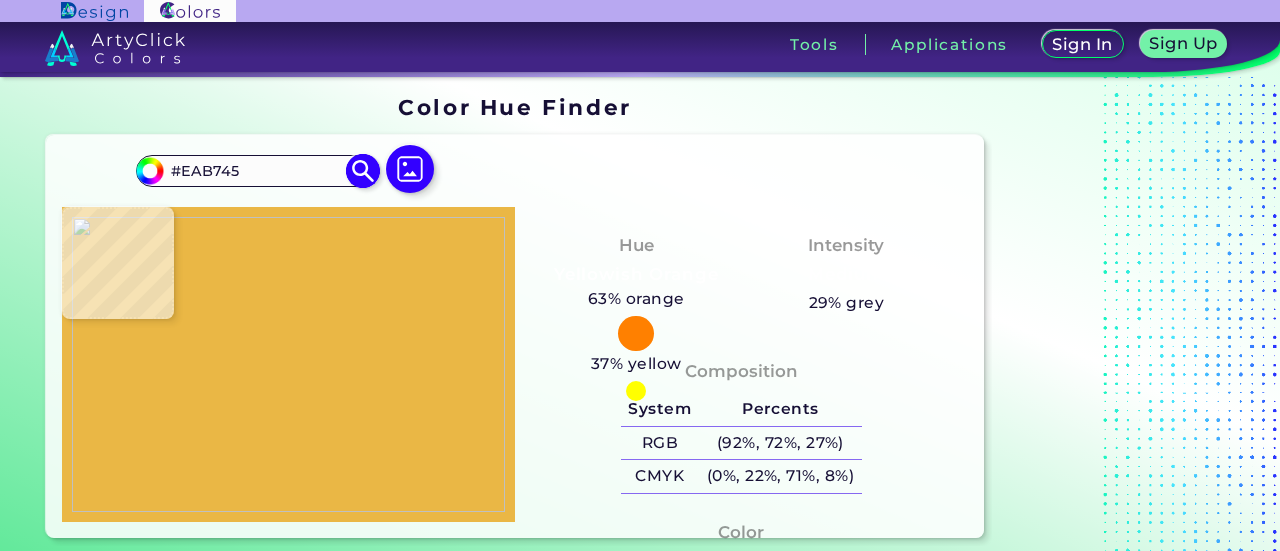 click on "#EAB745" at bounding box center [257, 170] 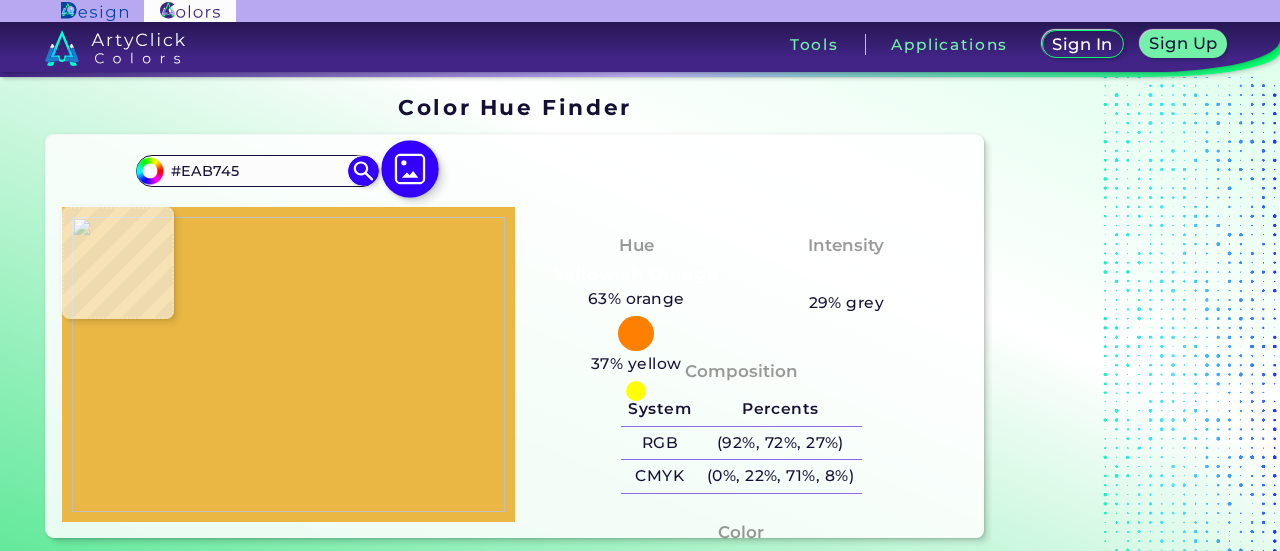 click at bounding box center [410, 170] 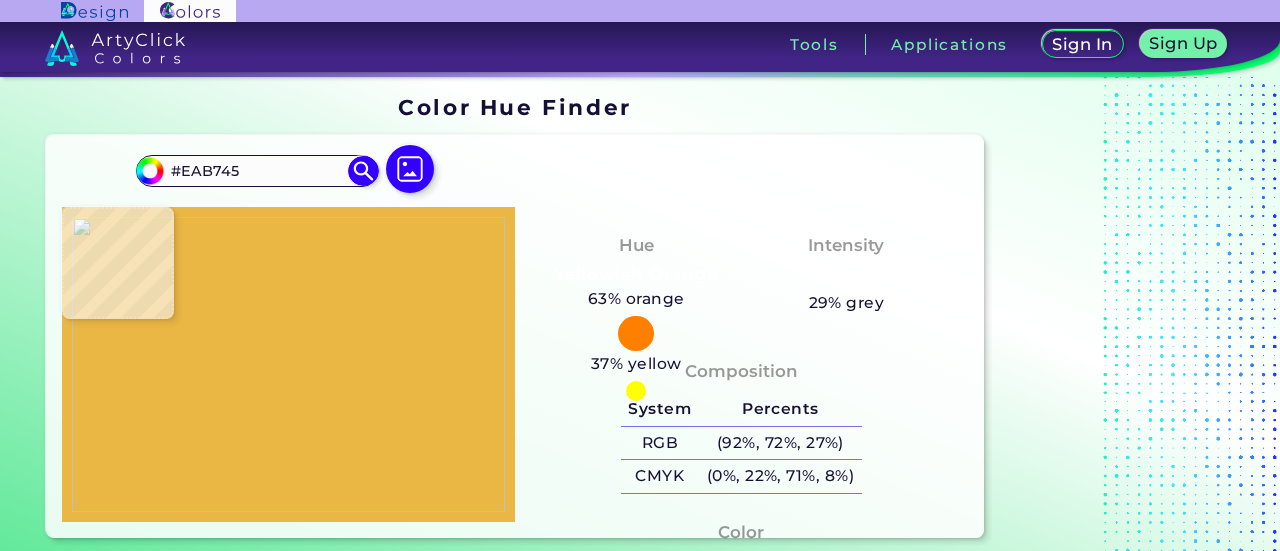 click at bounding box center [288, 364] 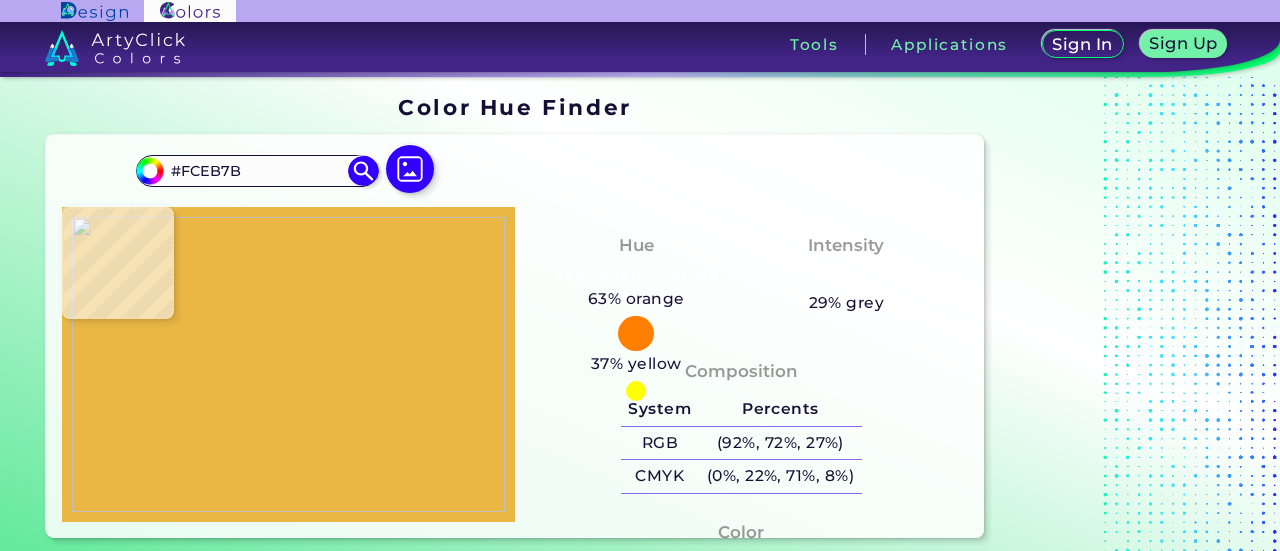 type 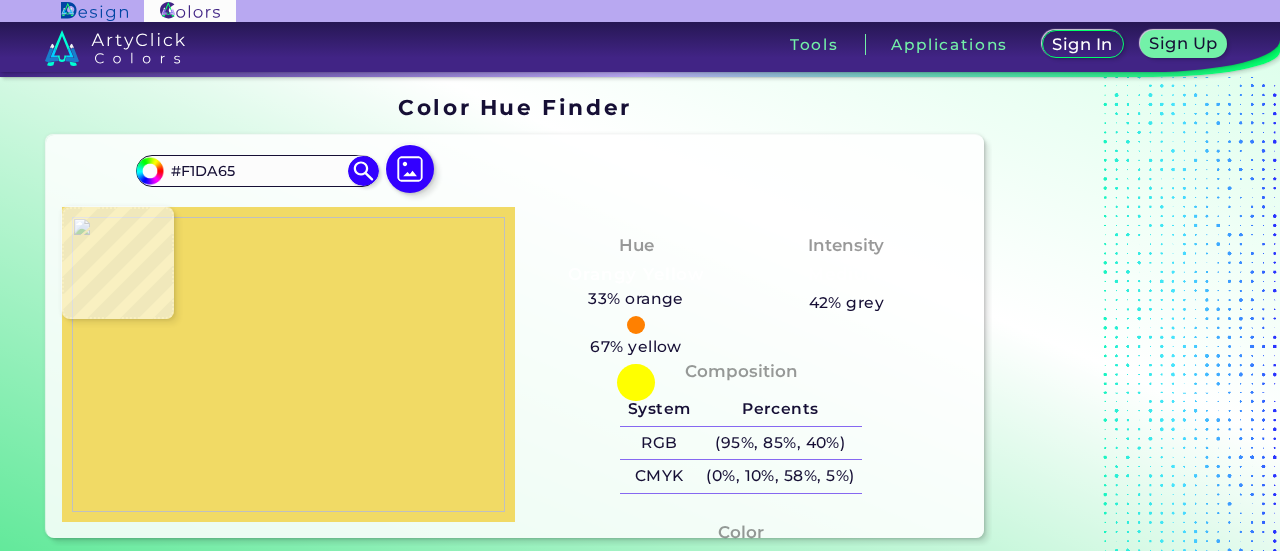 click at bounding box center (288, 364) 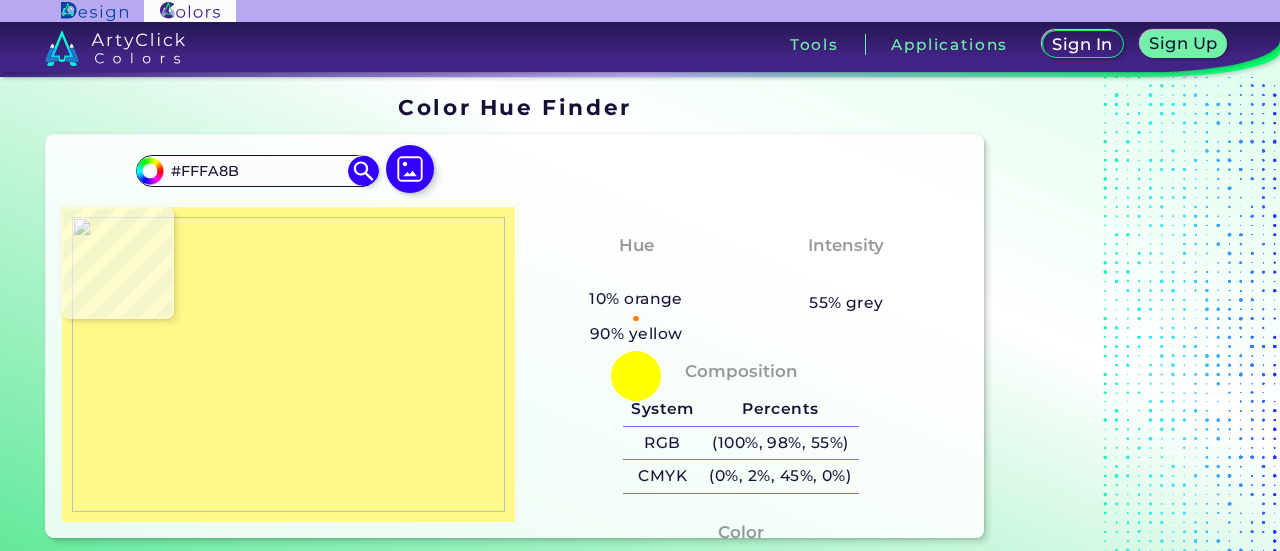 click at bounding box center [288, 364] 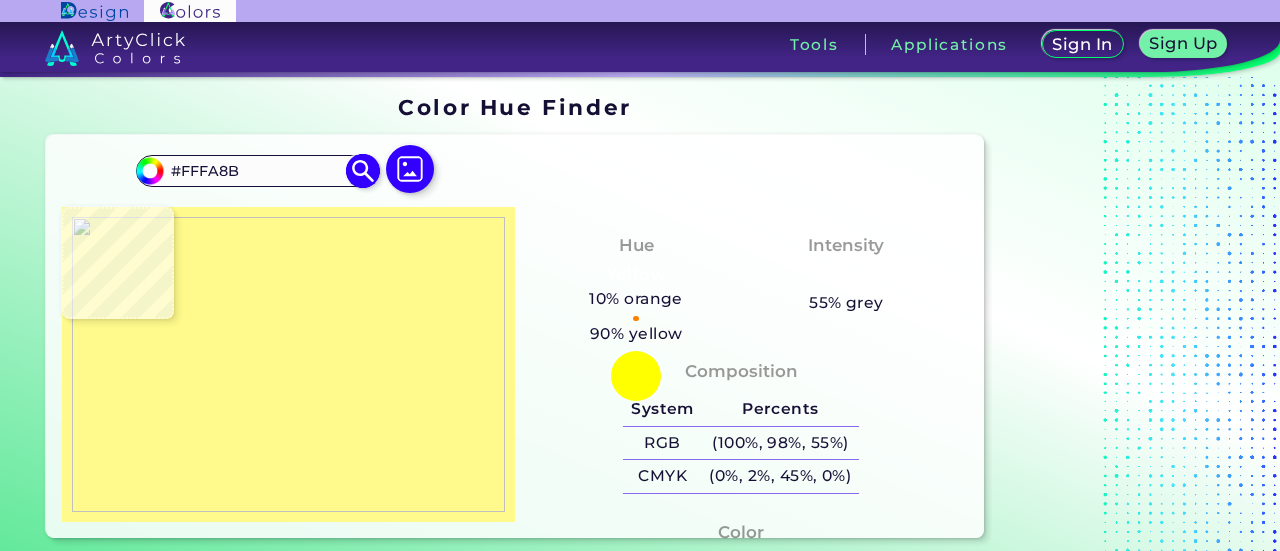 click on "#fffa8b
#FFFA8B
Acadia   ◉ Acid Green   ◉ Aero Blue   ◉ Alabaster   ◉ Albescent White   ◉ Algae   ◉ Algae Green   ◉ [PERSON_NAME] Blue   ◉ Alien Green   ◉ Almond   ◉ Almond Frost   ◉ Almost Black   ◉ Alpine   ◉ Aluminium   ◉ Amaranth   ◉ Amethyst   ◉ Amethyst Smoke   ◉ Amour   ◉ Android Green   ◉ Antique Brass   ◉ Antique Bronze   ◉ Antique Fuchsia   ◉ Antique White   ◉ Ao   ◉ Apache   ◉ Apple   ◉ Apple Blossom   ◉ Apple Green   ◉ Apricot   ◉ Aqua   ◉ Aqua Blue   ◉ Aqua Deep   ◉ Aqua Forest   ◉ Aqua Green   ◉ Aqua Haze   ◉ Aqua Island   ◉ Aqua Marine   ◉ Aqua Spring   ◉ Aqua Squeeze   ◉ Aquamarine   ◉ Aquamarine Blue   ◉" at bounding box center (257, 171) 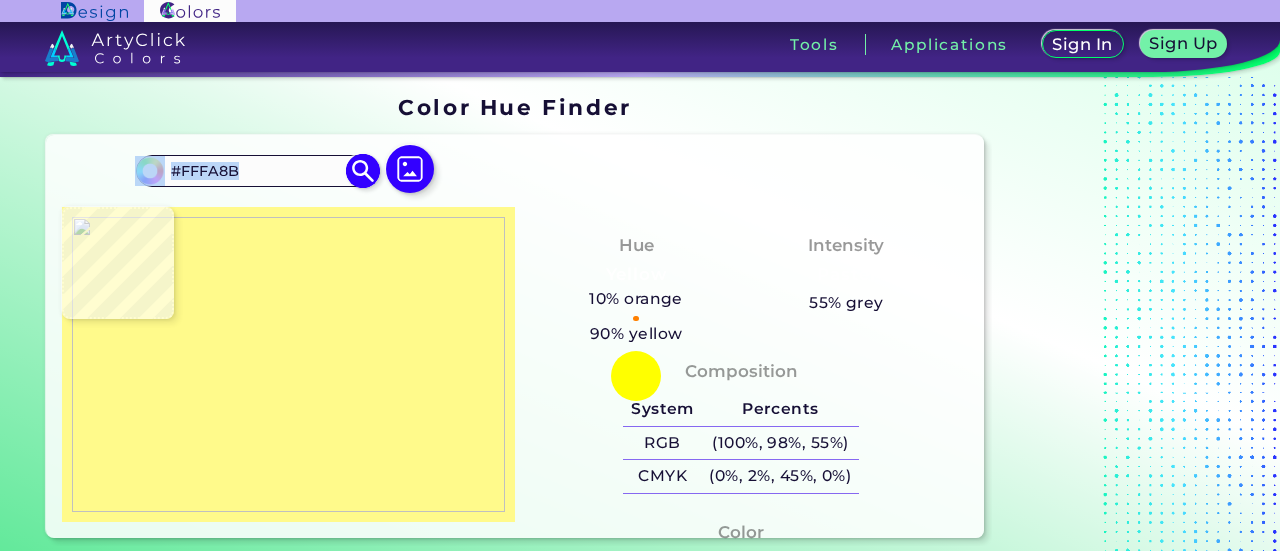 click on "#fffa8b
#FFFA8B
Acadia   ◉ Acid Green   ◉ Aero Blue   ◉ Alabaster   ◉ Albescent White   ◉ Algae   ◉ Algae Green   ◉ [PERSON_NAME] Blue   ◉ Alien Green   ◉ Almond   ◉ Almond Frost   ◉ Almost Black   ◉ Alpine   ◉ Aluminium   ◉ Amaranth   ◉ Amethyst   ◉ Amethyst Smoke   ◉ Amour   ◉ Android Green   ◉ Antique Brass   ◉ Antique Bronze   ◉ Antique Fuchsia   ◉ Antique White   ◉ Ao   ◉ Apache   ◉ Apple   ◉ Apple Blossom   ◉ Apple Green   ◉ Apricot   ◉ Aqua   ◉ Aqua Blue   ◉ Aqua Deep   ◉ Aqua Forest   ◉ Aqua Green   ◉ Aqua Haze   ◉ Aqua Island   ◉ Aqua Marine   ◉ Aqua Spring   ◉ Aqua Squeeze   ◉ Aquamarine   ◉ Aquamarine Blue   ◉" at bounding box center (257, 171) 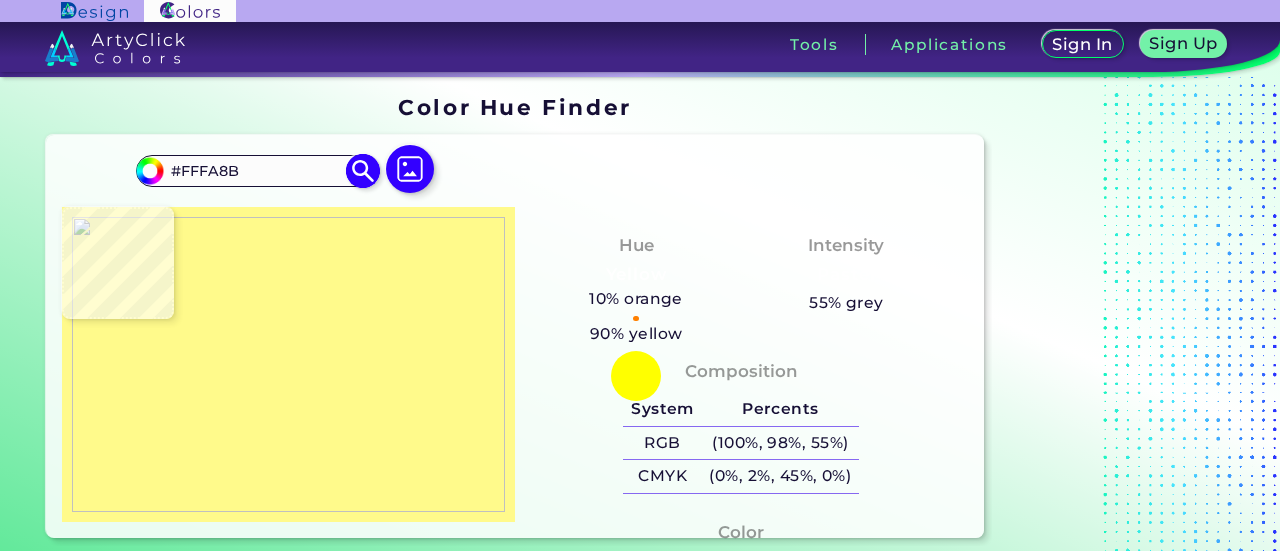 click on "#FFFA8B" at bounding box center [257, 170] 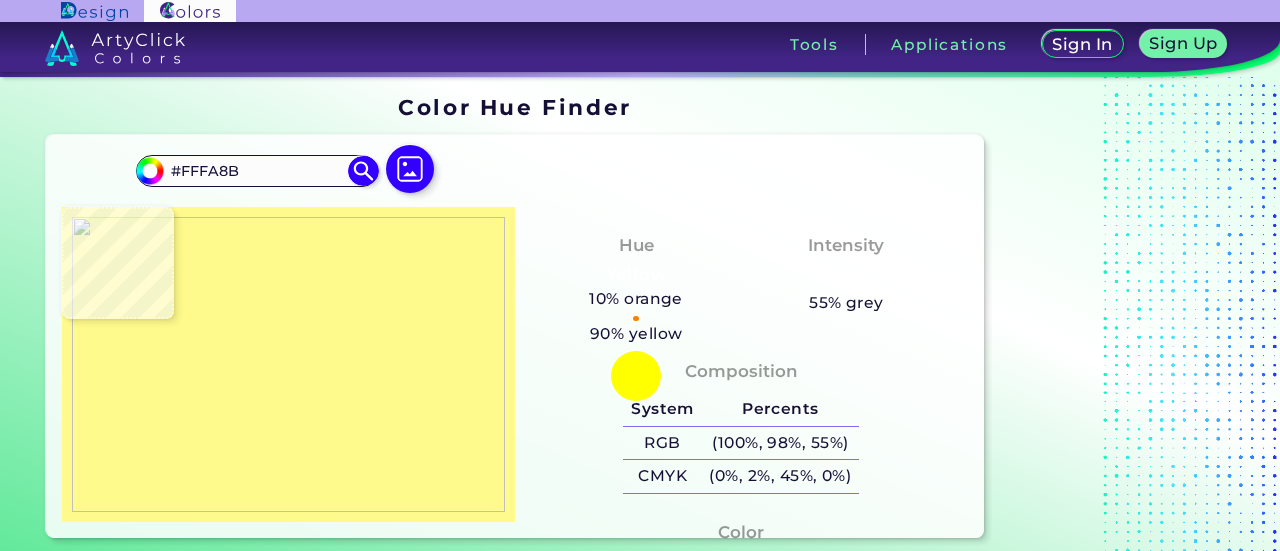 click at bounding box center (288, 364) 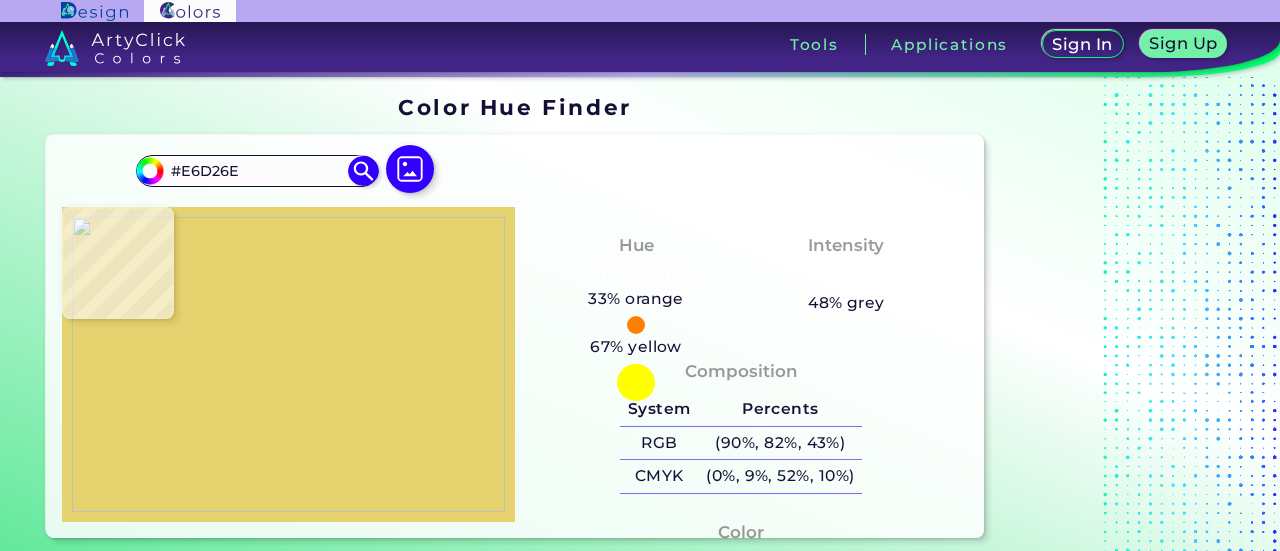 click at bounding box center (288, 364) 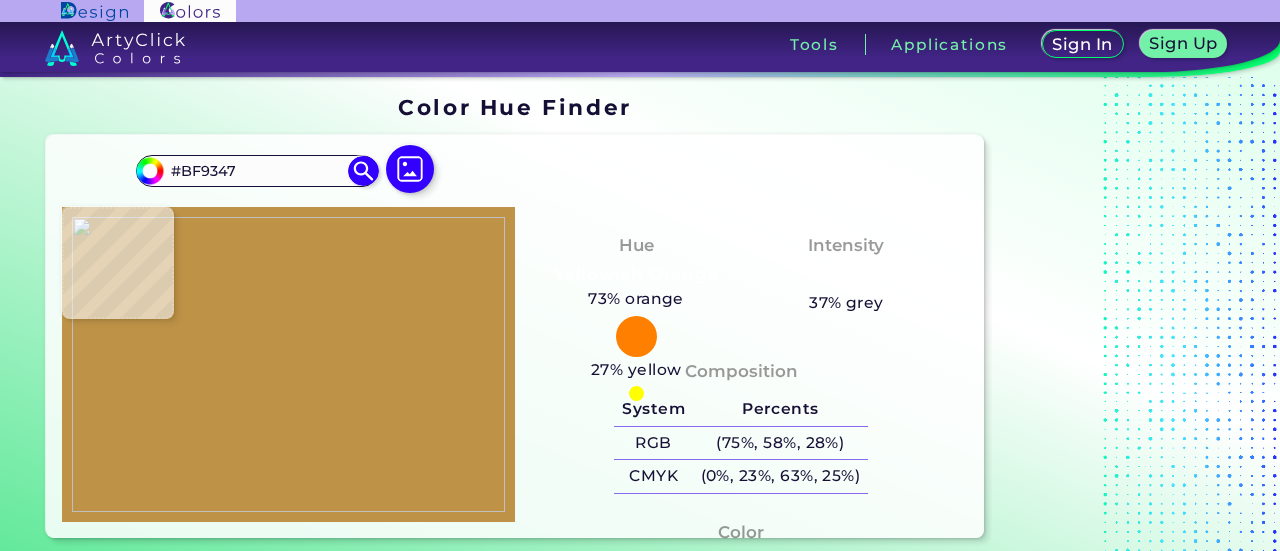 click at bounding box center [288, 364] 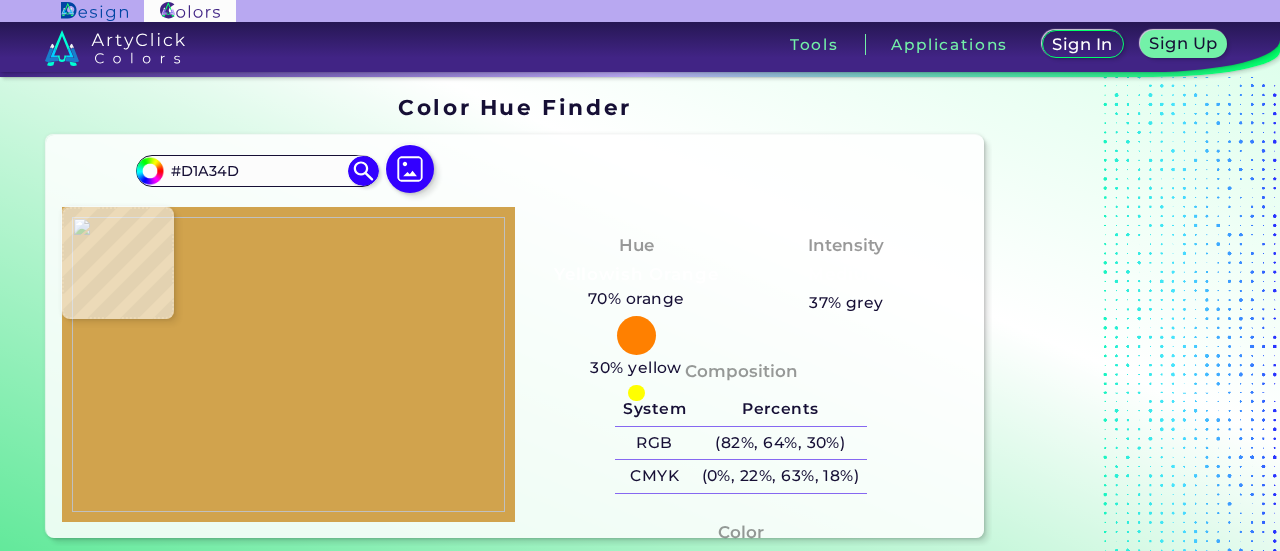 click at bounding box center (288, 364) 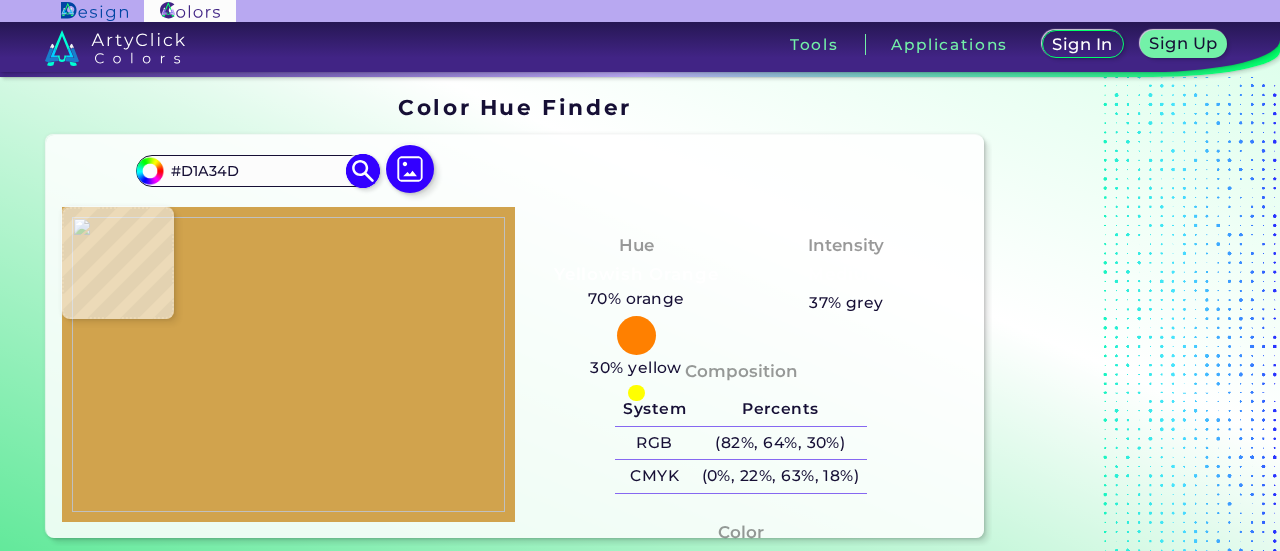 click on "#D1A34D" at bounding box center [257, 170] 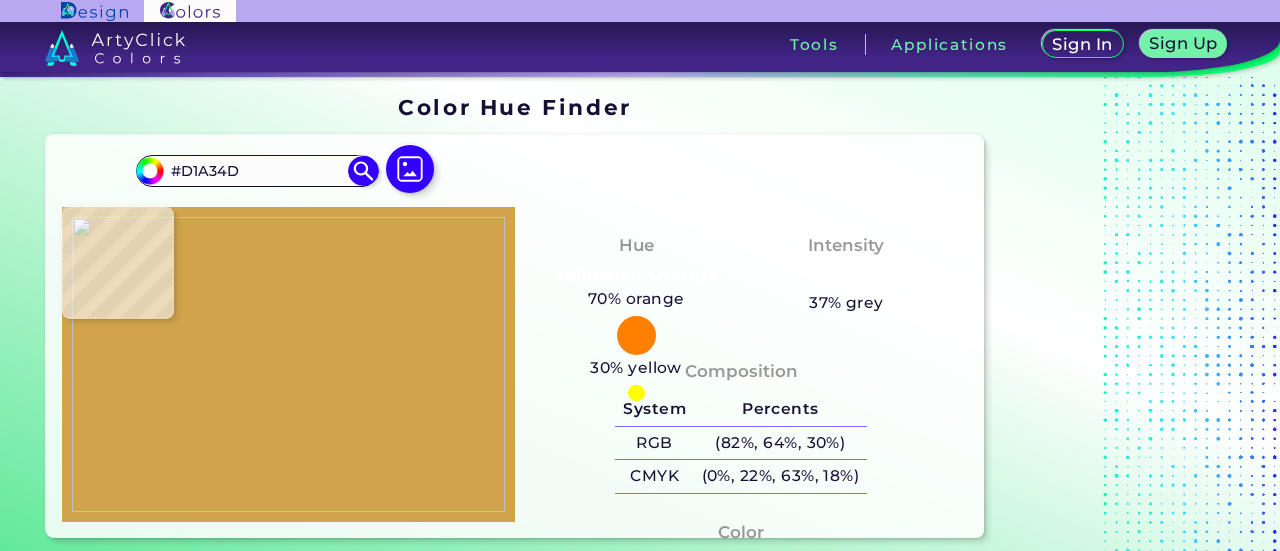 click at bounding box center [288, 364] 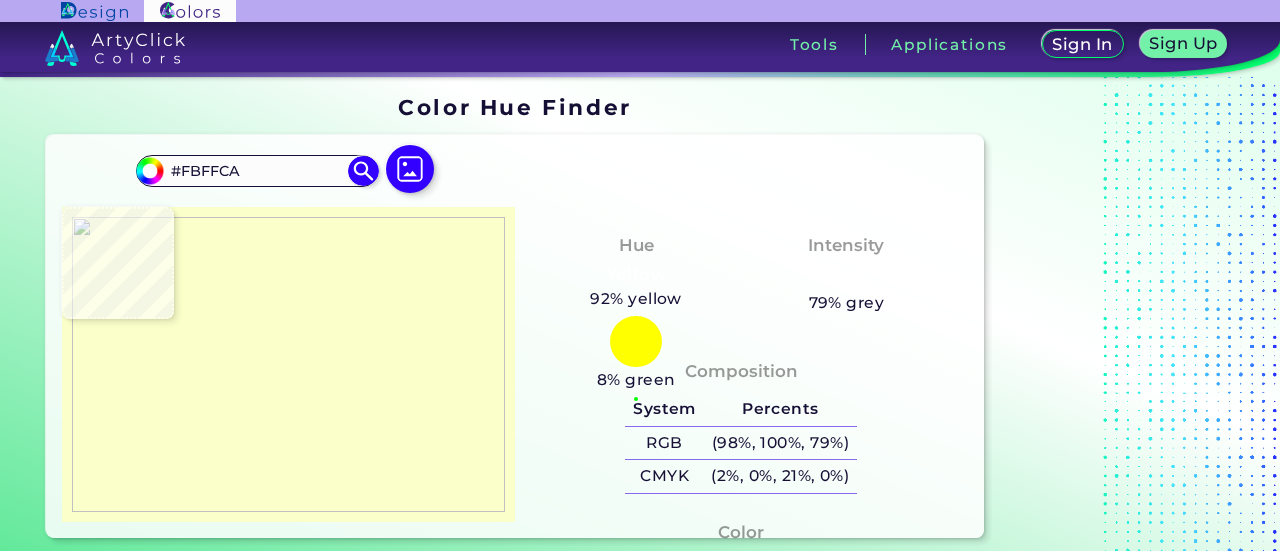 click at bounding box center (288, 364) 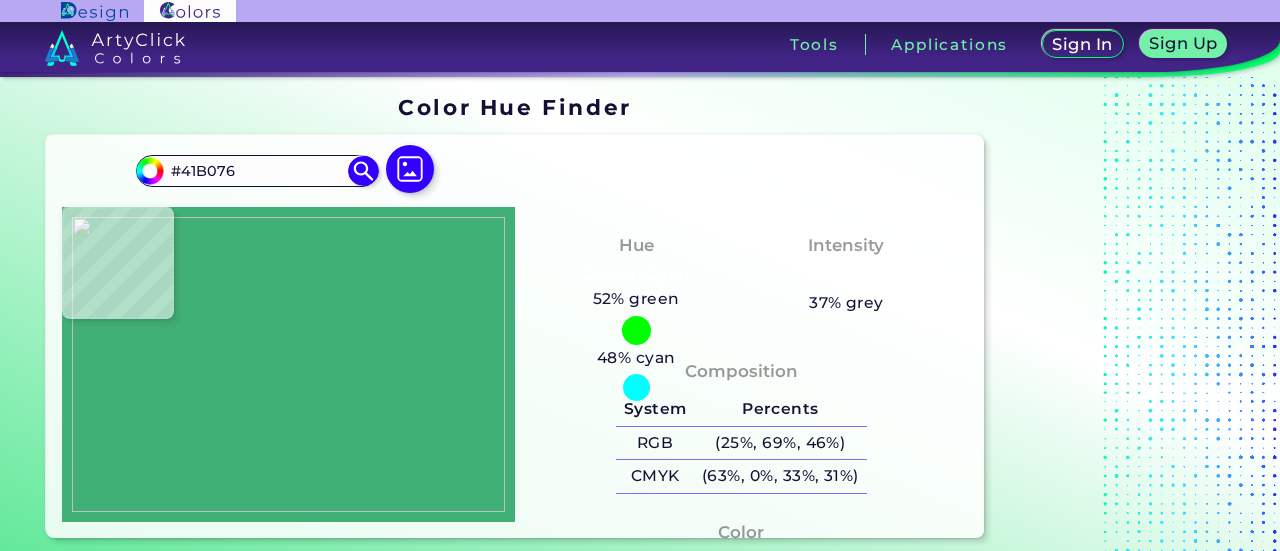 click at bounding box center [288, 364] 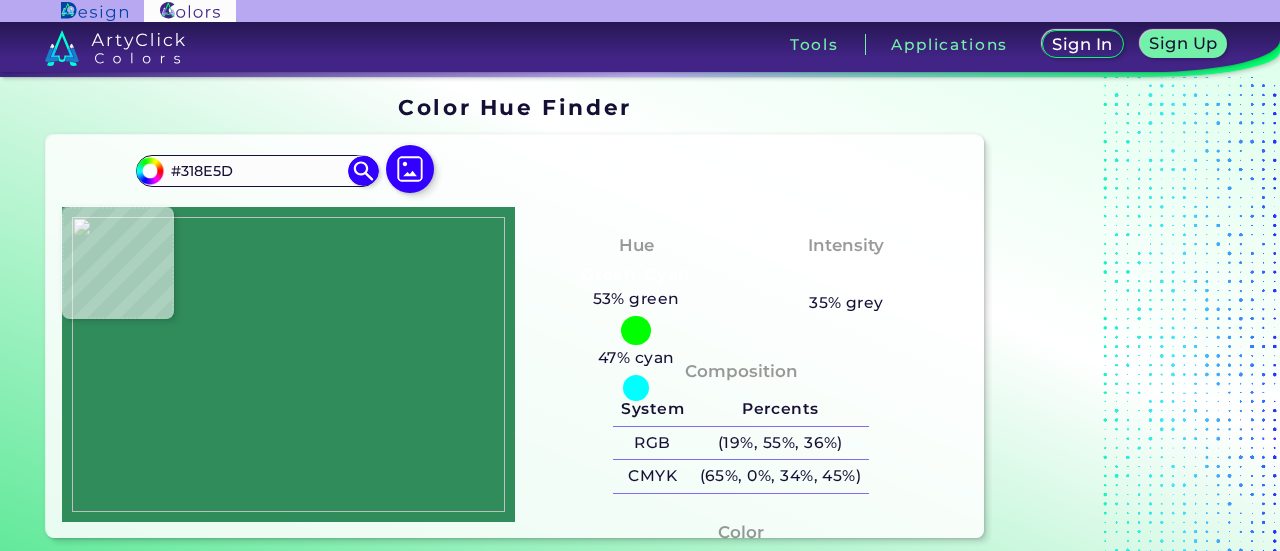 click at bounding box center (288, 364) 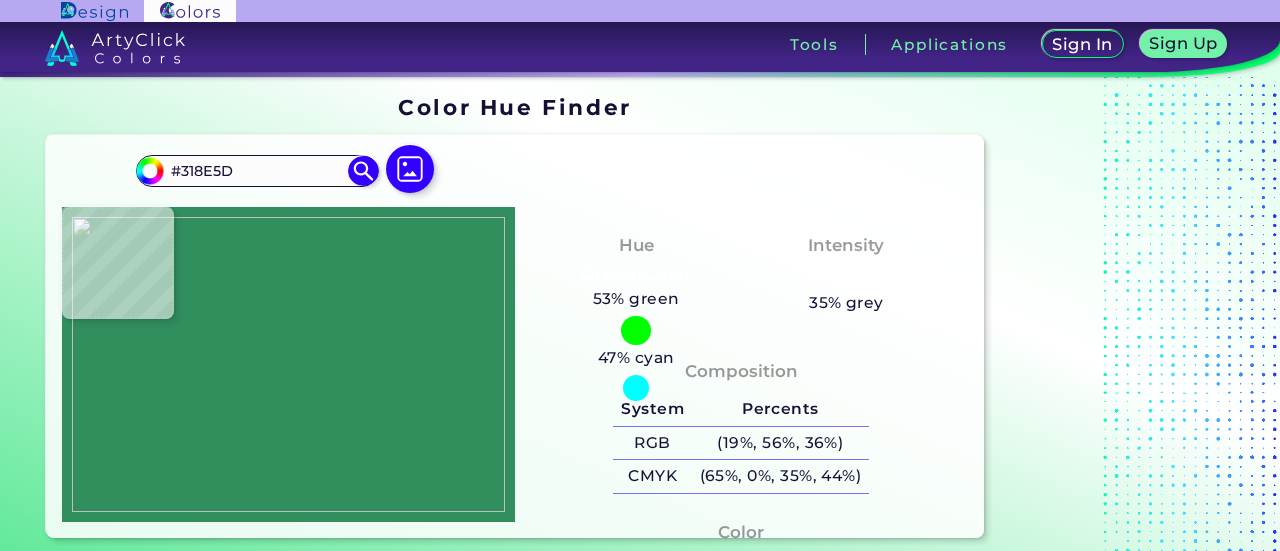 drag, startPoint x: 246, startPoint y: 163, endPoint x: 0, endPoint y: 153, distance: 246.20317 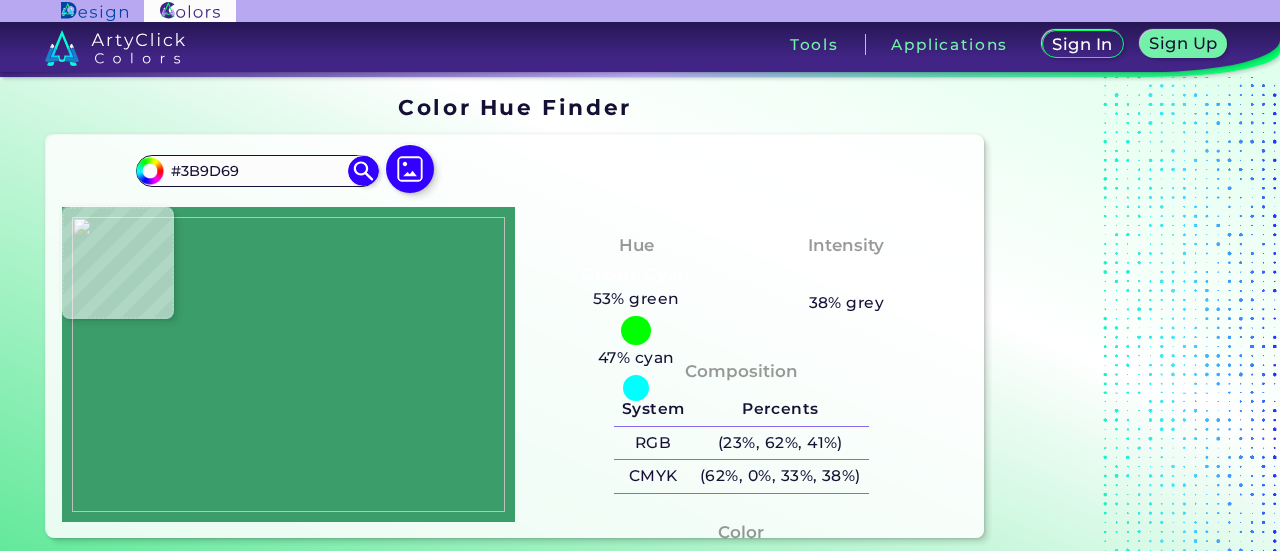 click at bounding box center [288, 364] 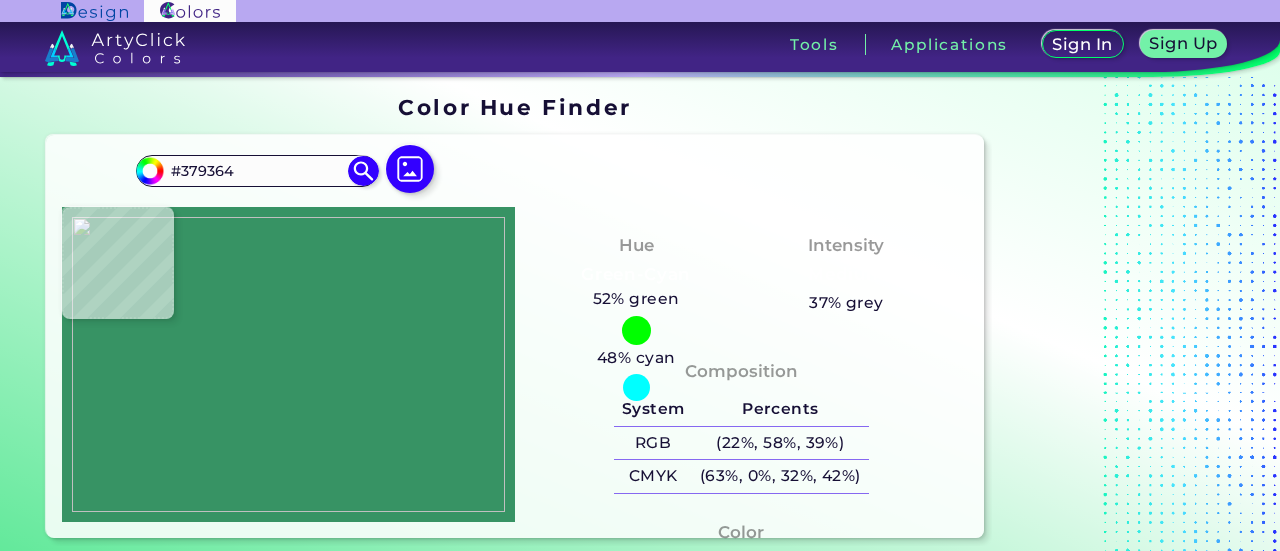 click at bounding box center (288, 364) 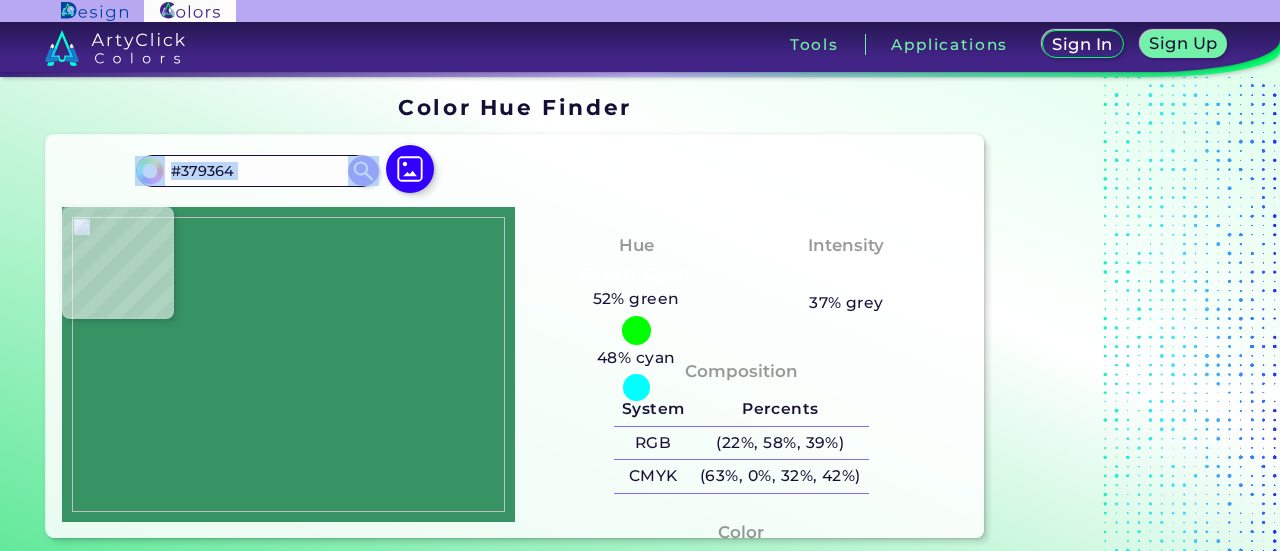 click on "#379364
#379364
Acadia   ◉ Acid Green   ◉ Aero Blue   ◉ Alabaster   ◉ Albescent White   ◉ Algae   ◉ Algae Green   ◉ [PERSON_NAME] Blue   ◉ Alien Green   ◉ Almond   ◉ Almond Frost   ◉ Almost Black   ◉ Alpine   ◉ Aluminium   ◉ Amaranth   ◉ Amethyst   ◉ Amethyst Smoke   ◉ Amour   ◉ Android Green   ◉ Antique Brass   ◉ Antique Bronze   ◉ Antique Fuchsia   ◉ Antique White   ◉ Ao   ◉ Apache   ◉ Apple   ◉ Apple Blossom   ◉ Apple Green   ◉ Apricot   ◉ Aqua   ◉ Aqua Blue   ◉ Aqua Deep   ◉ Aqua Forest   ◉ Aqua Green   ◉ Aqua Haze   ◉ Aqua Island   ◉ Aqua Marine   ◉ Aqua Spring   ◉ Aqua Squeeze   ◉  ◉  ◉" at bounding box center (289, 179) 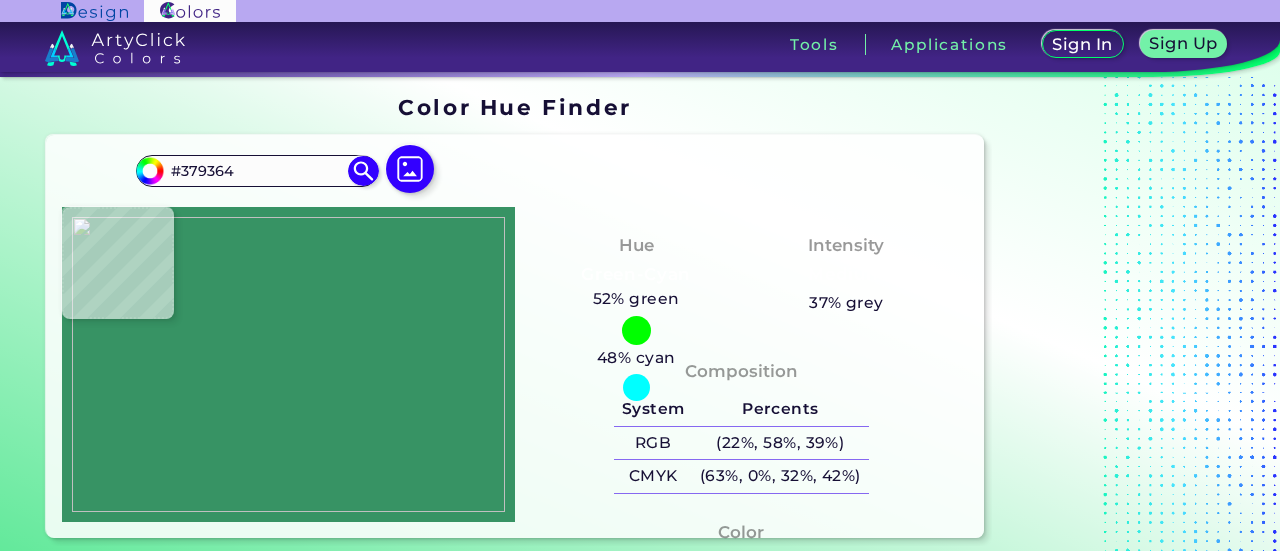 drag, startPoint x: 250, startPoint y: 177, endPoint x: 98, endPoint y: 167, distance: 152.3286 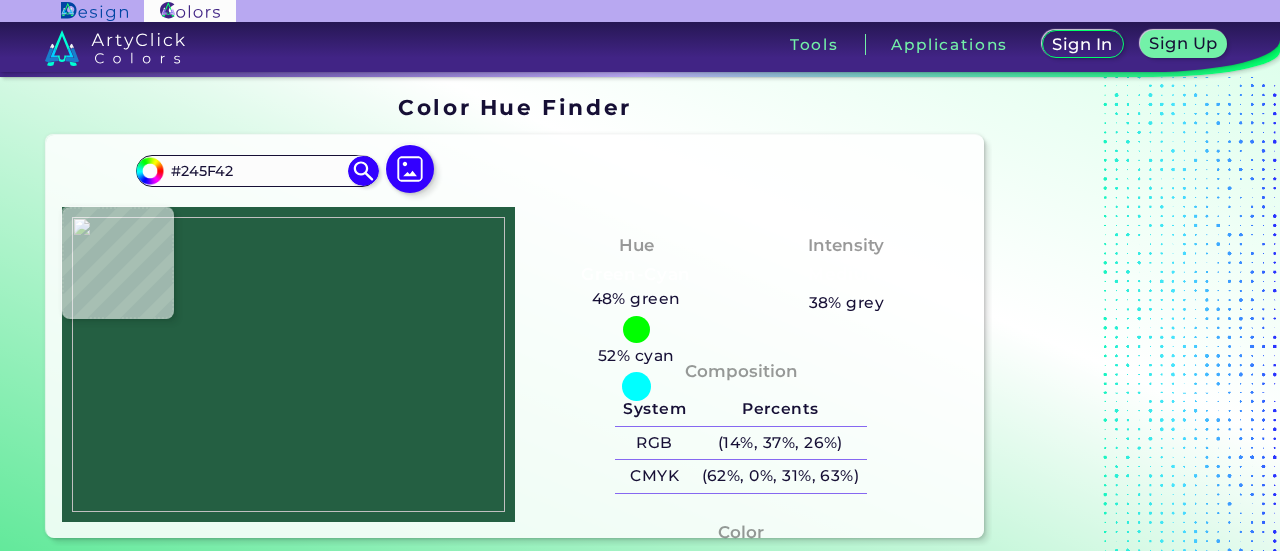 click at bounding box center [288, 364] 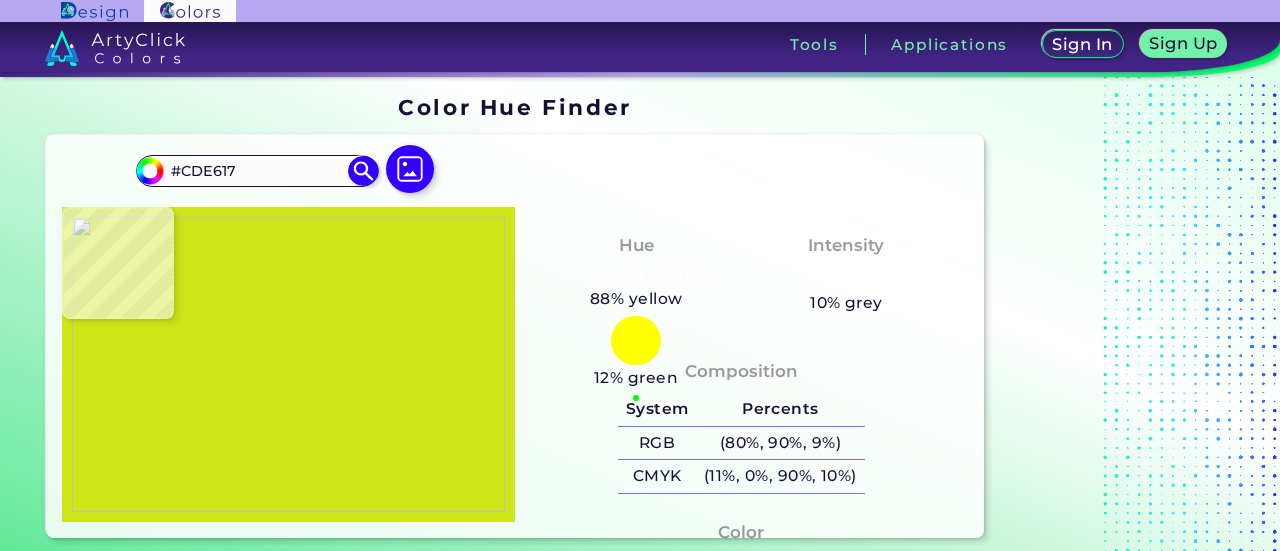 click at bounding box center (288, 364) 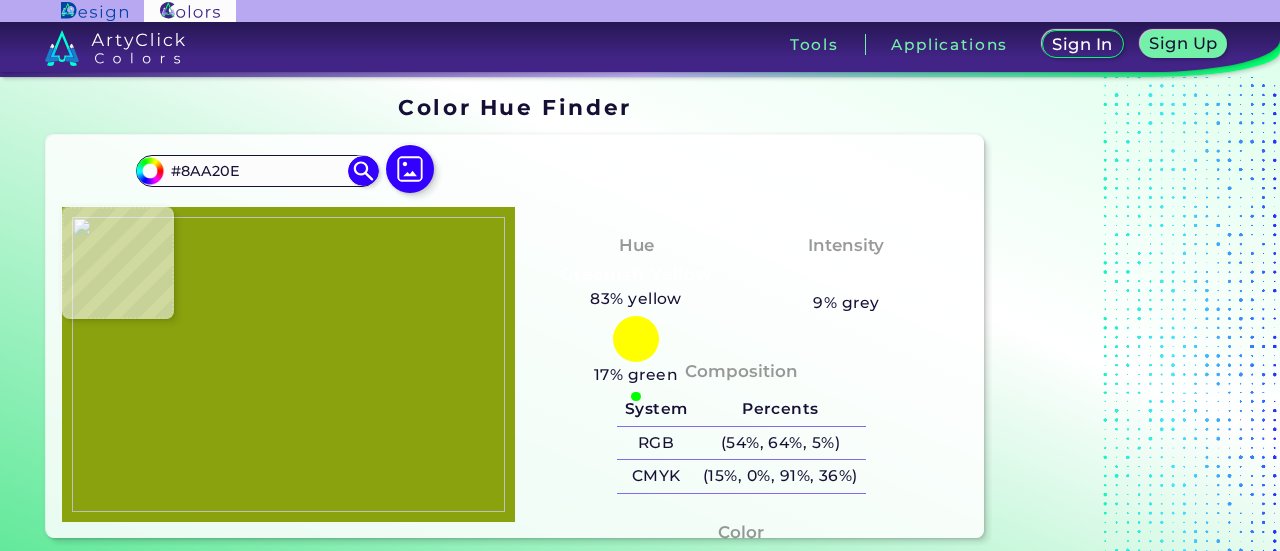 click at bounding box center [288, 364] 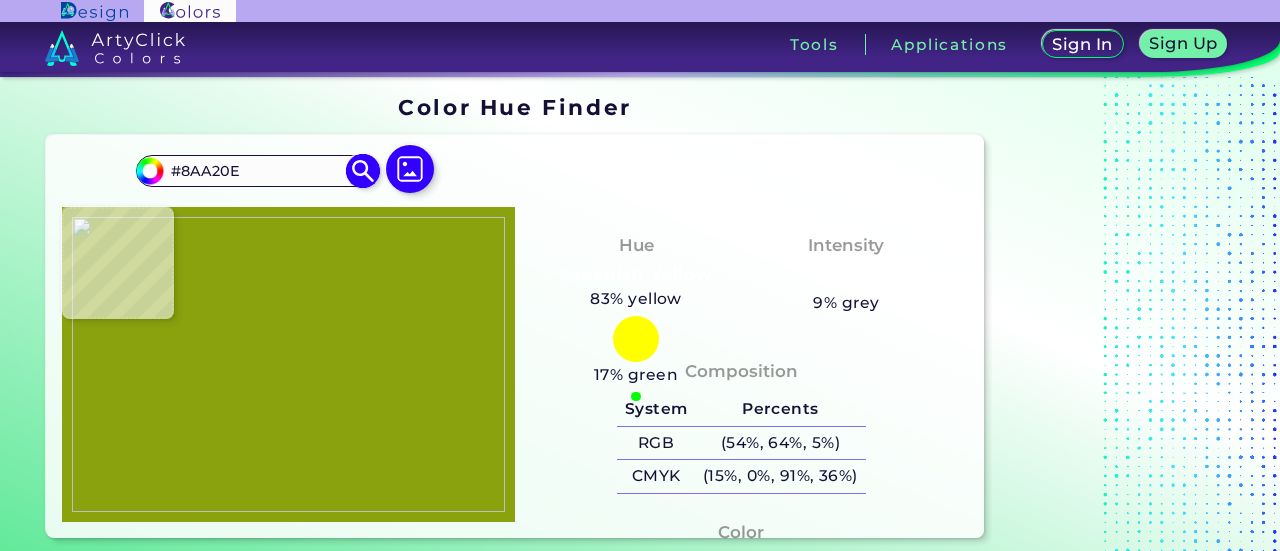 click on "#8AA20E" at bounding box center [257, 170] 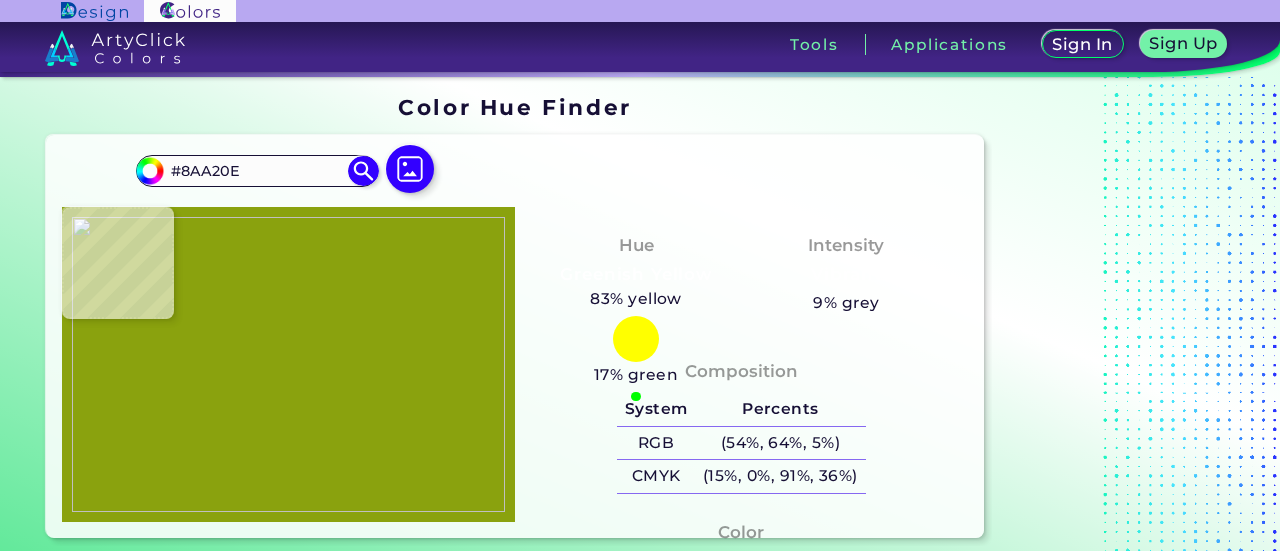 click at bounding box center (288, 364) 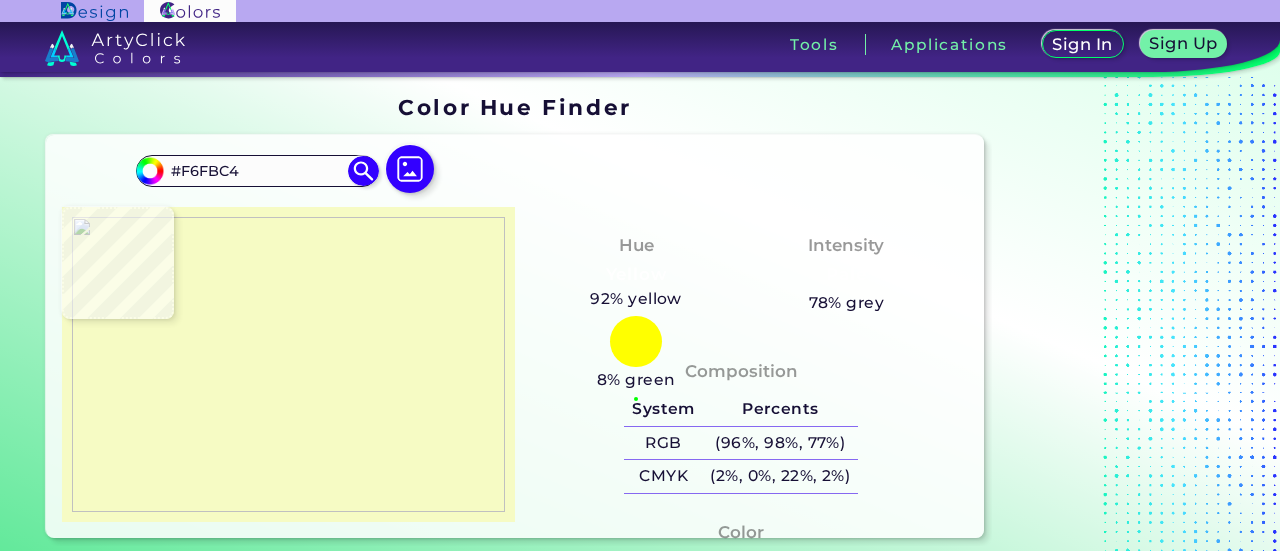 click at bounding box center (288, 364) 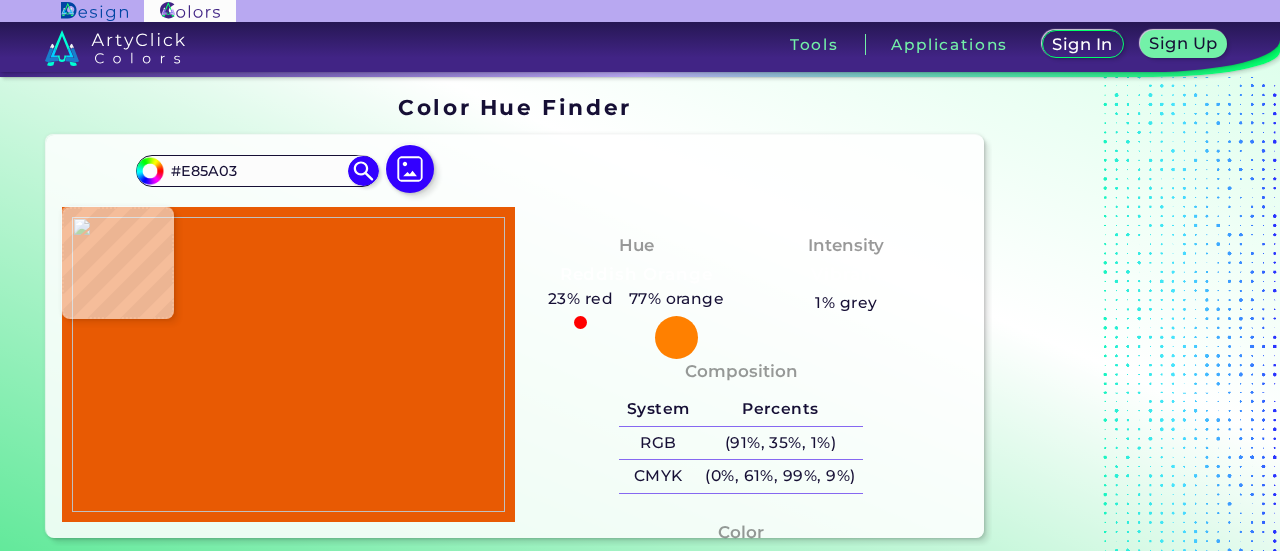 click at bounding box center [288, 364] 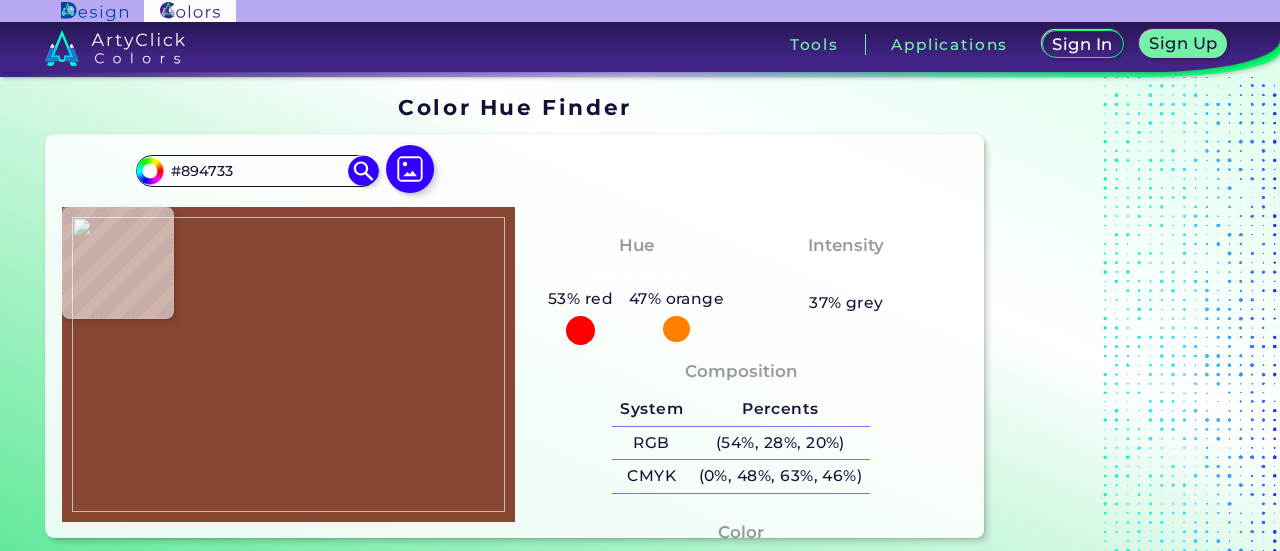 click at bounding box center (288, 364) 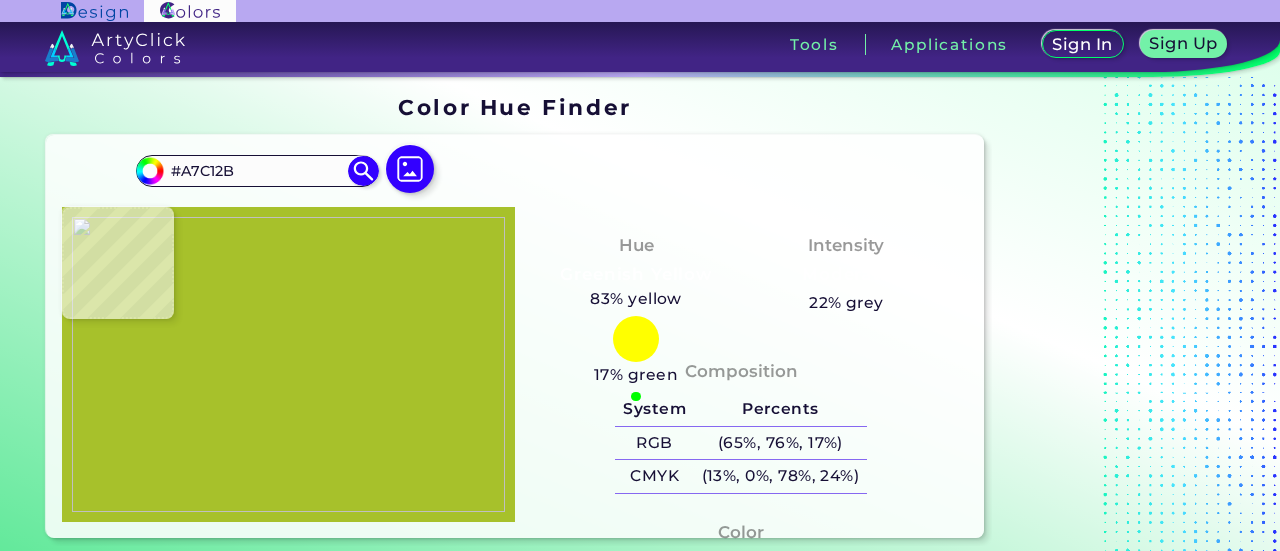 click at bounding box center [288, 364] 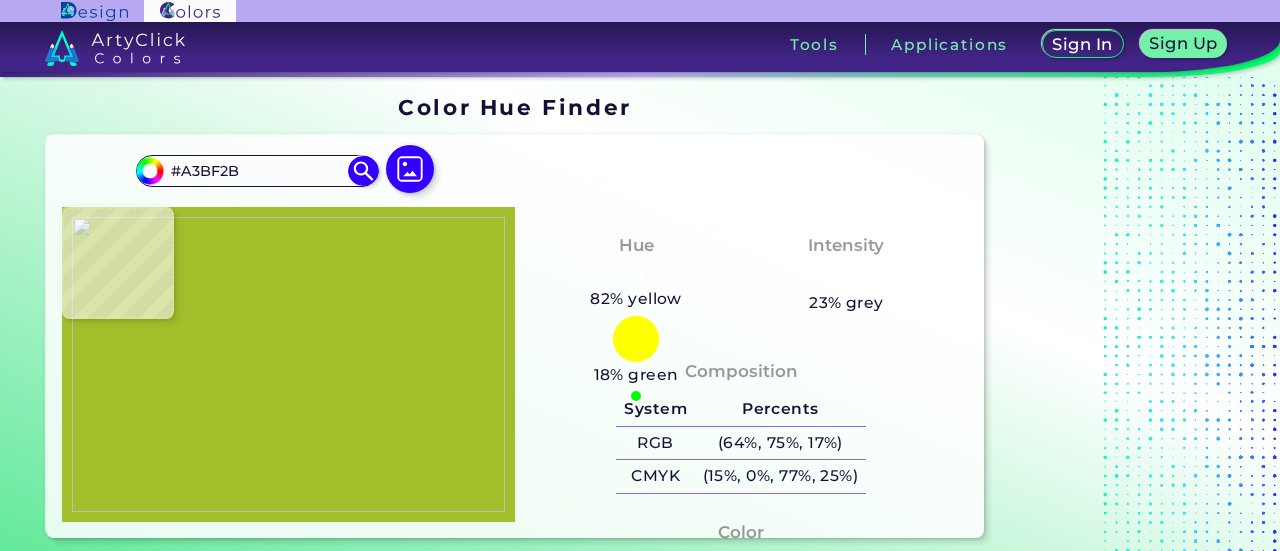 click at bounding box center (288, 364) 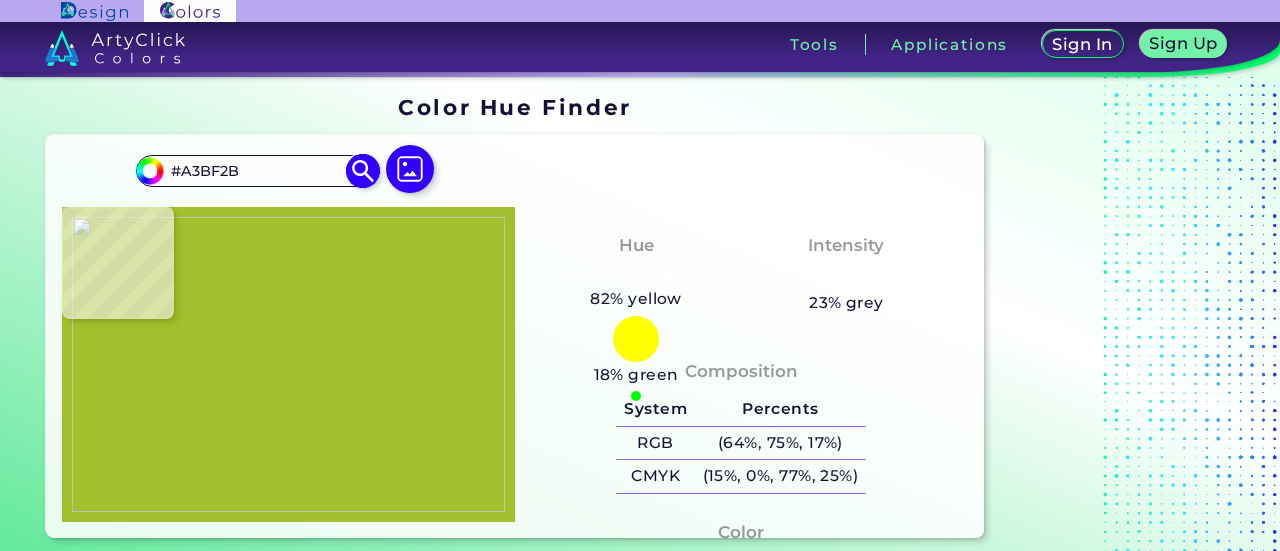 drag, startPoint x: 249, startPoint y: 173, endPoint x: 152, endPoint y: 175, distance: 97.020615 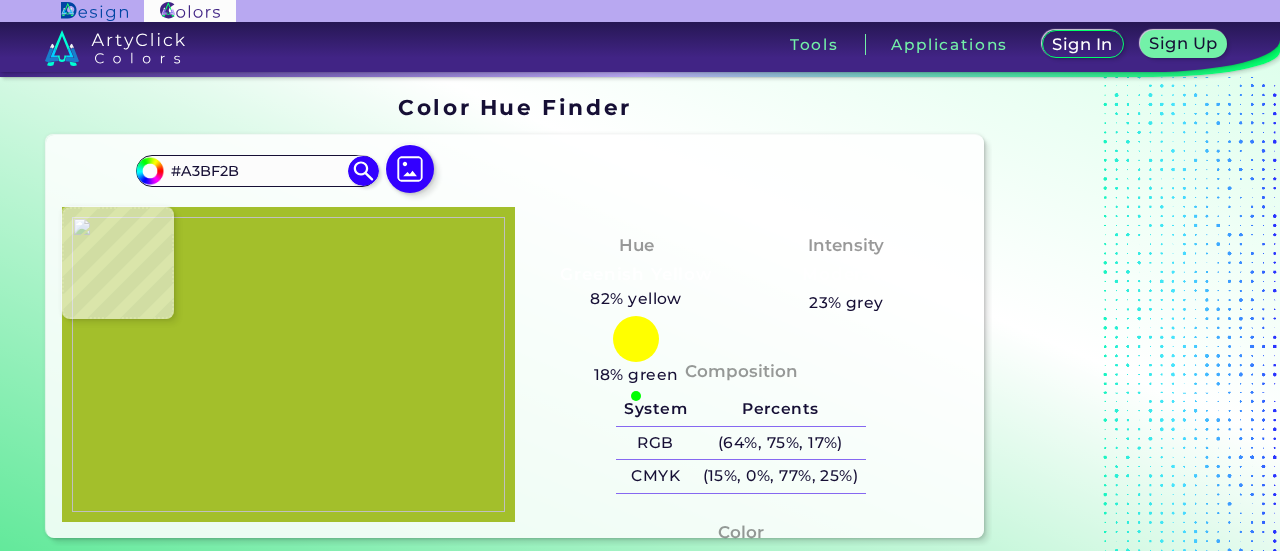 click at bounding box center (288, 364) 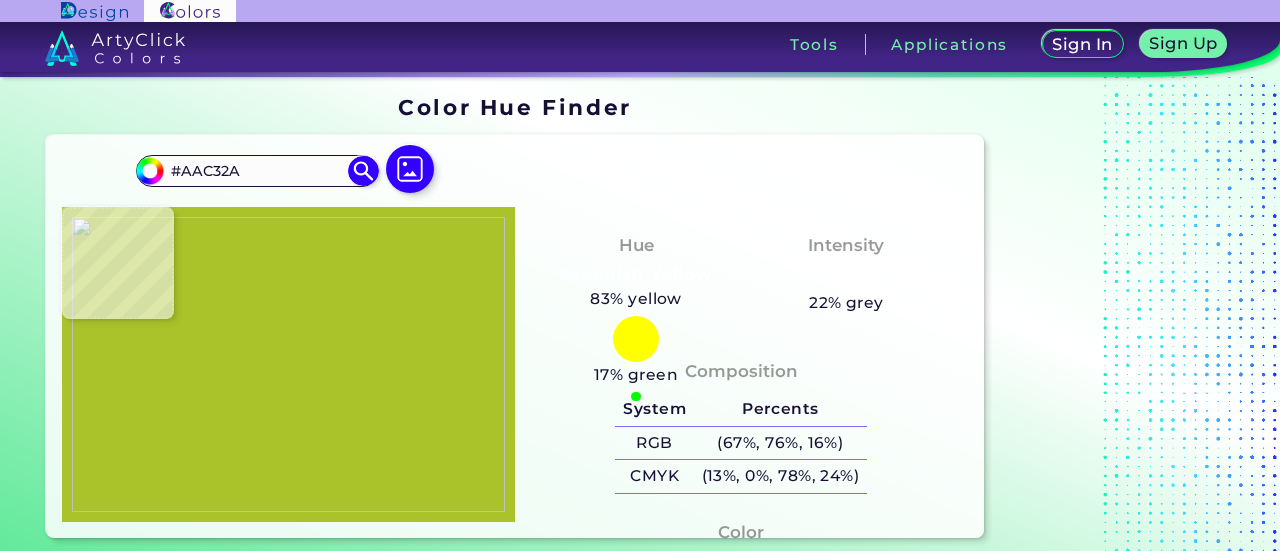 click at bounding box center (288, 364) 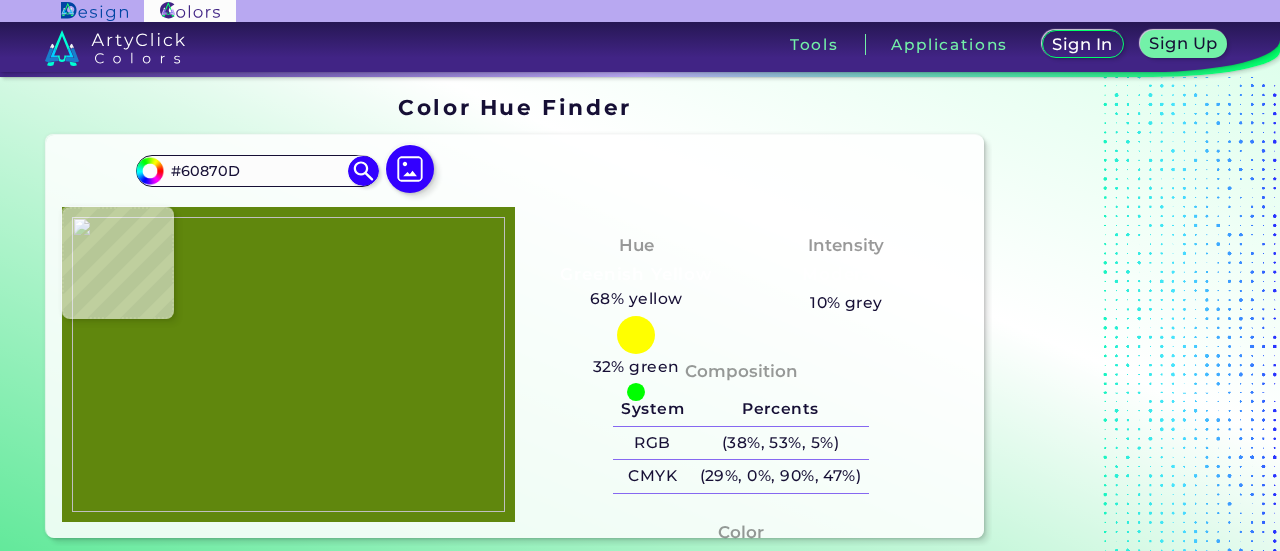 click at bounding box center (288, 364) 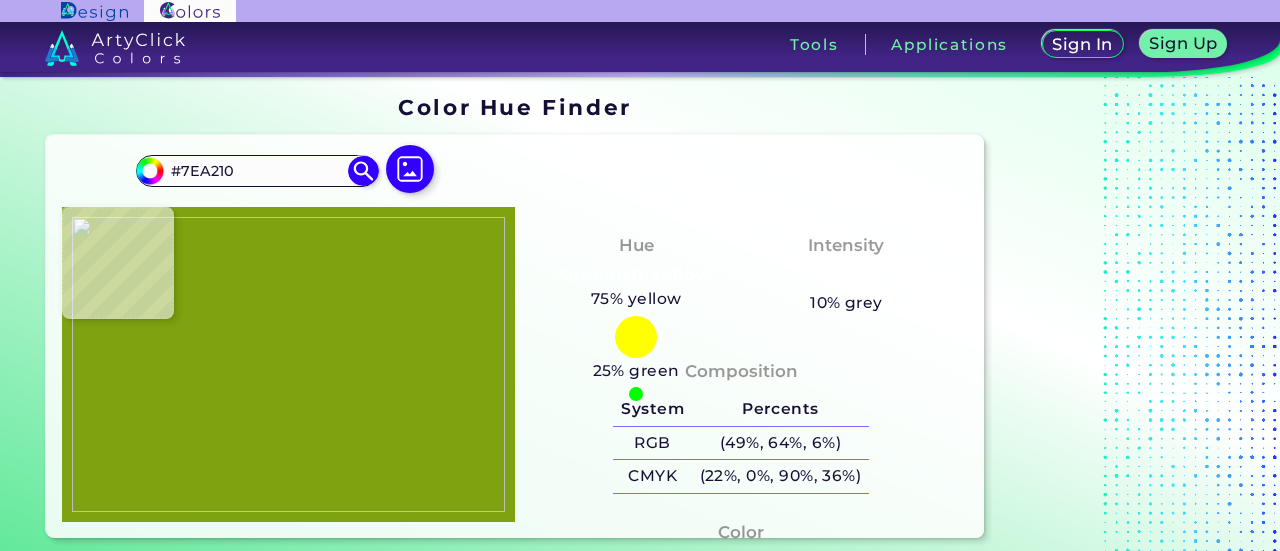 click at bounding box center [288, 364] 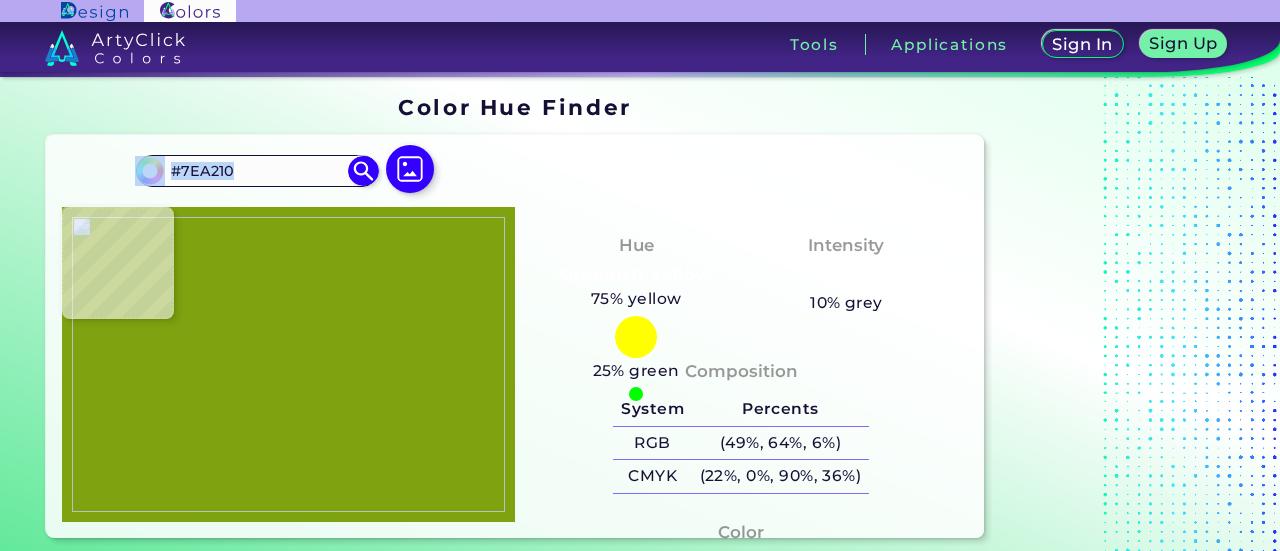 click on "#7ea210
#7EA210
Acadia   ◉ Acid Green   ◉ Aero Blue   ◉ Alabaster   ◉ Albescent White   ◉ Algae   ◉ Algae Green   ◉ [PERSON_NAME] Blue   ◉ Alien Green   ◉ Almond   ◉ Almond Frost   ◉ Almost Black   ◉ Alpine   ◉ Aluminium   ◉ Amaranth   ◉ Amethyst   ◉ Amethyst Smoke   ◉ Amour   ◉ Android Green   ◉ Antique Brass   ◉ Antique Bronze   ◉ Antique Fuchsia   ◉ Antique White   ◉ Ao   ◉ Apache   ◉ Apple   ◉ Apple Blossom   ◉ Apple Green   ◉ Apricot   ◉ Aqua   ◉ Aqua Blue   ◉ Aqua Deep   ◉ Aqua Forest   ◉" at bounding box center [514, 336] 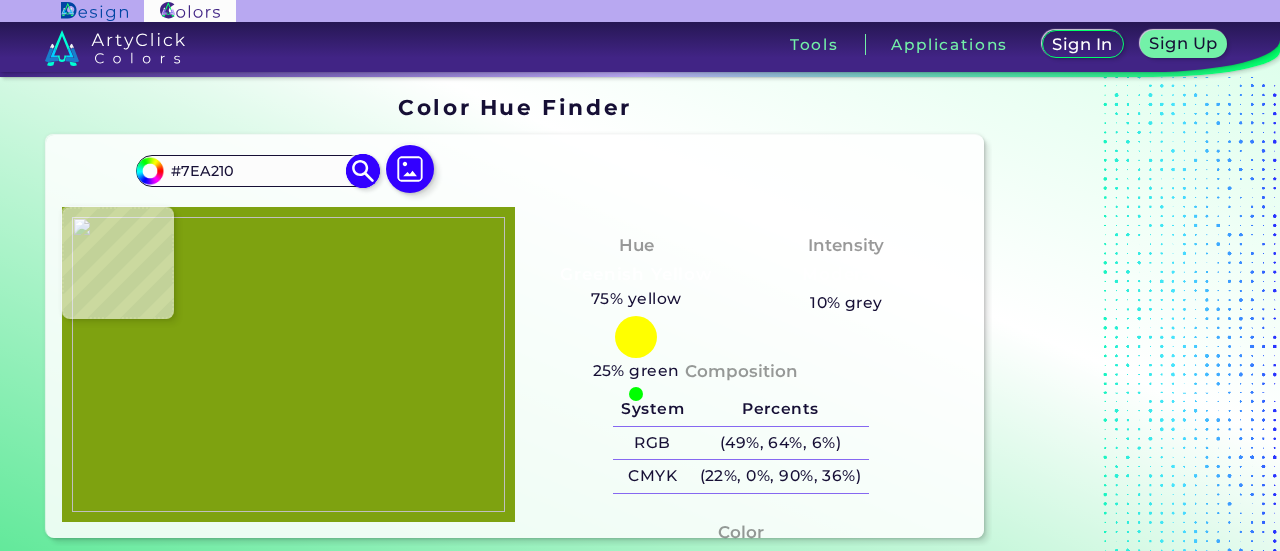 drag, startPoint x: 218, startPoint y: 172, endPoint x: 171, endPoint y: 161, distance: 48.270073 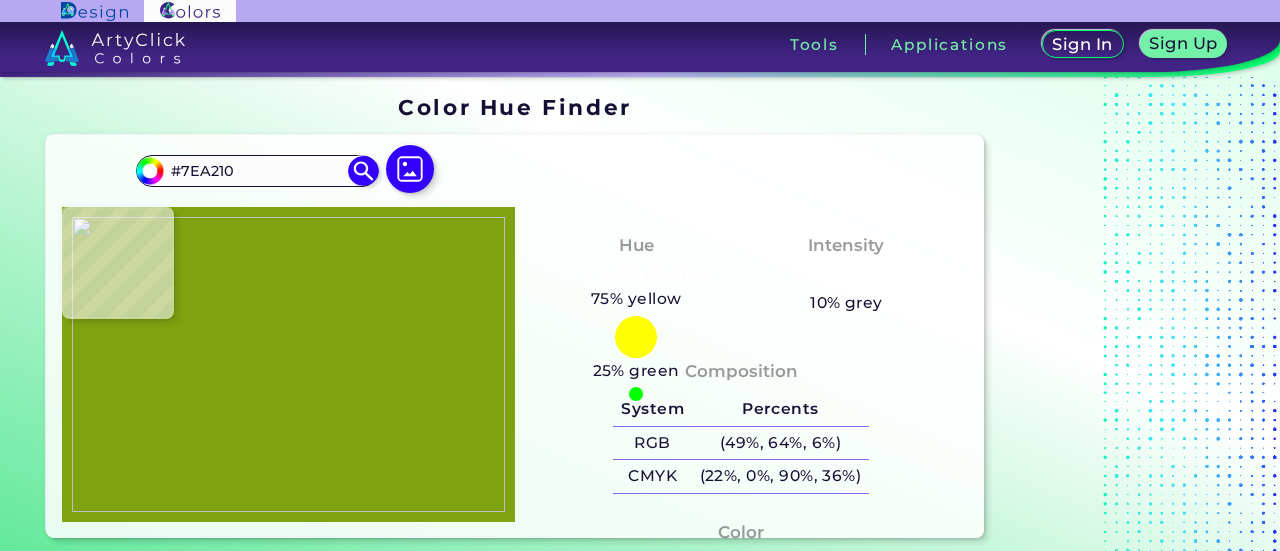 click at bounding box center (288, 364) 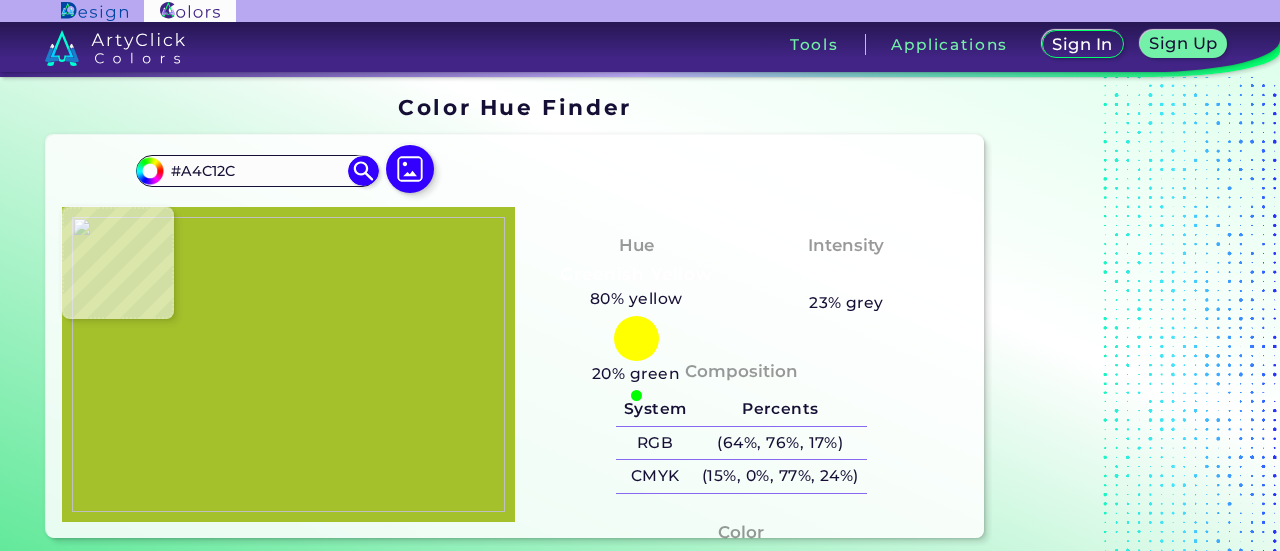 click at bounding box center [288, 364] 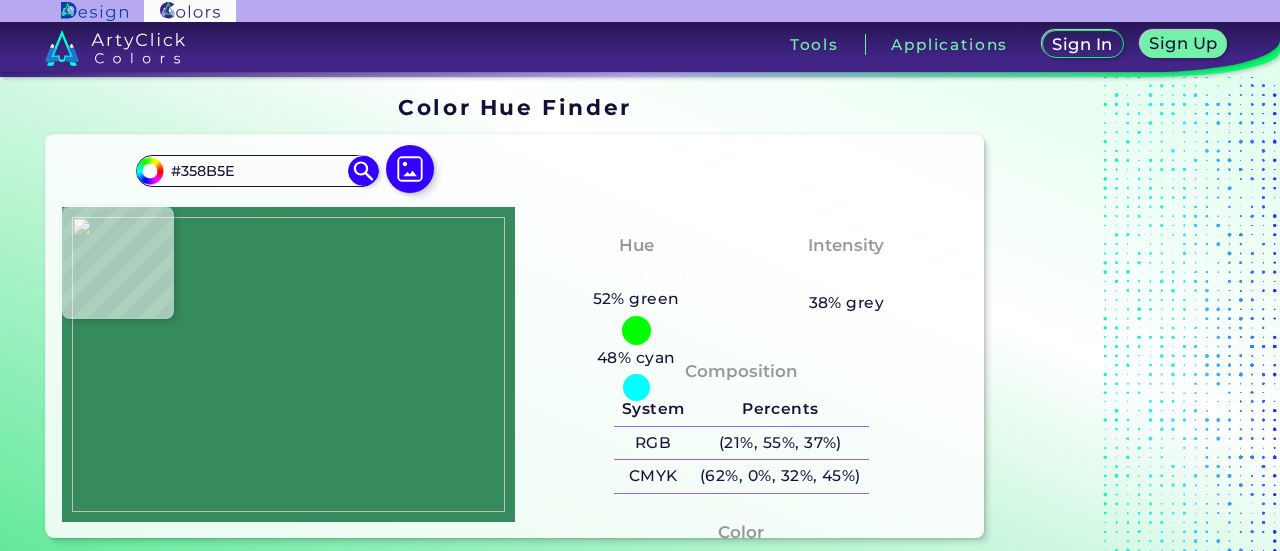 click at bounding box center (288, 364) 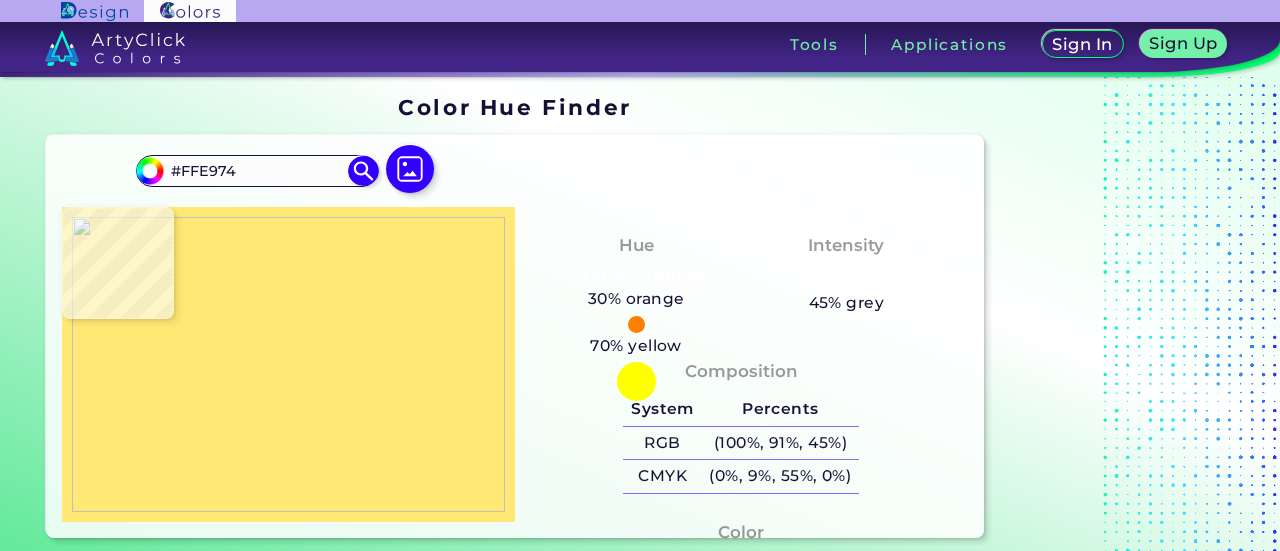 click at bounding box center (288, 364) 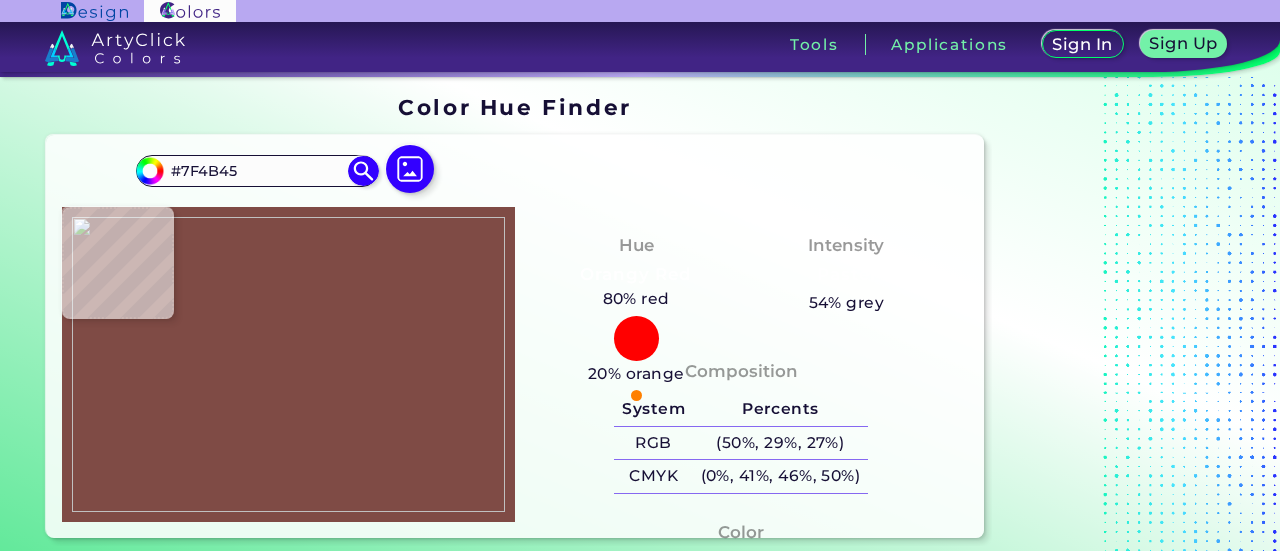 click at bounding box center (288, 364) 